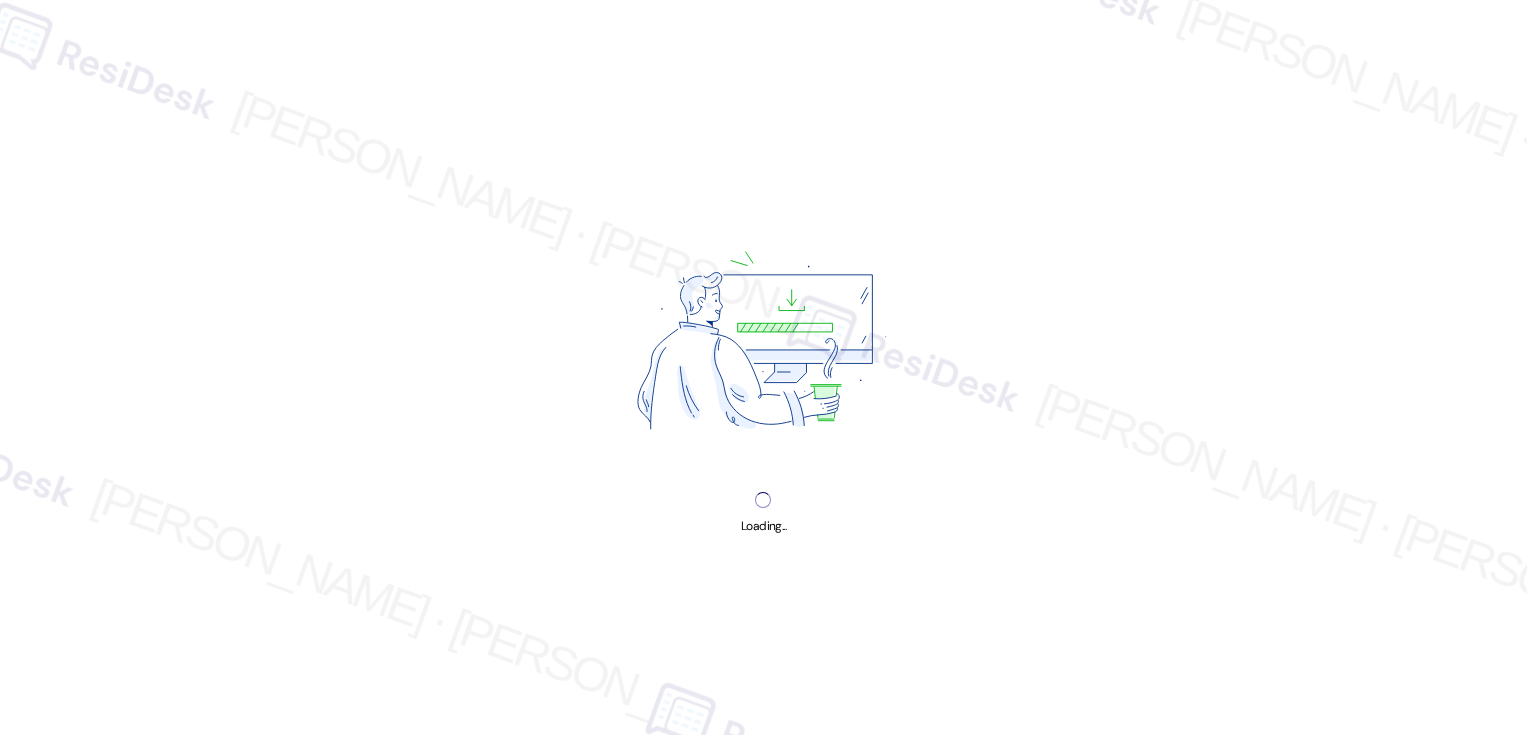 scroll, scrollTop: 0, scrollLeft: 0, axis: both 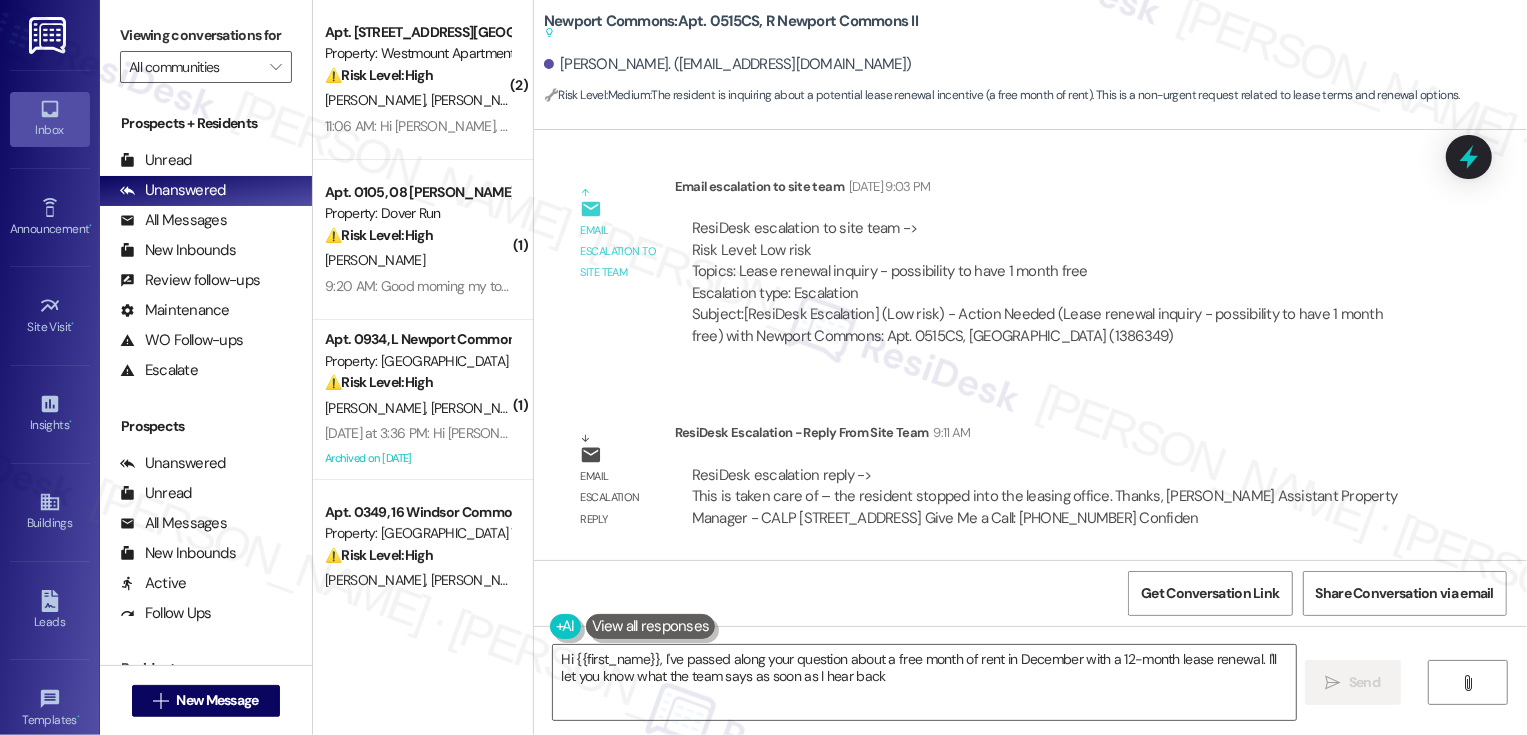 type on "Hi {{first_name}}, I've passed along your question about a free month of rent in December with a 12-month lease renewal. I'll let you know what the team says as soon as I hear back!" 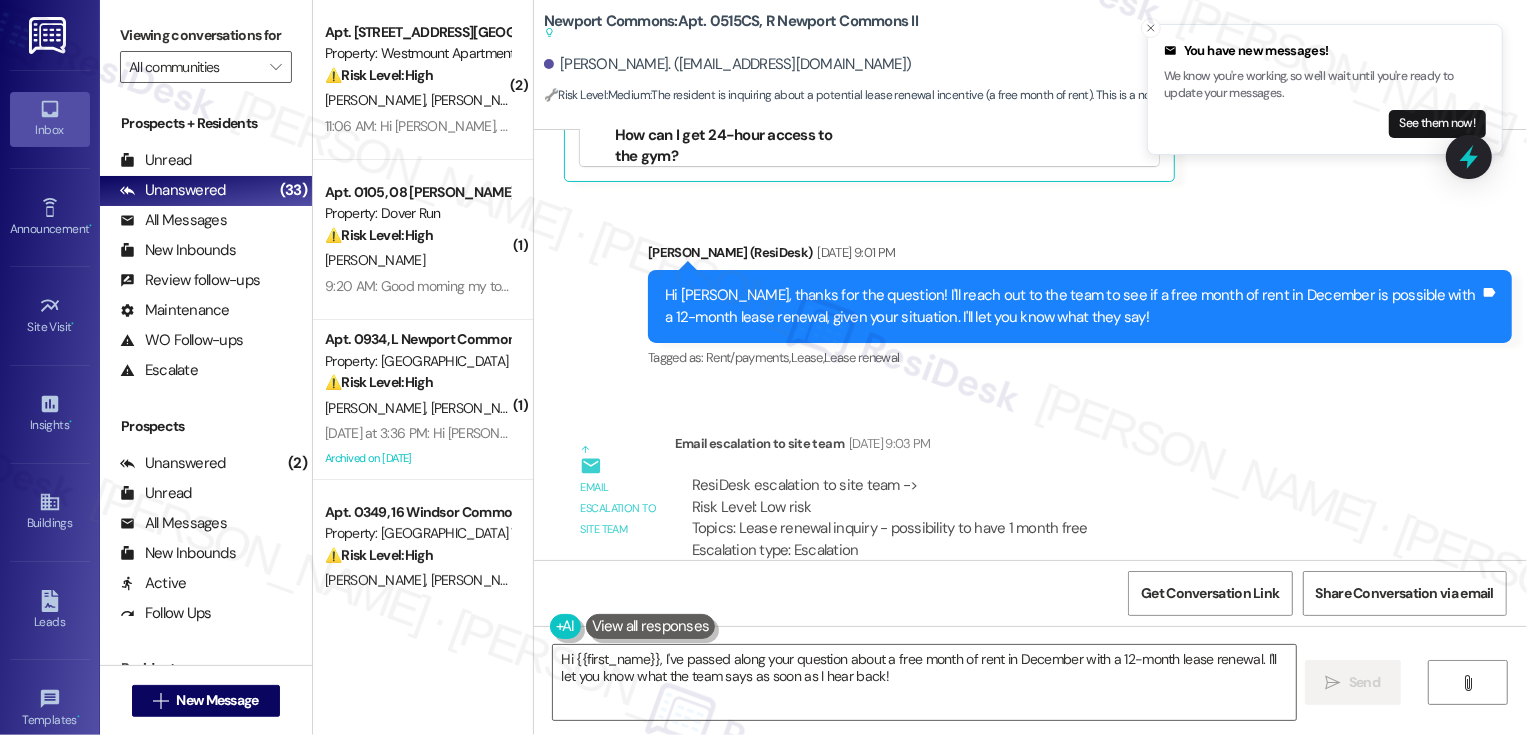 scroll, scrollTop: 17503, scrollLeft: 0, axis: vertical 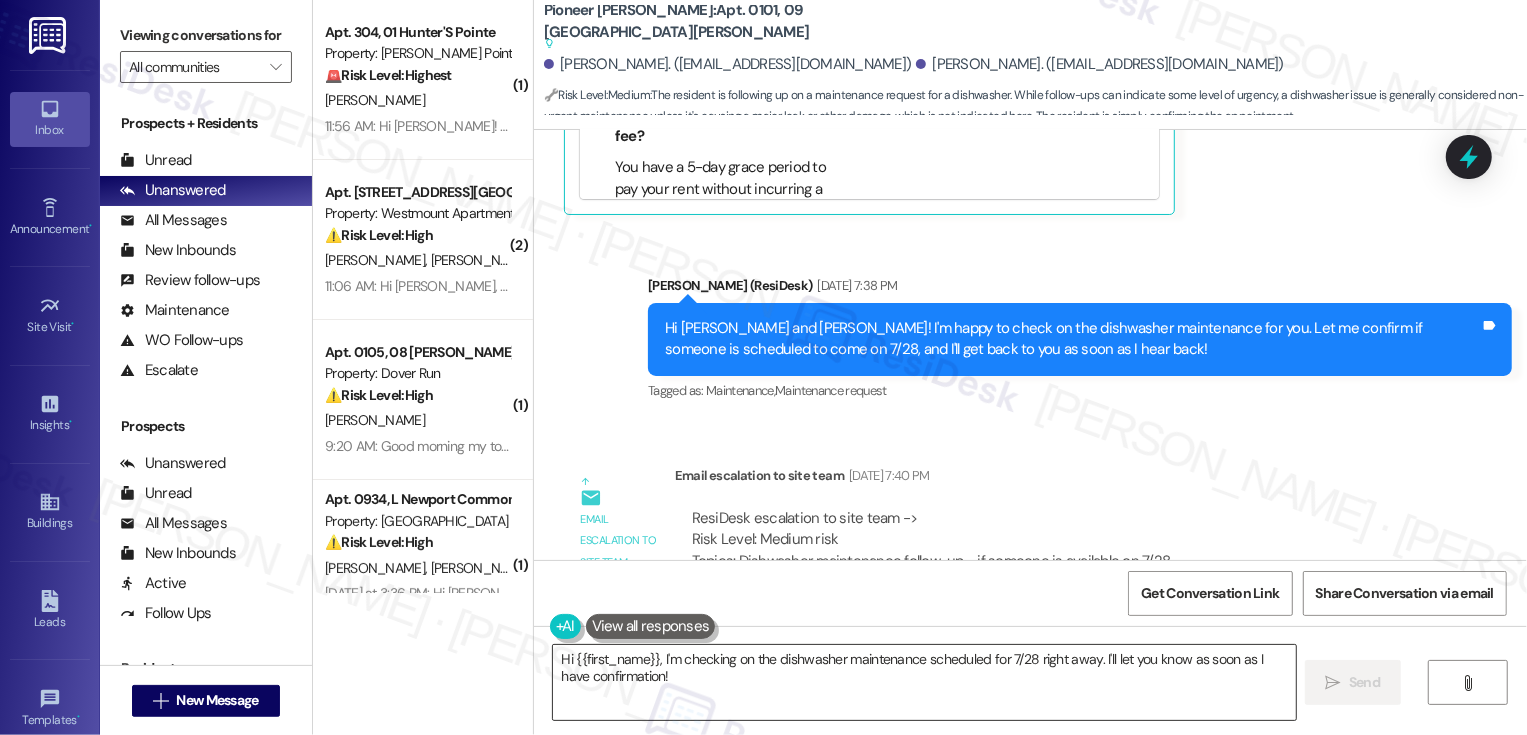 click on "Hi {{first_name}}, I'm checking on the dishwasher maintenance scheduled for 7/28 right away. I'll let you know as soon as I have confirmation!" at bounding box center (924, 682) 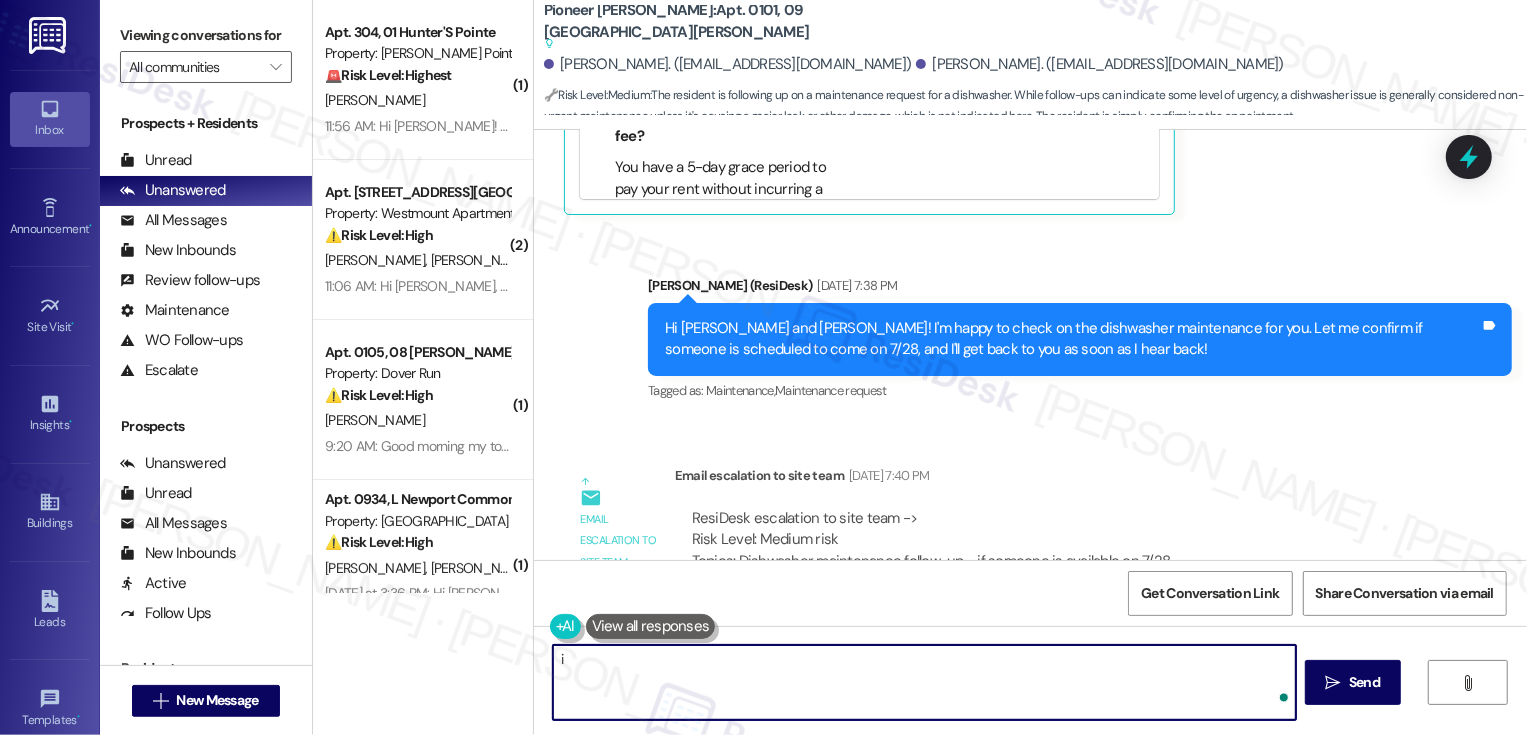 type on "i" 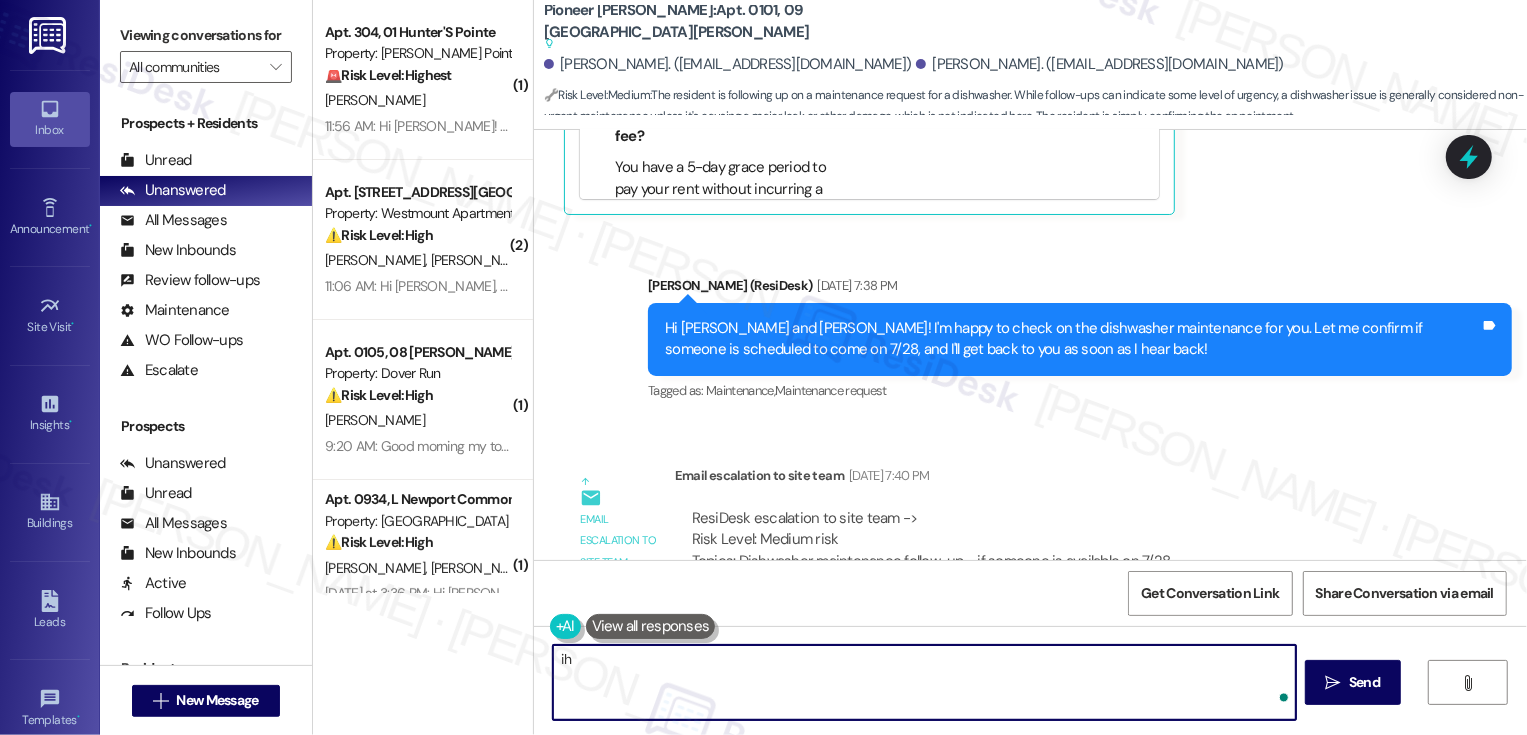 type on "i" 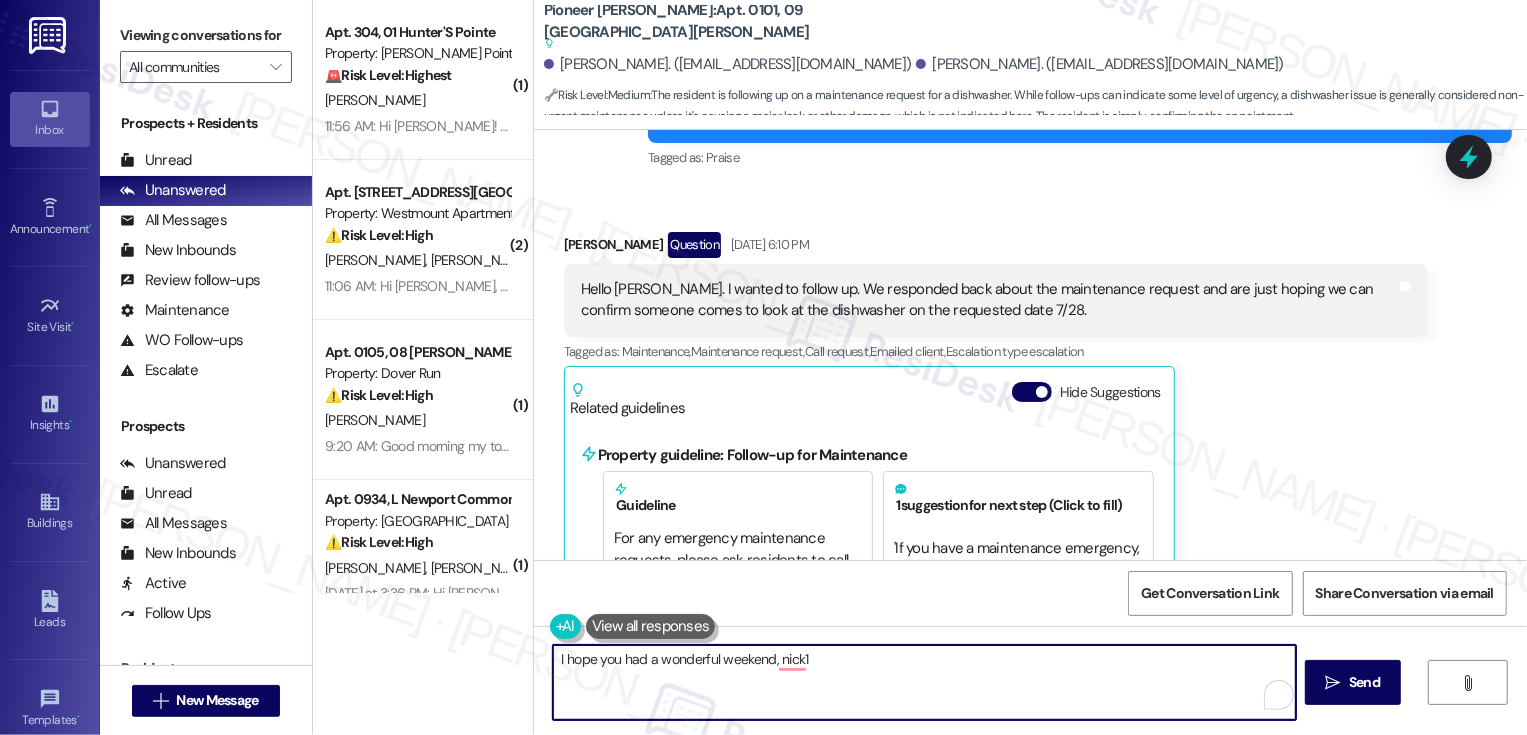 scroll, scrollTop: 23475, scrollLeft: 0, axis: vertical 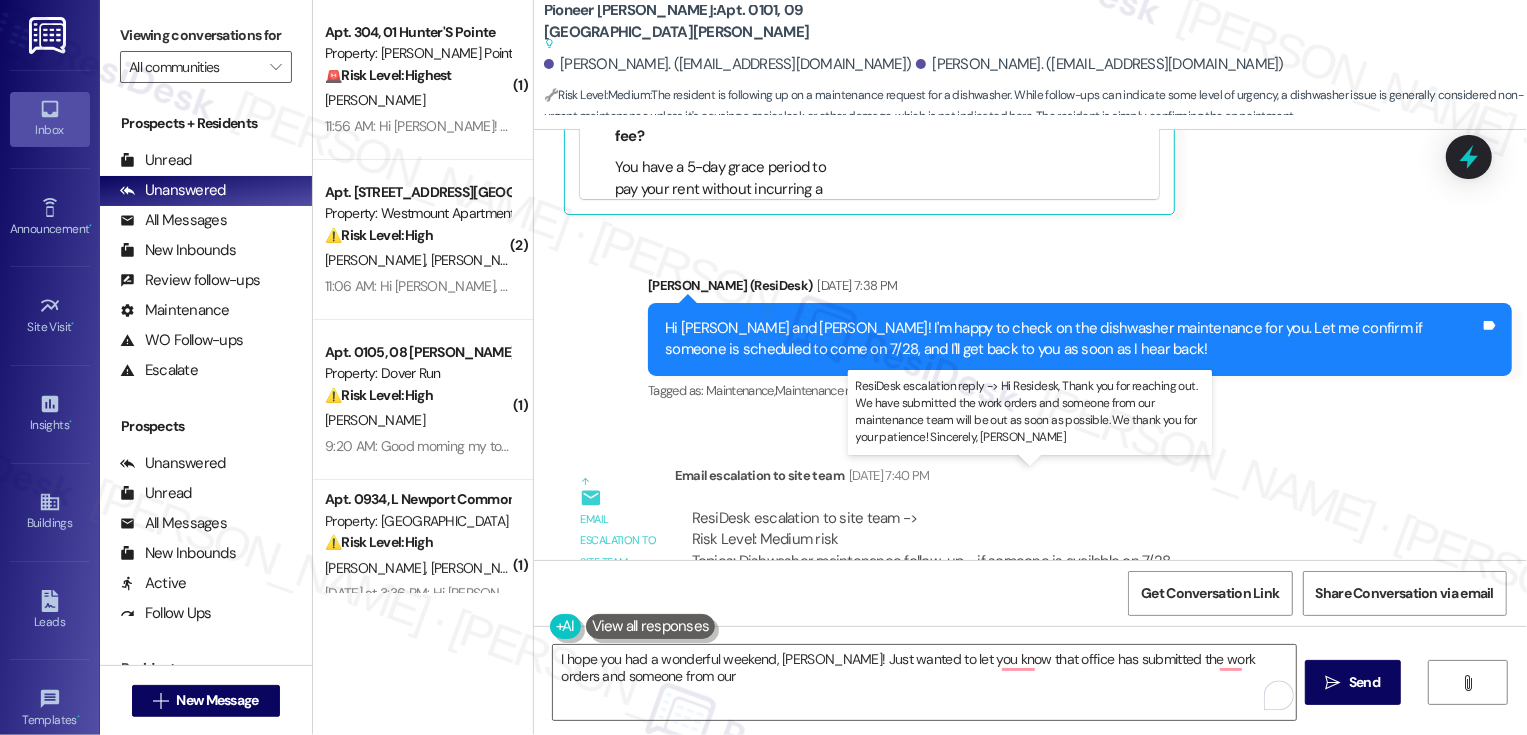 drag, startPoint x: 1300, startPoint y: 496, endPoint x: 1109, endPoint y: 521, distance: 192.62918 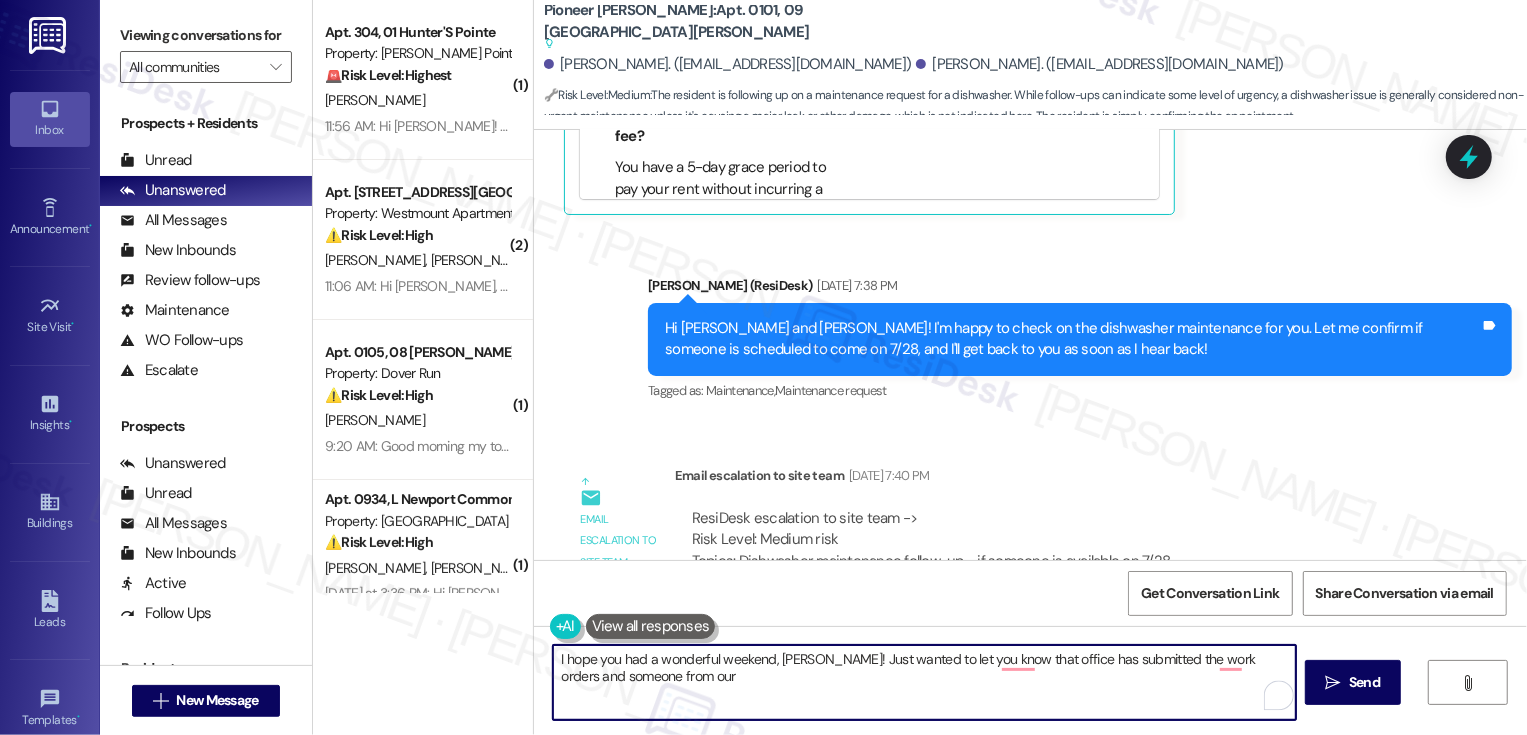 click on "I hope you had a wonderful weekend, Nick! Just wanted to let you know that office has submitted the work orders and someone from our" at bounding box center (924, 682) 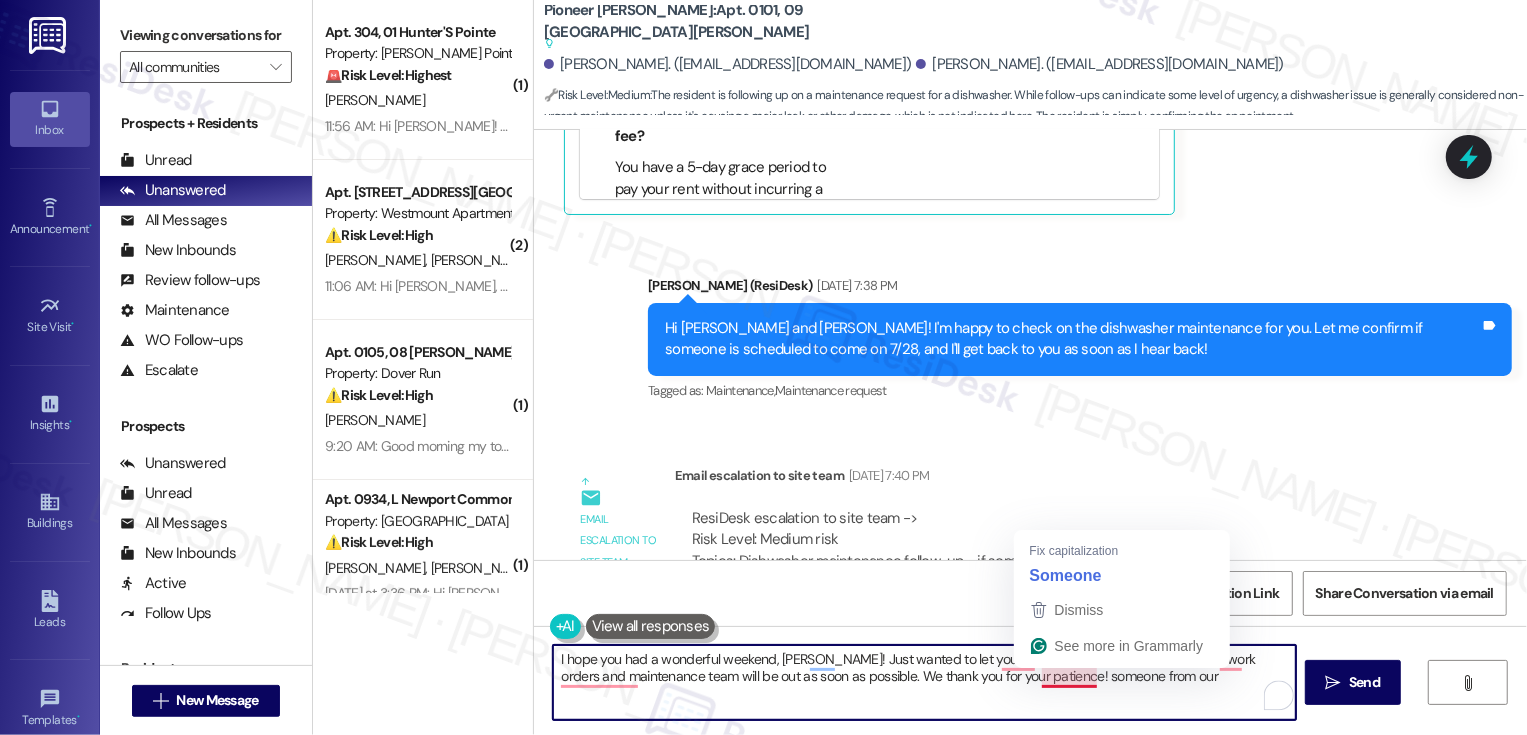 drag, startPoint x: 1026, startPoint y: 679, endPoint x: 1153, endPoint y: 685, distance: 127.141655 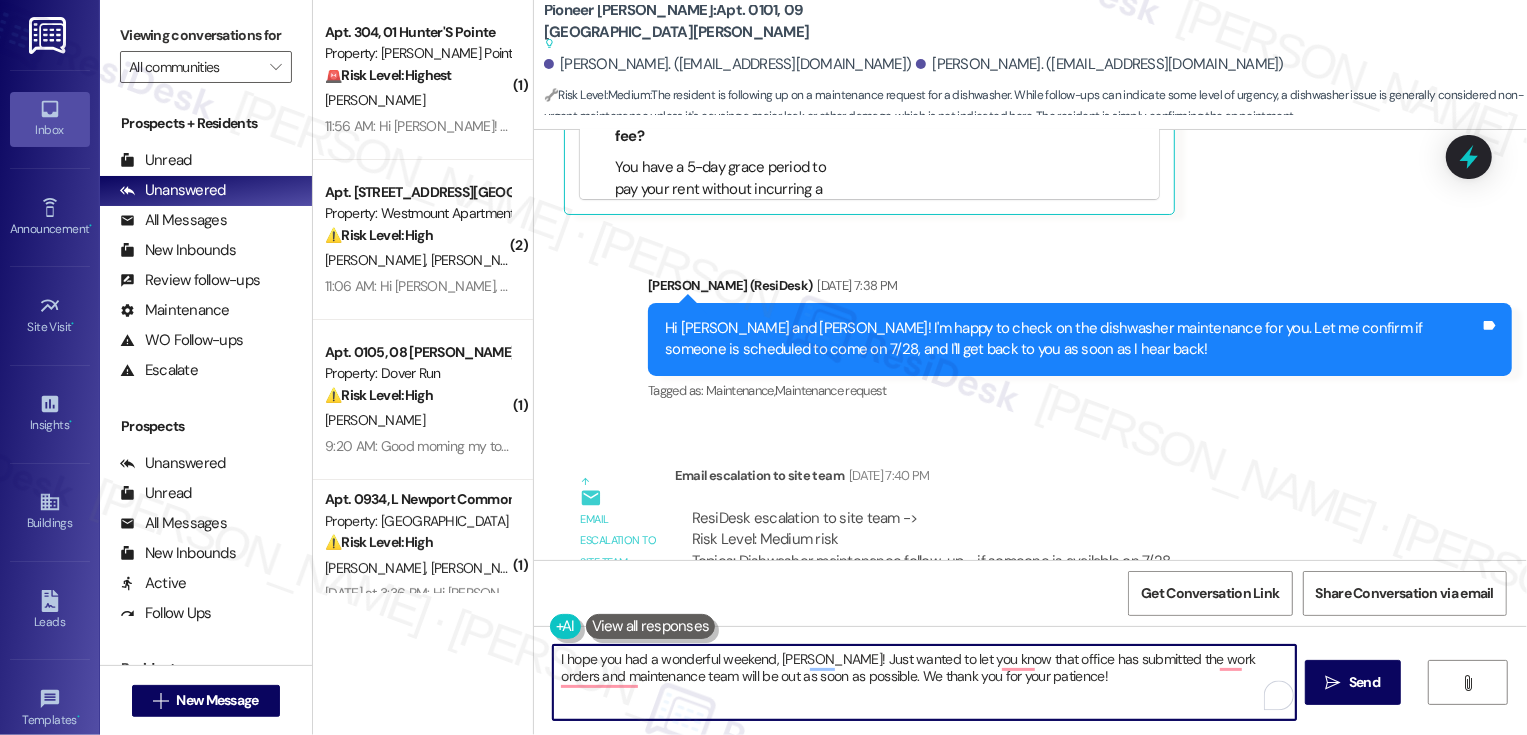 click on "I hope you had a wonderful weekend, Nick! Just wanted to let you know that office has submitted the work orders and maintenance team will be out as soon as possible. We thank you for your patience!" at bounding box center [924, 682] 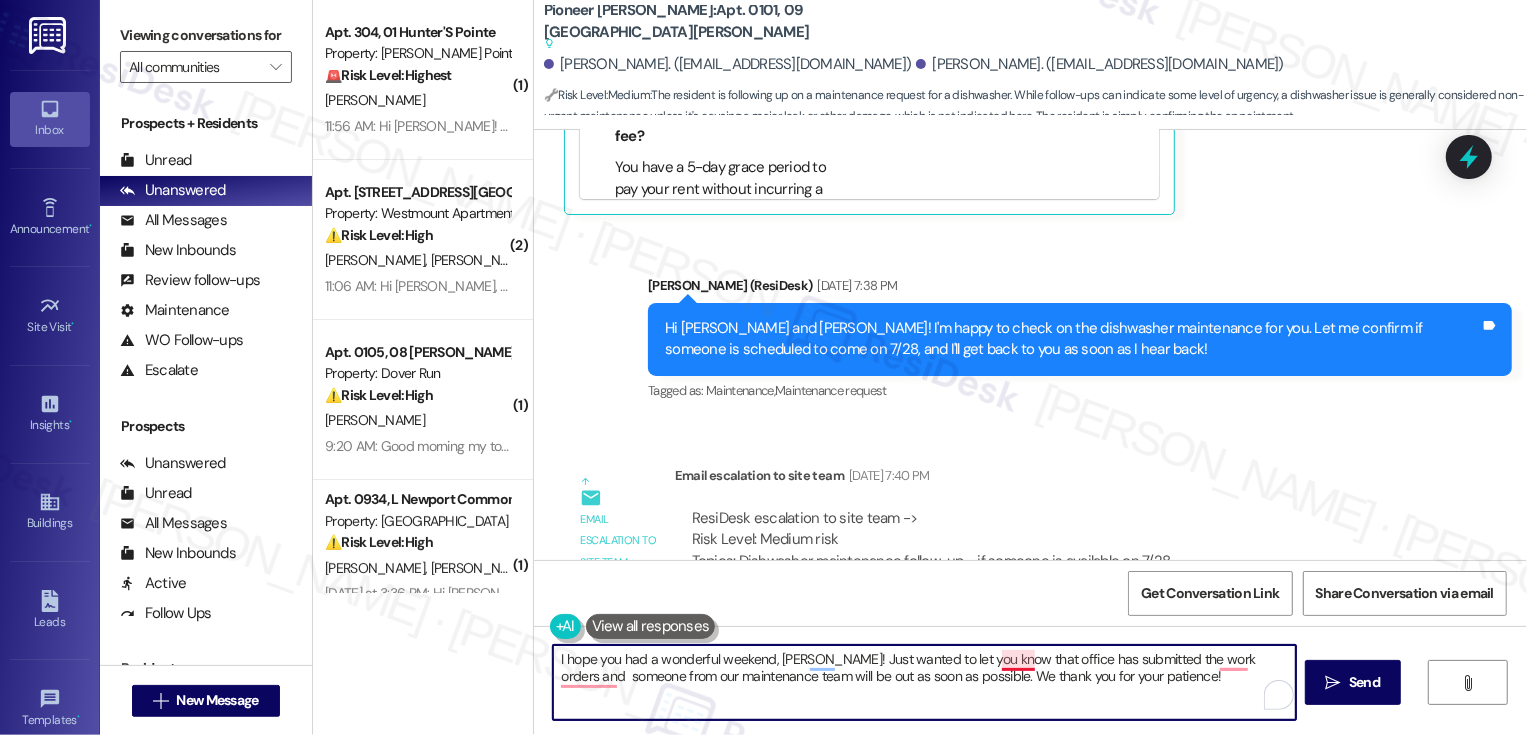click on "I hope you had a wonderful weekend, Nick! Just wanted to let you know that office has submitted the work orders and  someone from our maintenance team will be out as soon as possible. We thank you for your patience!" at bounding box center [924, 682] 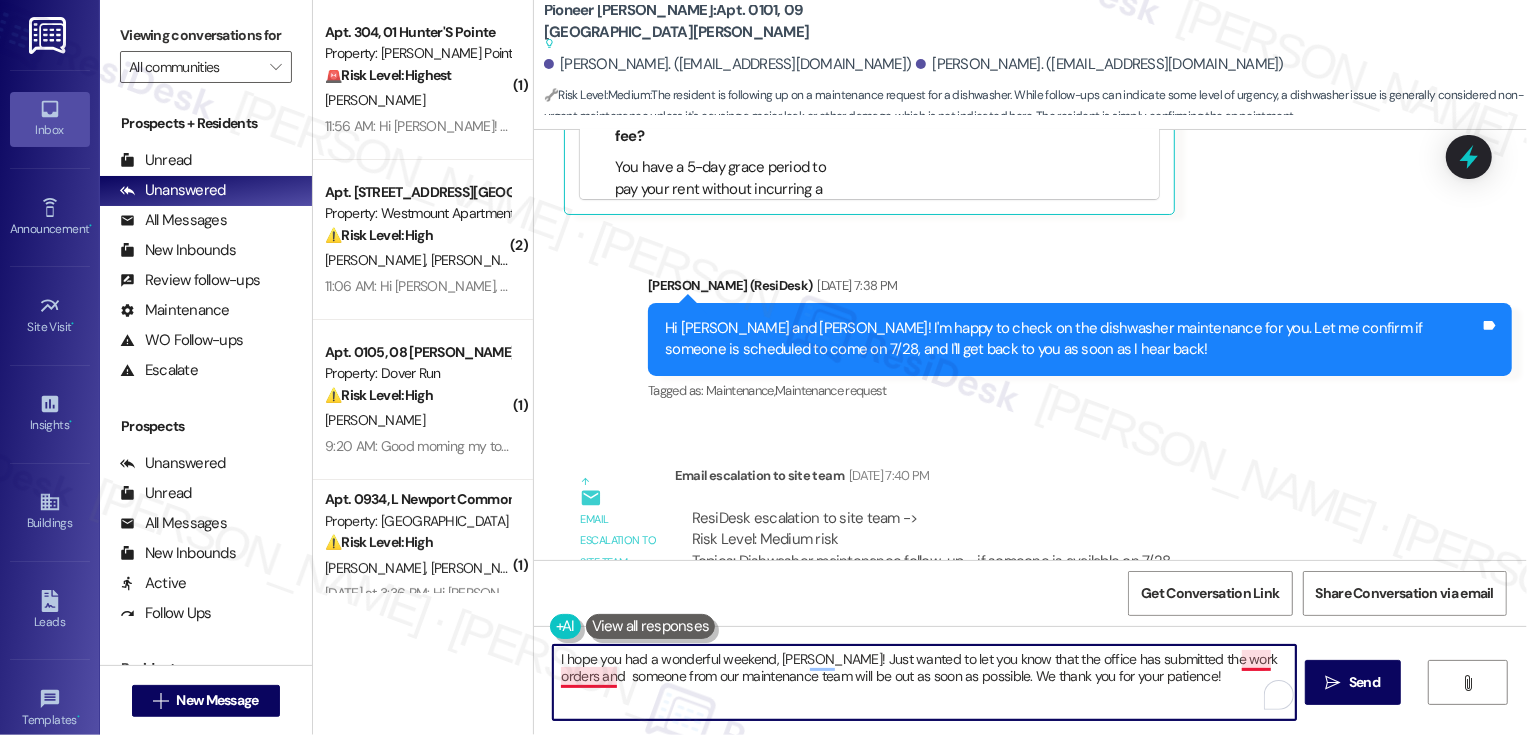click on "I hope you had a wonderful weekend, Nick! Just wanted to let you know that the office has submitted the work orders and  someone from our maintenance team will be out as soon as possible. We thank you for your patience!" at bounding box center (924, 682) 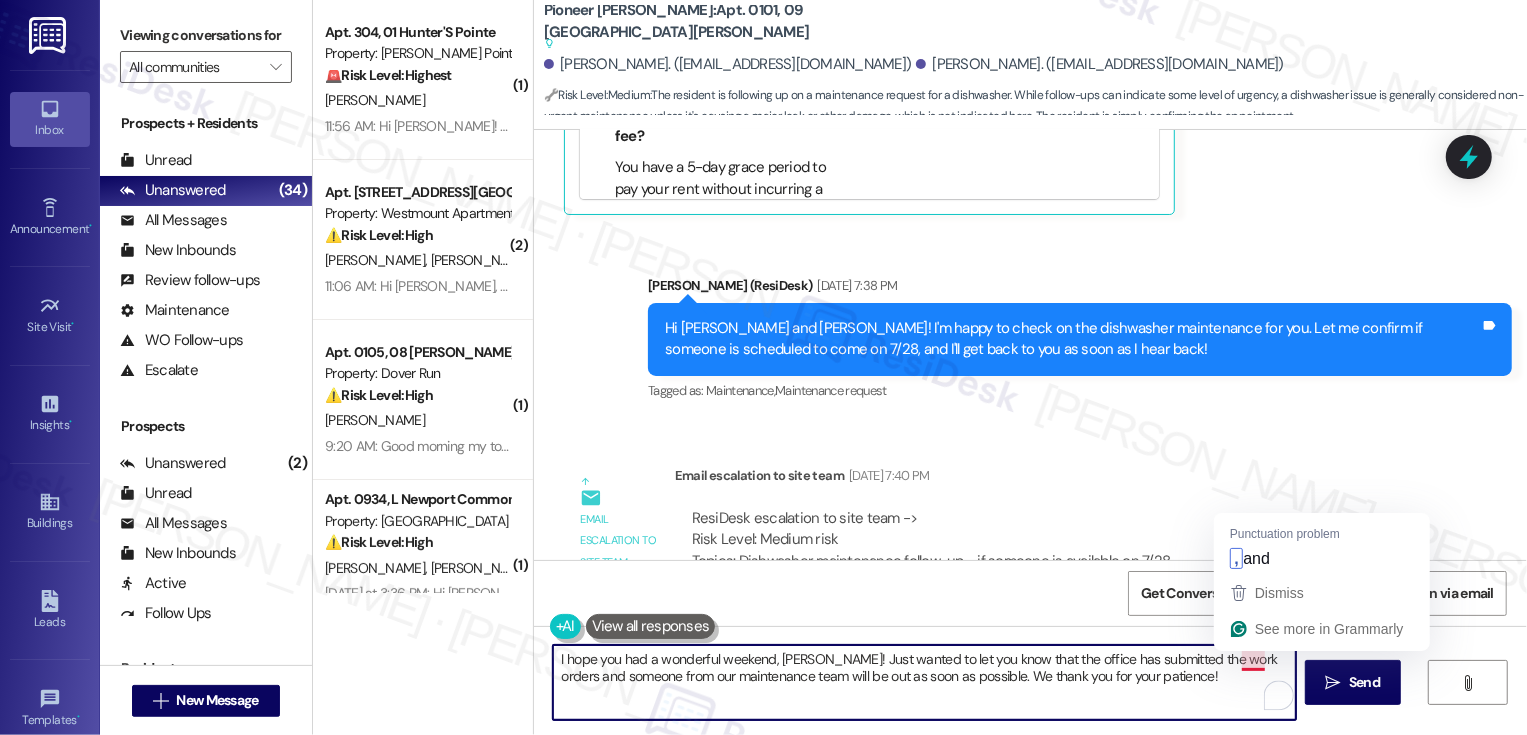 click on "I hope you had a wonderful weekend, Nick! Just wanted to let you know that the office has submitted the work orders and someone from our maintenance team will be out as soon as possible. We thank you for your patience!" at bounding box center [924, 682] 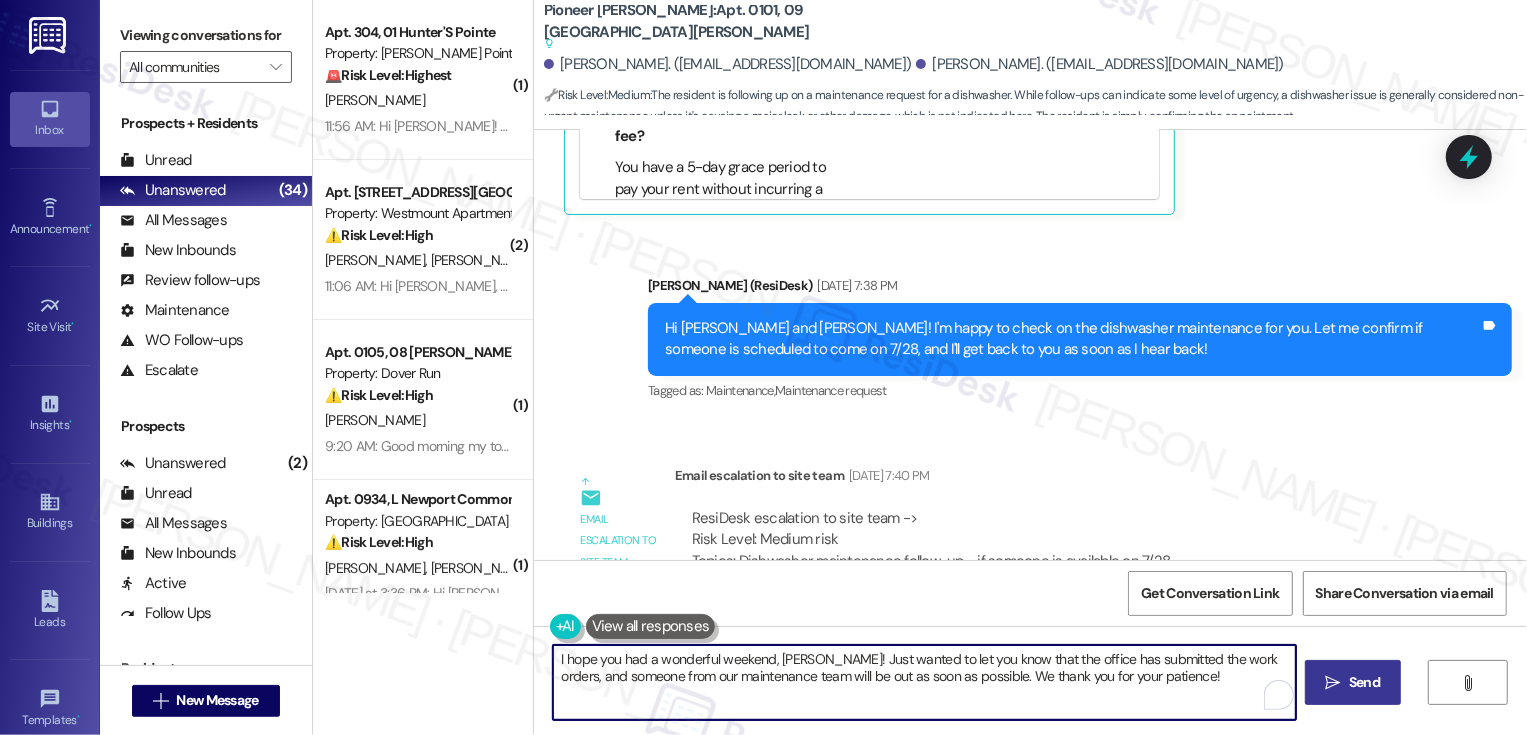 type on "I hope you had a wonderful weekend, Nick! Just wanted to let you know that the office has submitted the work orders, and someone from our maintenance team will be out as soon as possible. We thank you for your patience!" 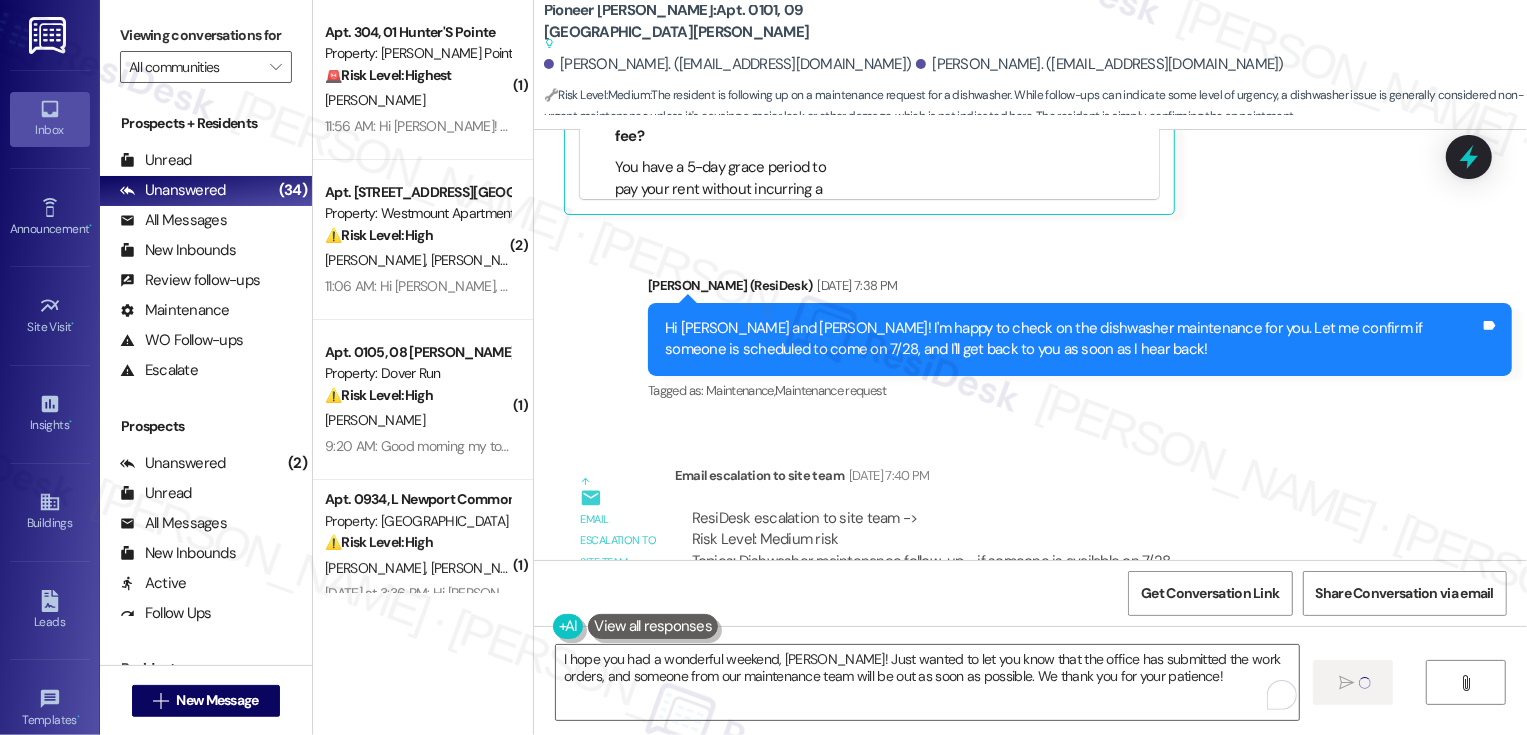type 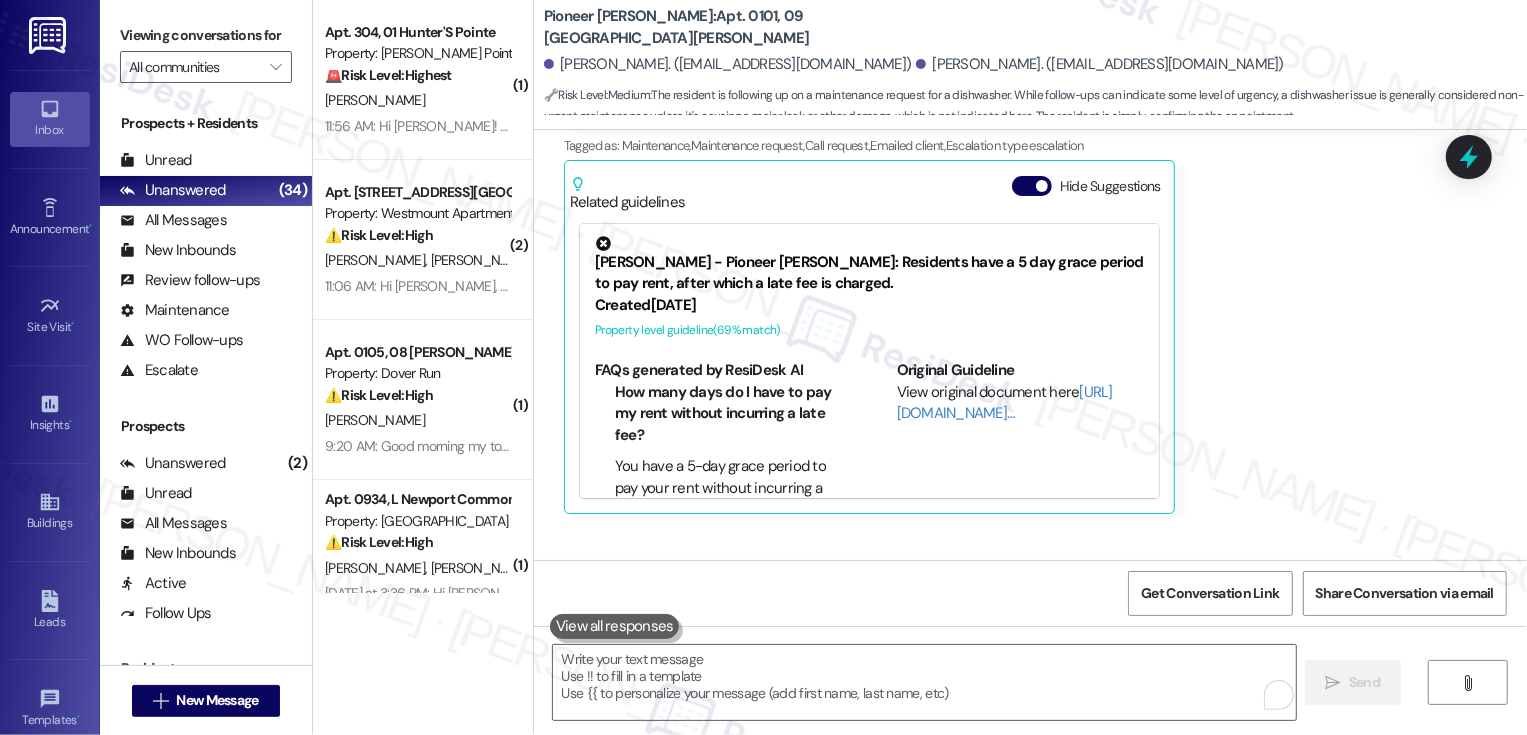 scroll, scrollTop: 24085, scrollLeft: 0, axis: vertical 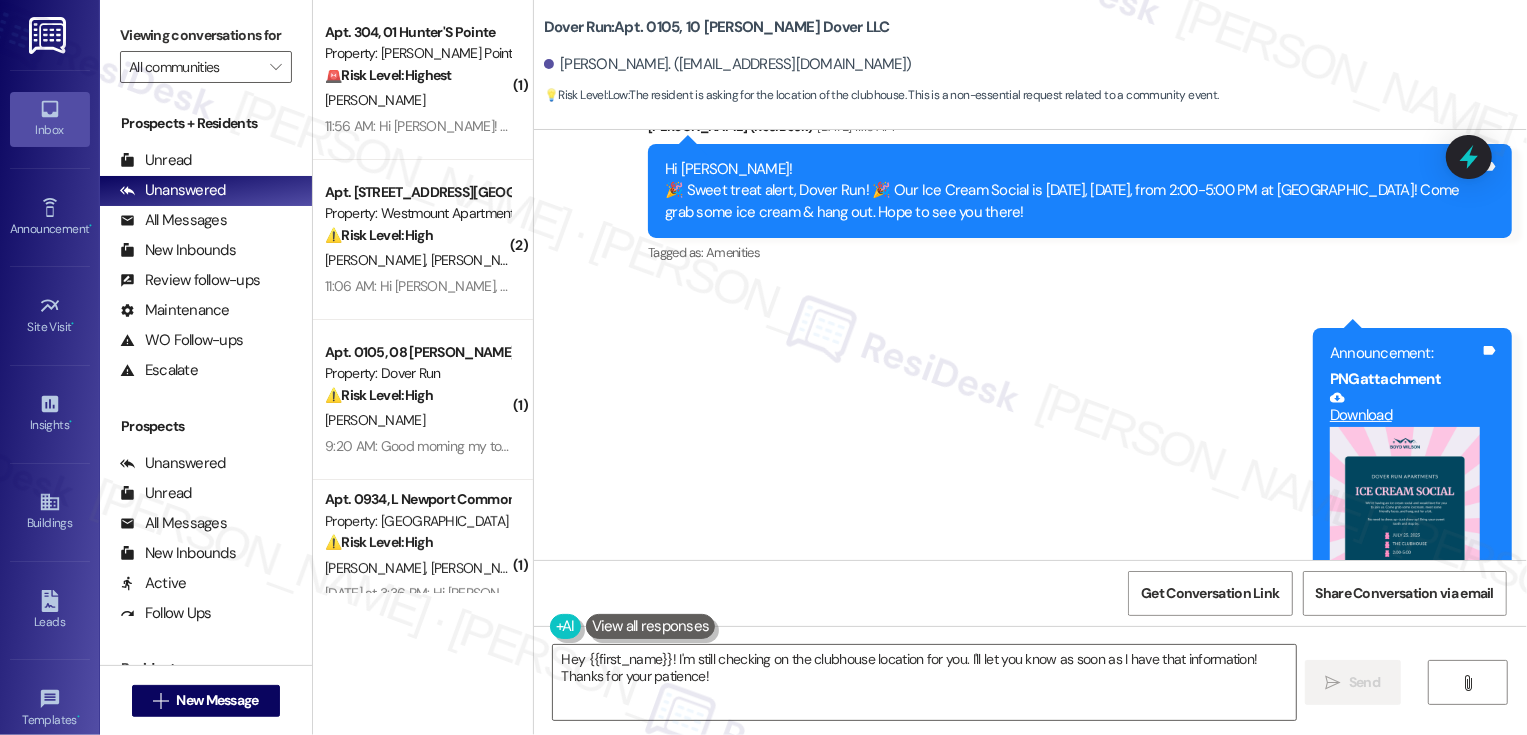 click at bounding box center (1405, 521) 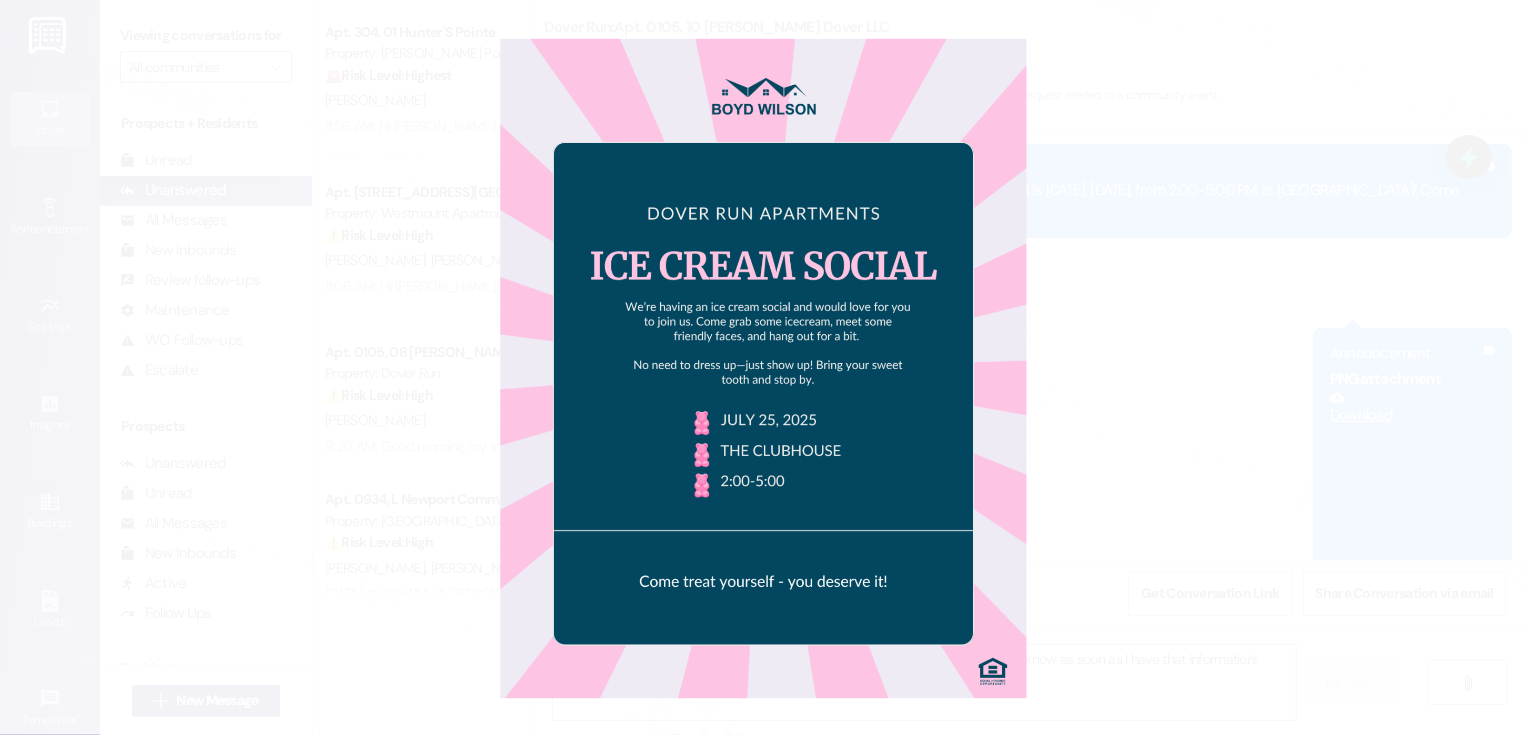 click at bounding box center [763, 367] 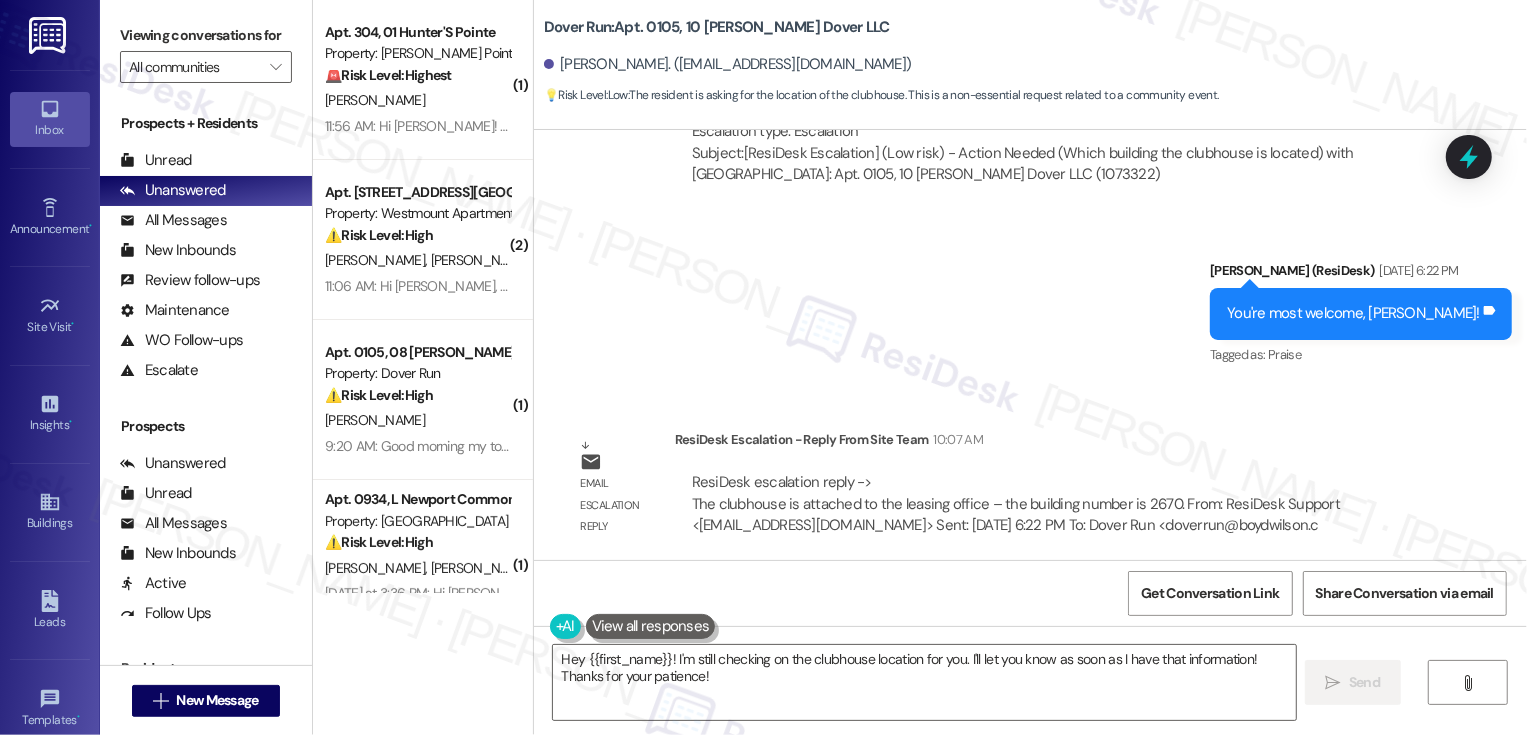scroll, scrollTop: 19180, scrollLeft: 0, axis: vertical 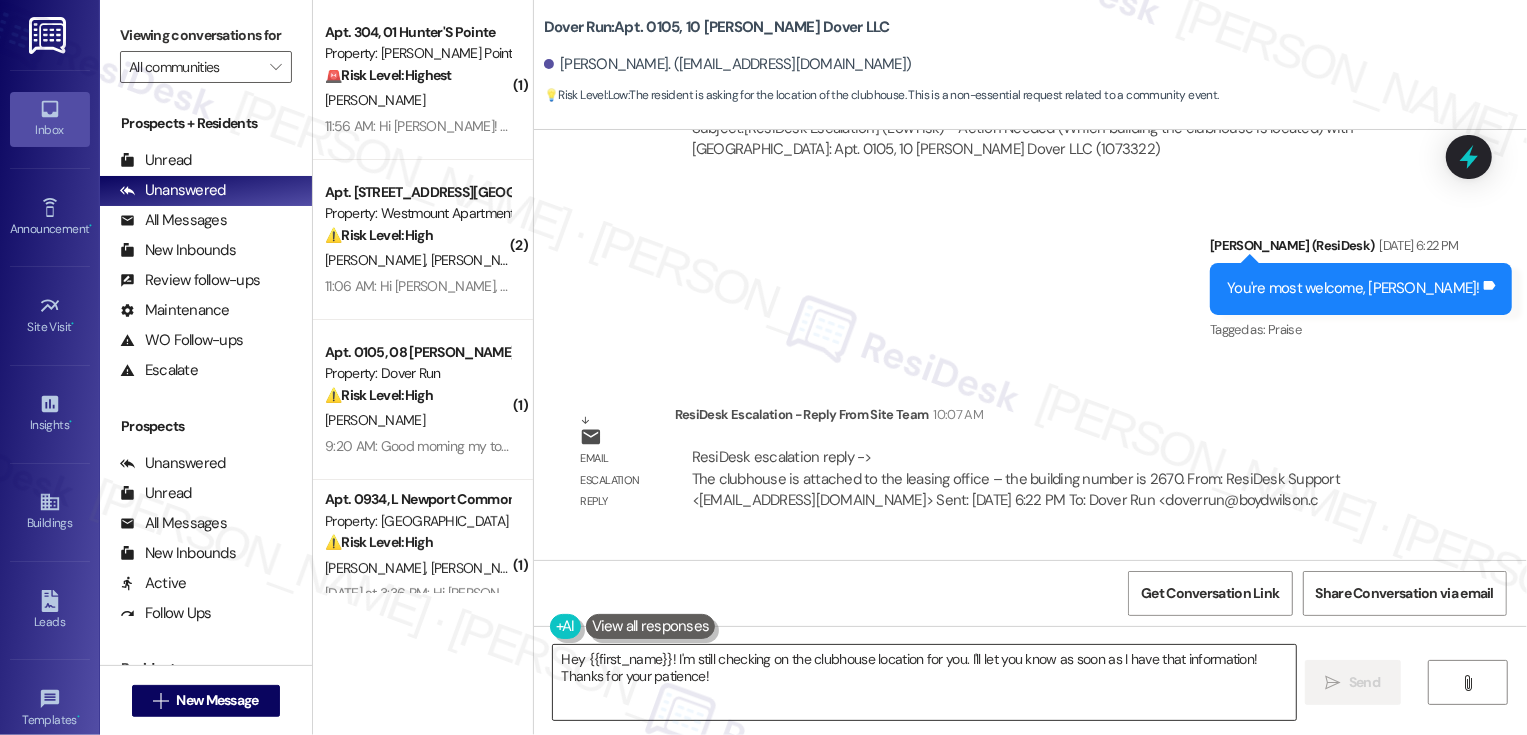 click on "Hey {{first_name}}! I'm still checking on the clubhouse location for you. I'll let you know as soon as I have that information! Thanks for your patience!" at bounding box center [924, 682] 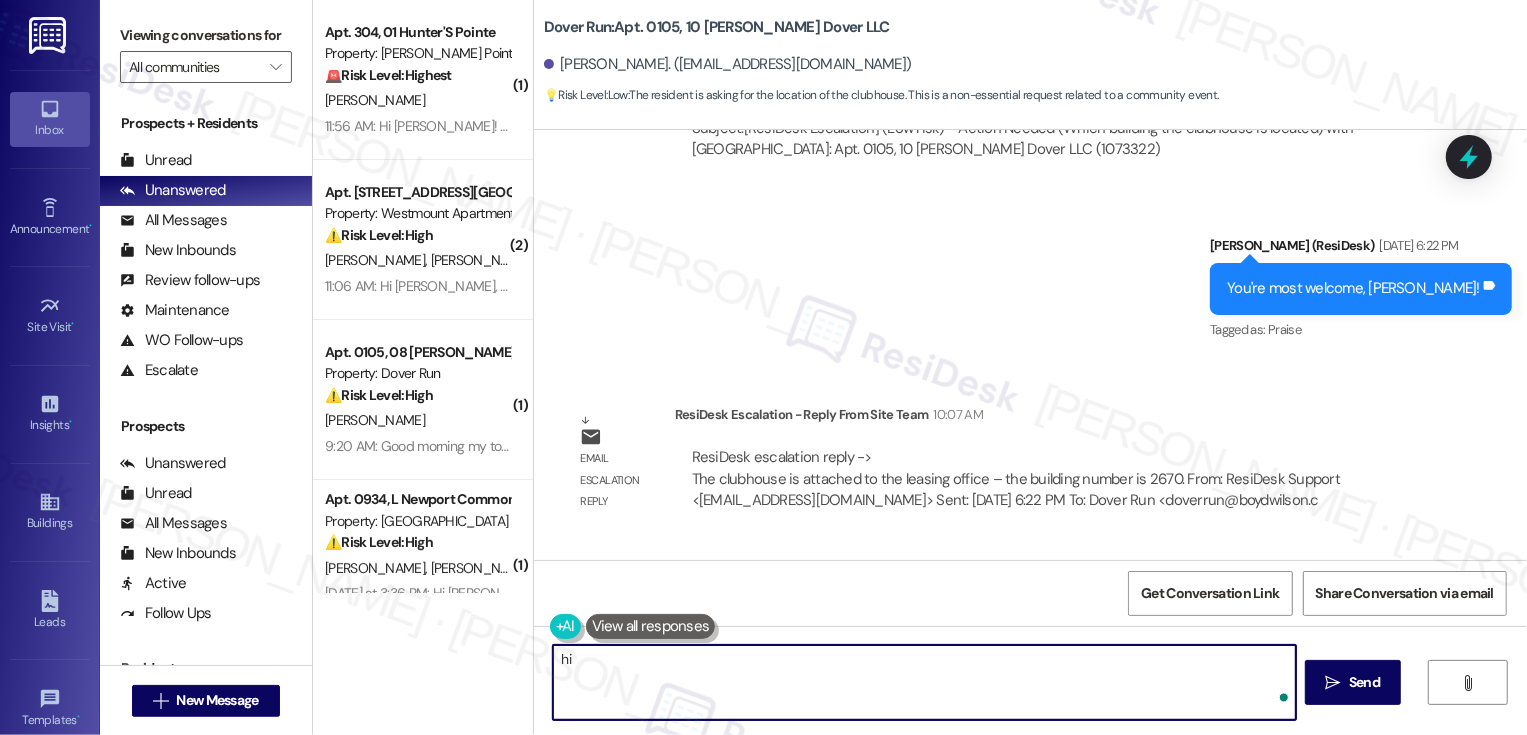 type on "h" 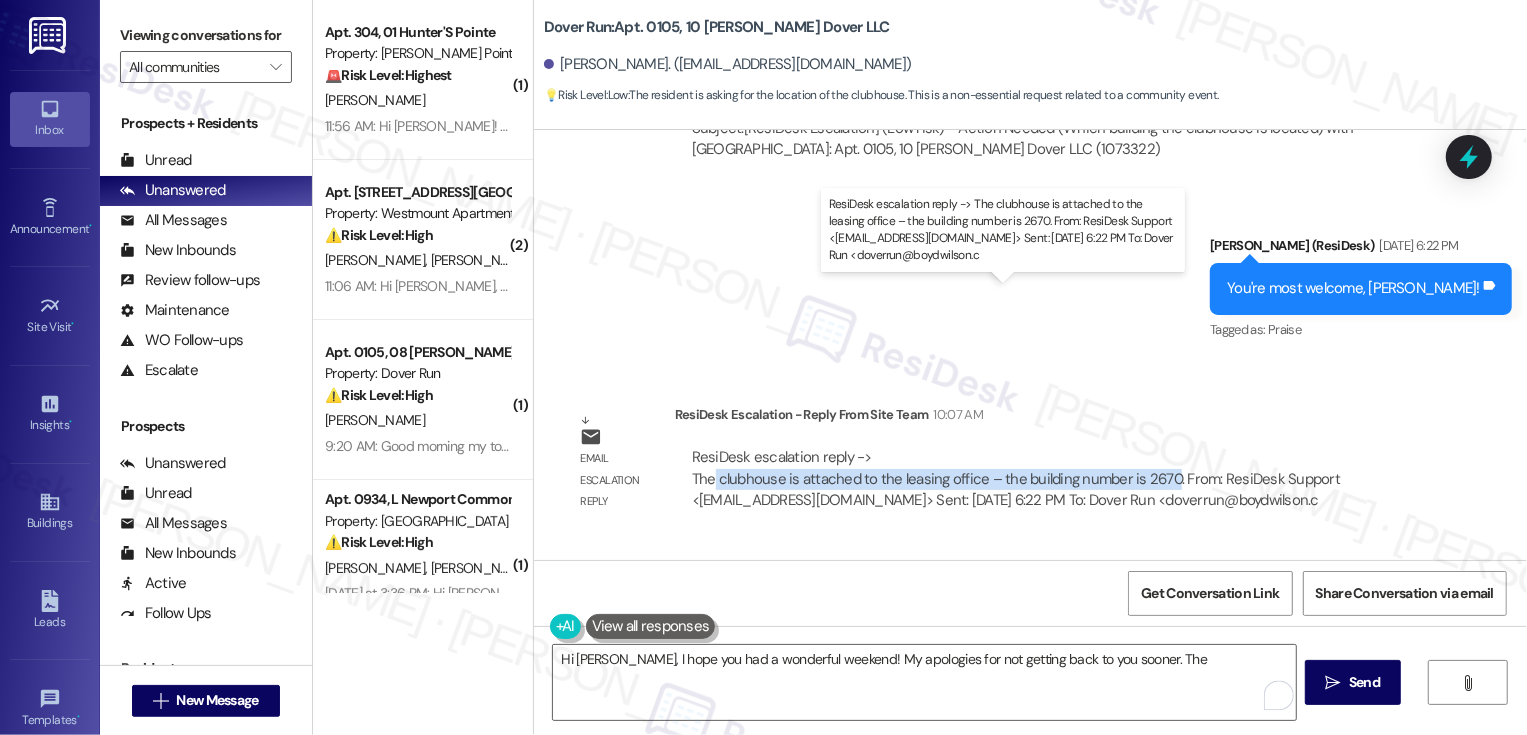 drag, startPoint x: 702, startPoint y: 311, endPoint x: 1158, endPoint y: 314, distance: 456.00986 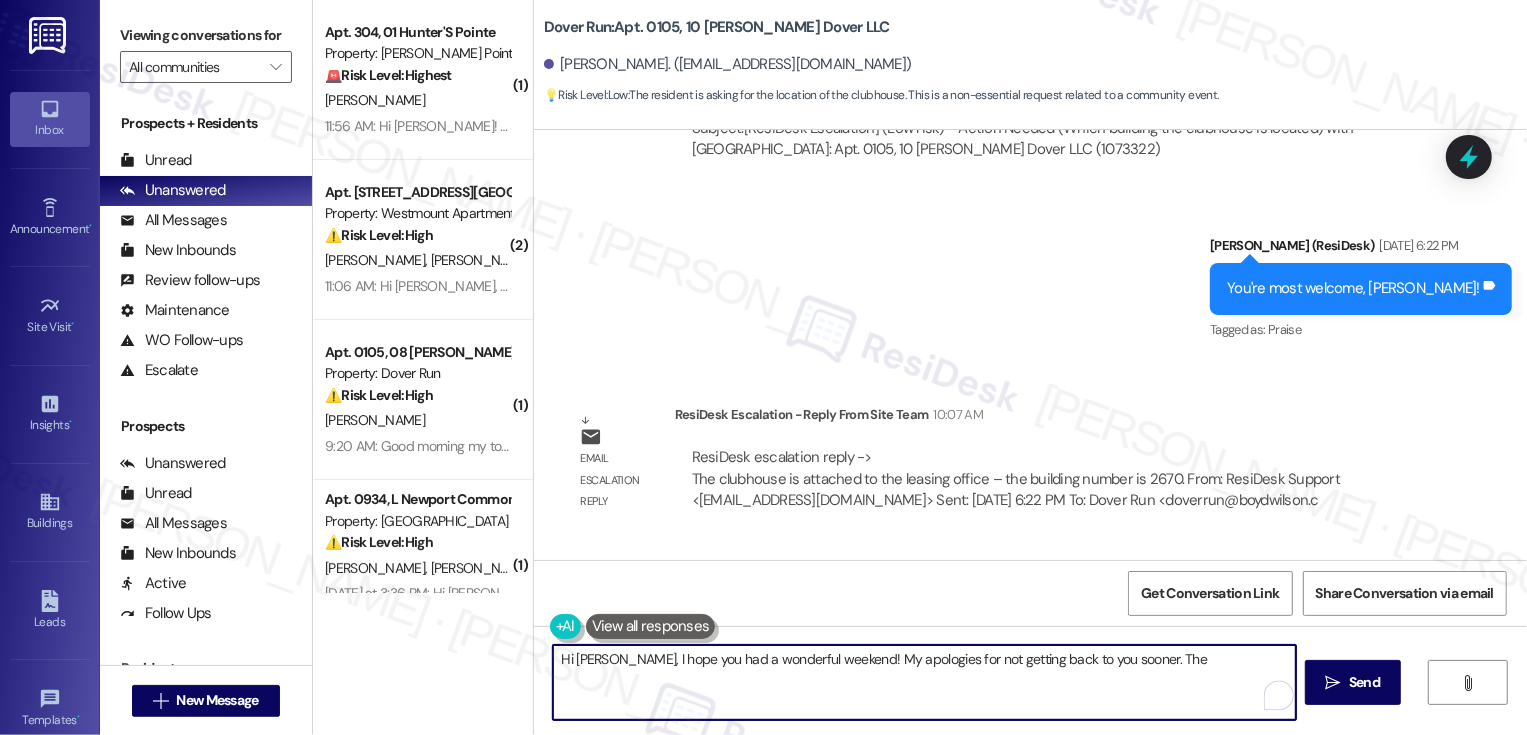 click on "Hi Brian, I hope you had a wonderful weekend! My apologies for not getting back to you sooner. The" at bounding box center [924, 682] 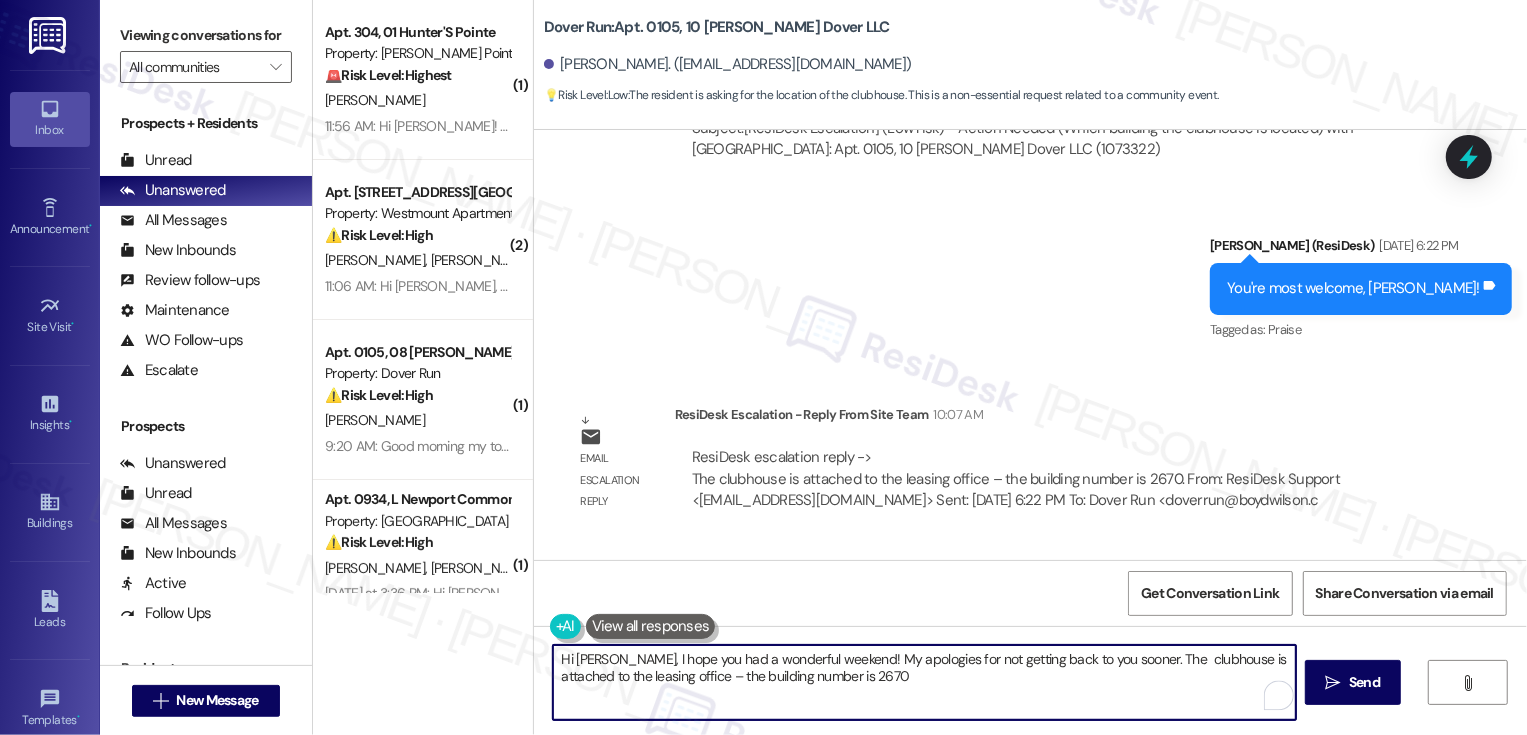 click on "Hi Brian, I hope you had a wonderful weekend! My apologies for not getting back to you sooner. The  clubhouse is attached to the leasing office – the building number is 2670" at bounding box center (924, 682) 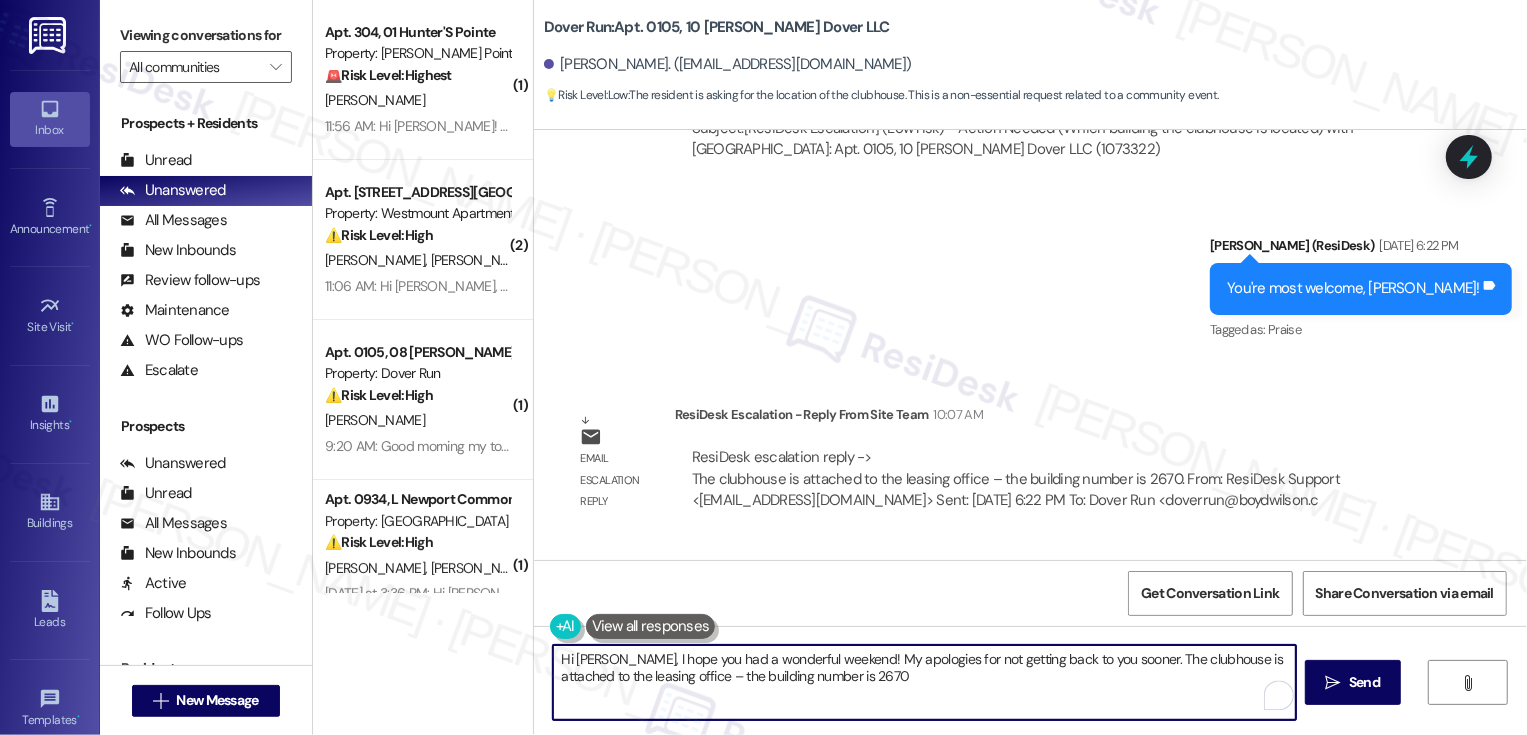 click on "Hi Brian, I hope you had a wonderful weekend! My apologies for not getting back to you sooner. The clubhouse is attached to the leasing office – the building number is 2670" at bounding box center [924, 682] 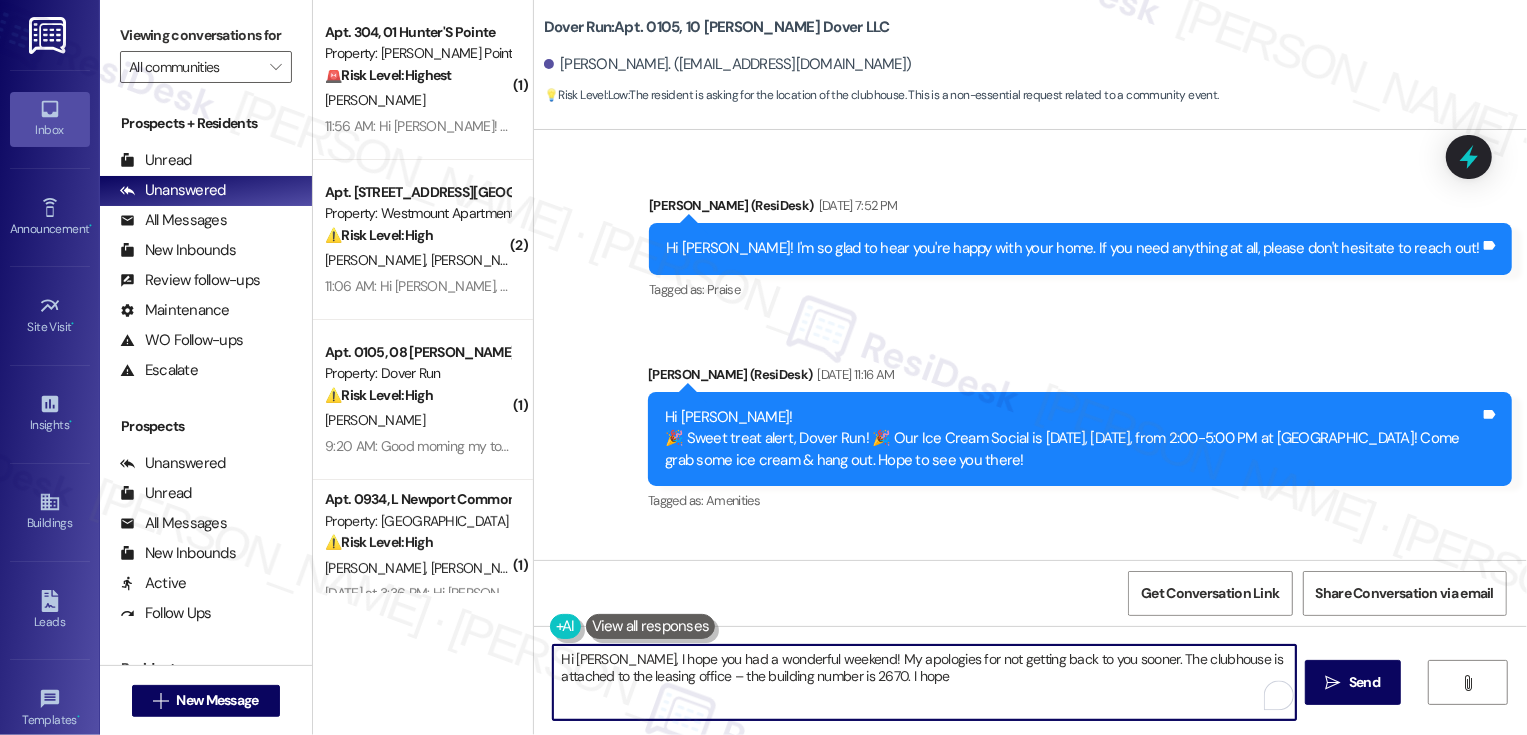 scroll, scrollTop: 17731, scrollLeft: 0, axis: vertical 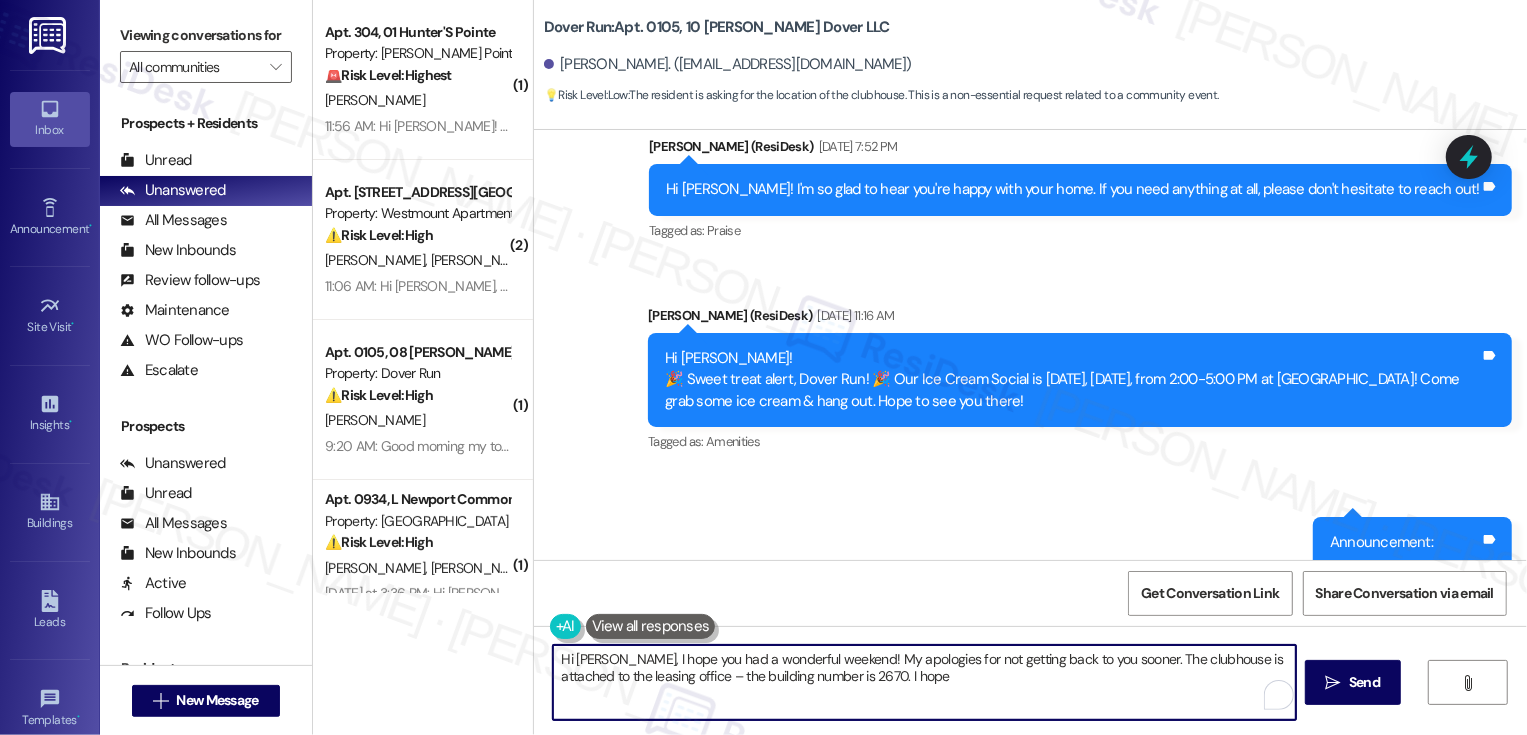 click at bounding box center (1405, 710) 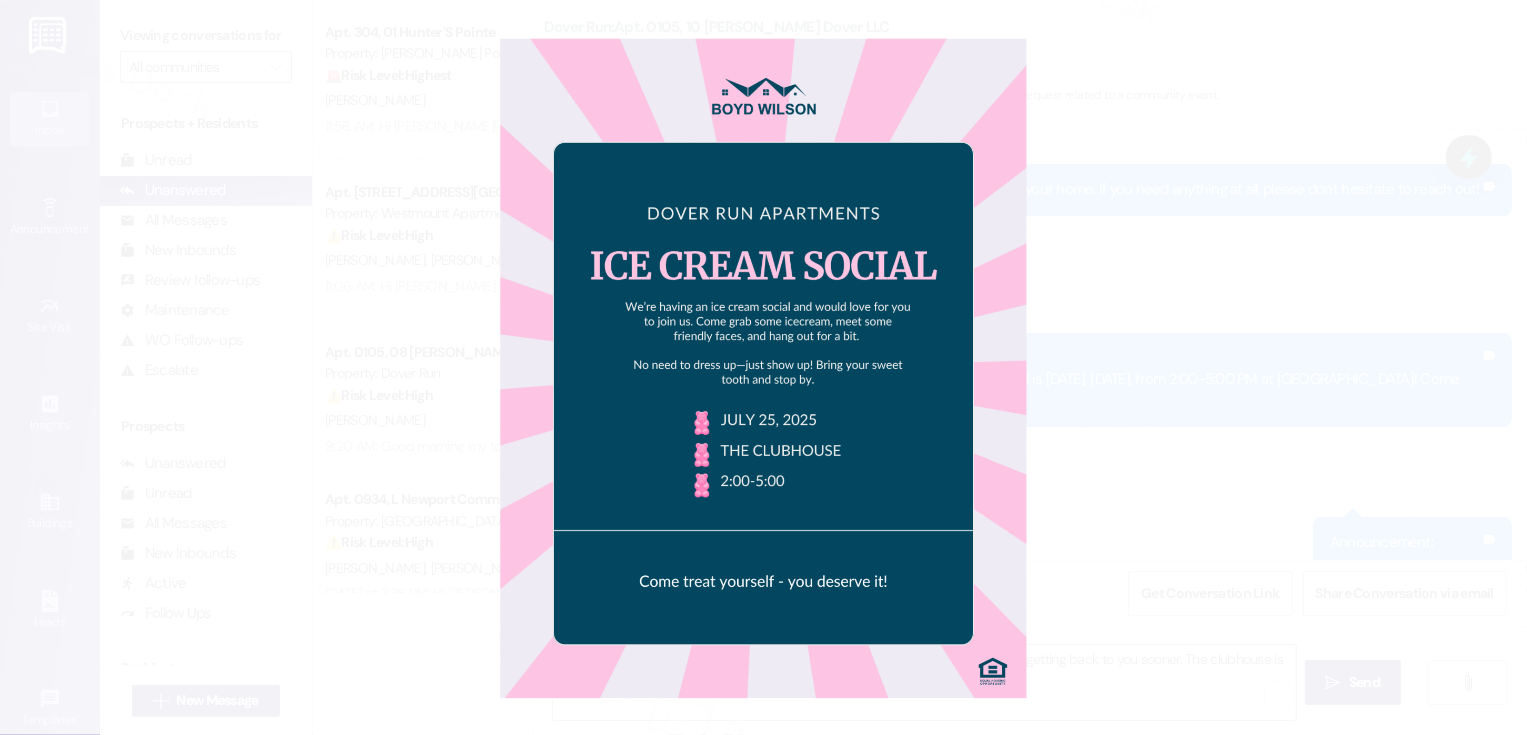 click at bounding box center (763, 367) 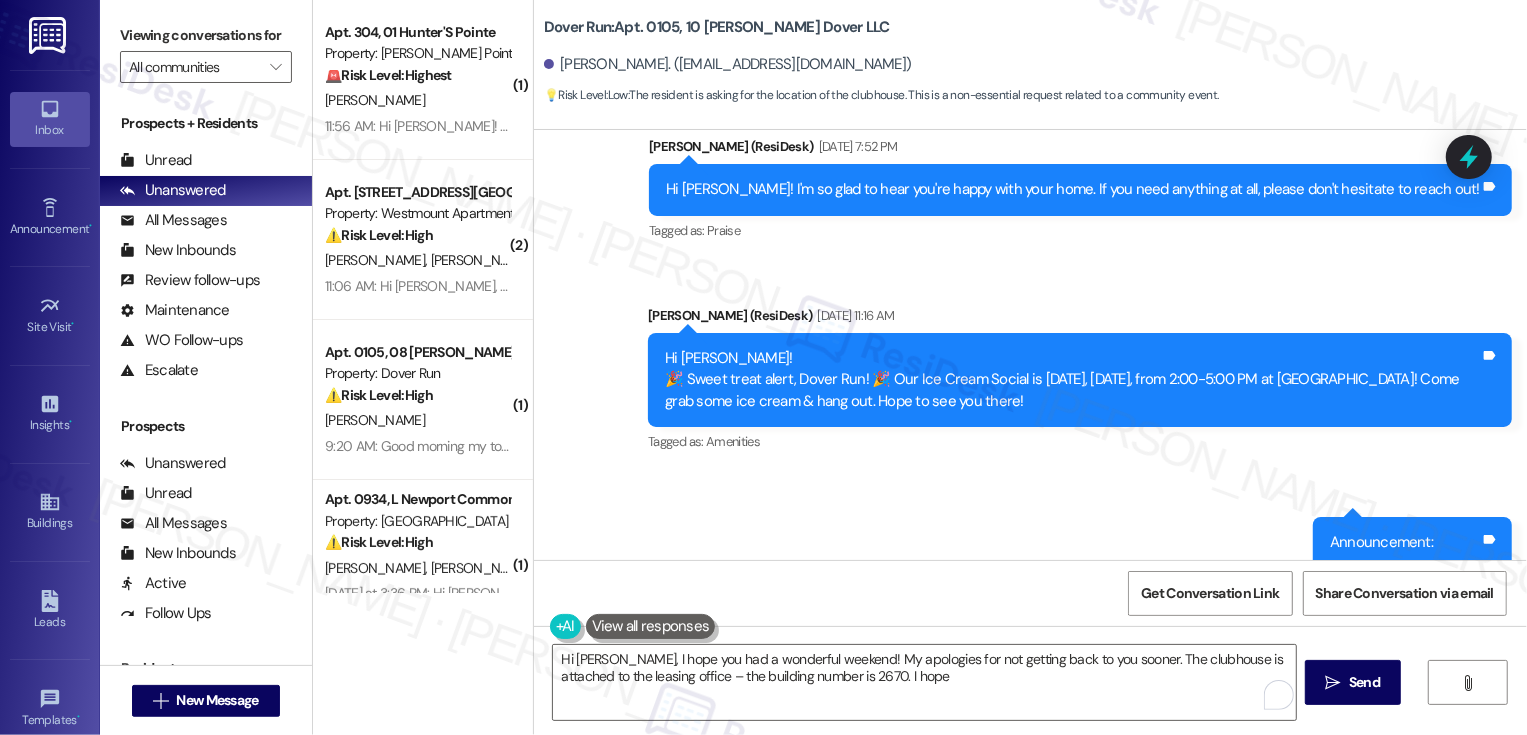 click at bounding box center [1405, 710] 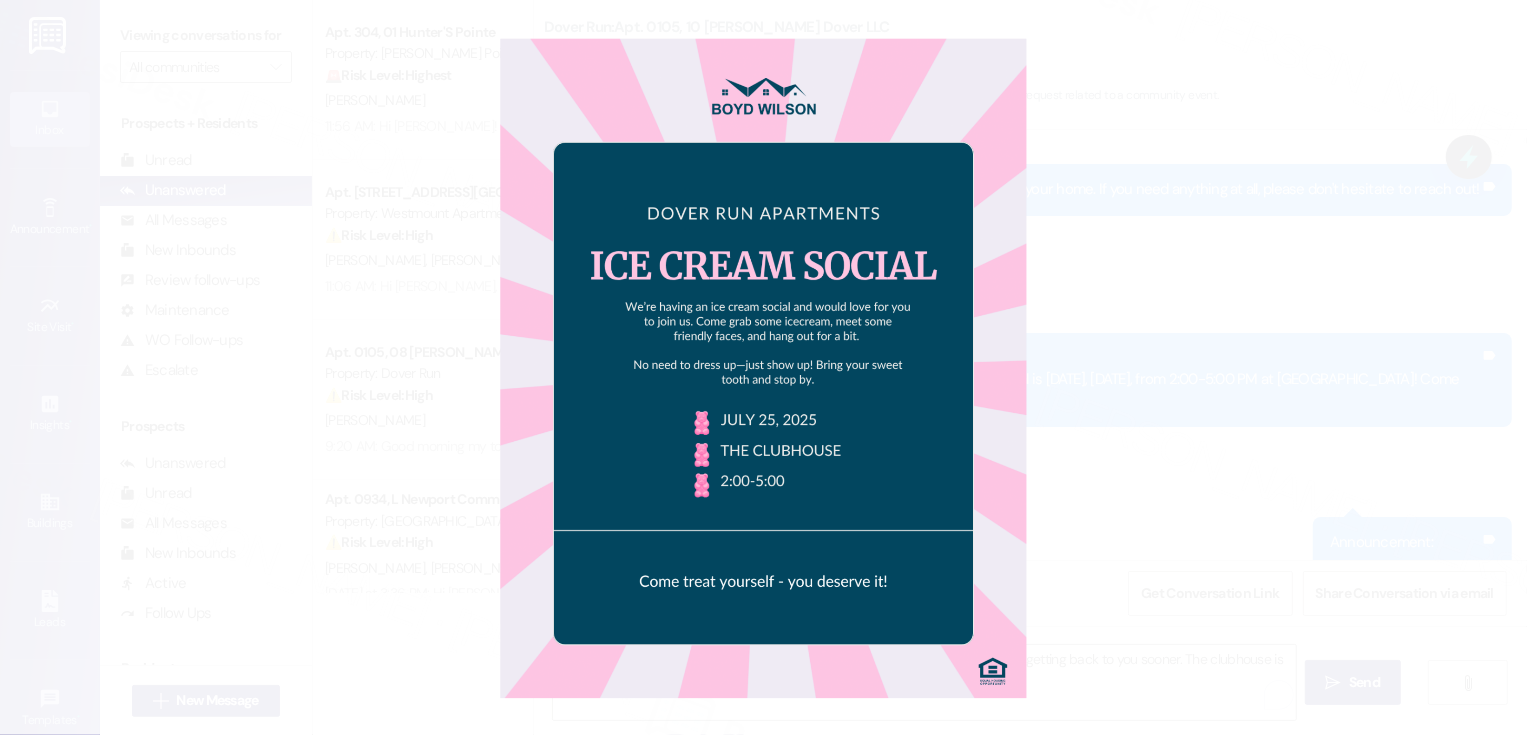 click at bounding box center (763, 367) 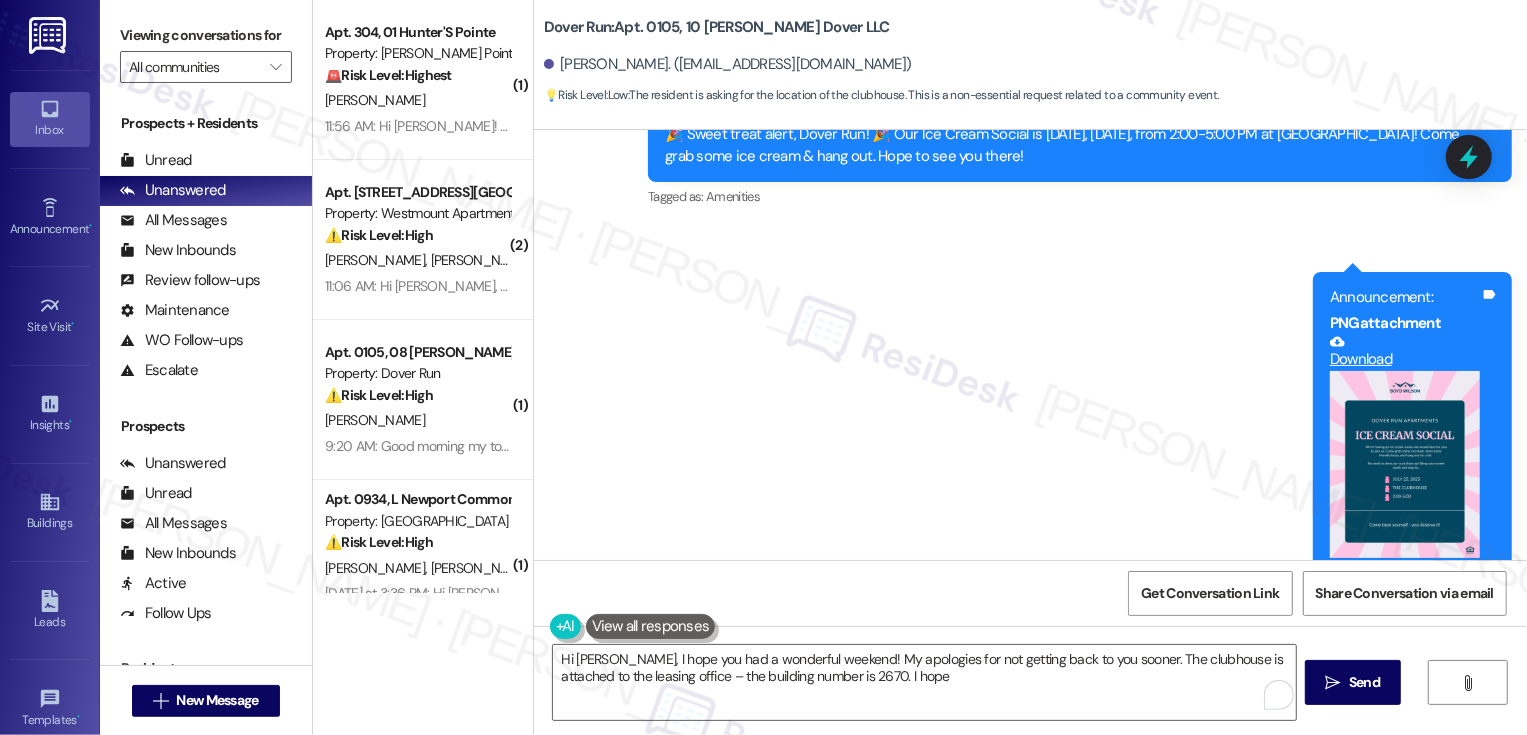 scroll, scrollTop: 18054, scrollLeft: 0, axis: vertical 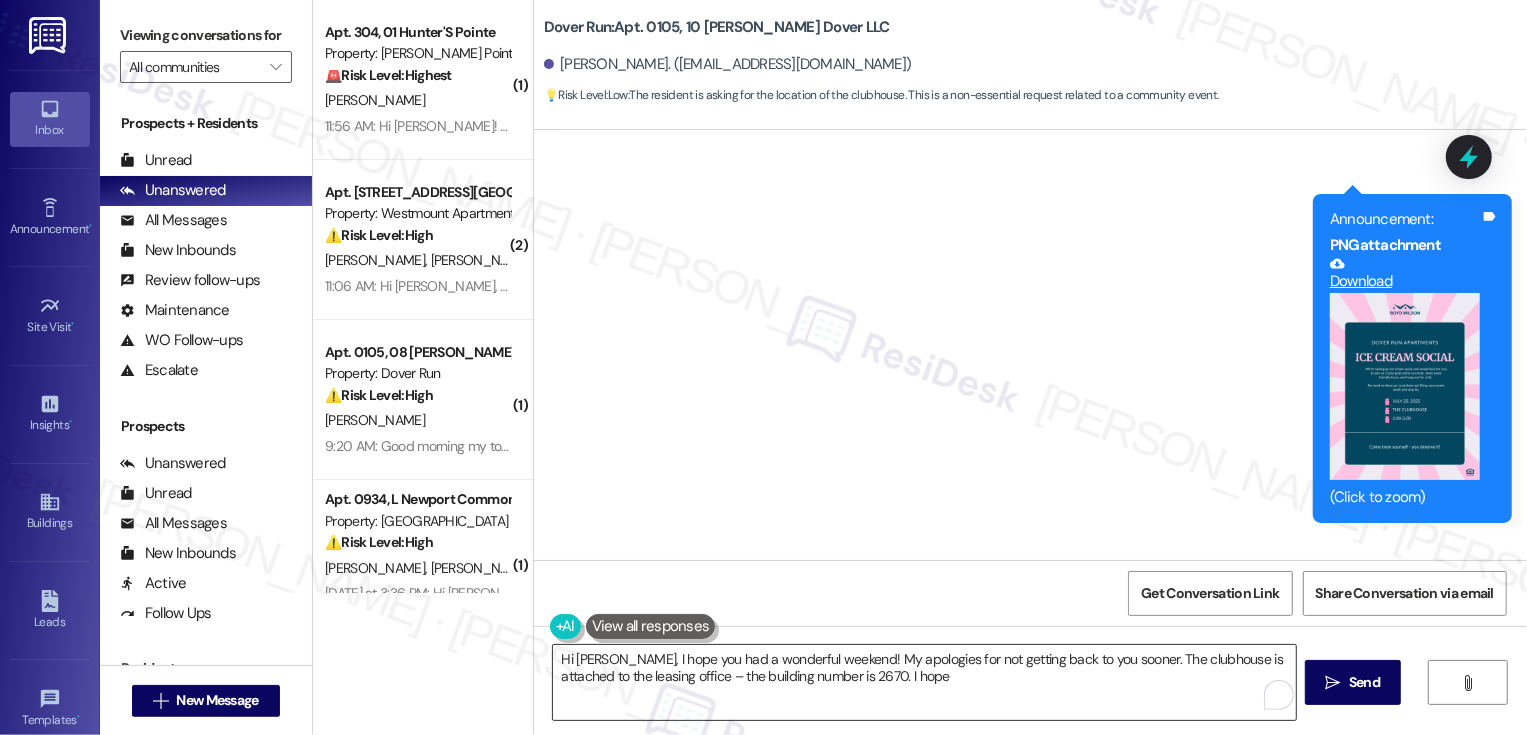 click on "Hi Brian, I hope you had a wonderful weekend! My apologies for not getting back to you sooner. The clubhouse is attached to the leasing office – the building number is 2670. I hope" at bounding box center [924, 682] 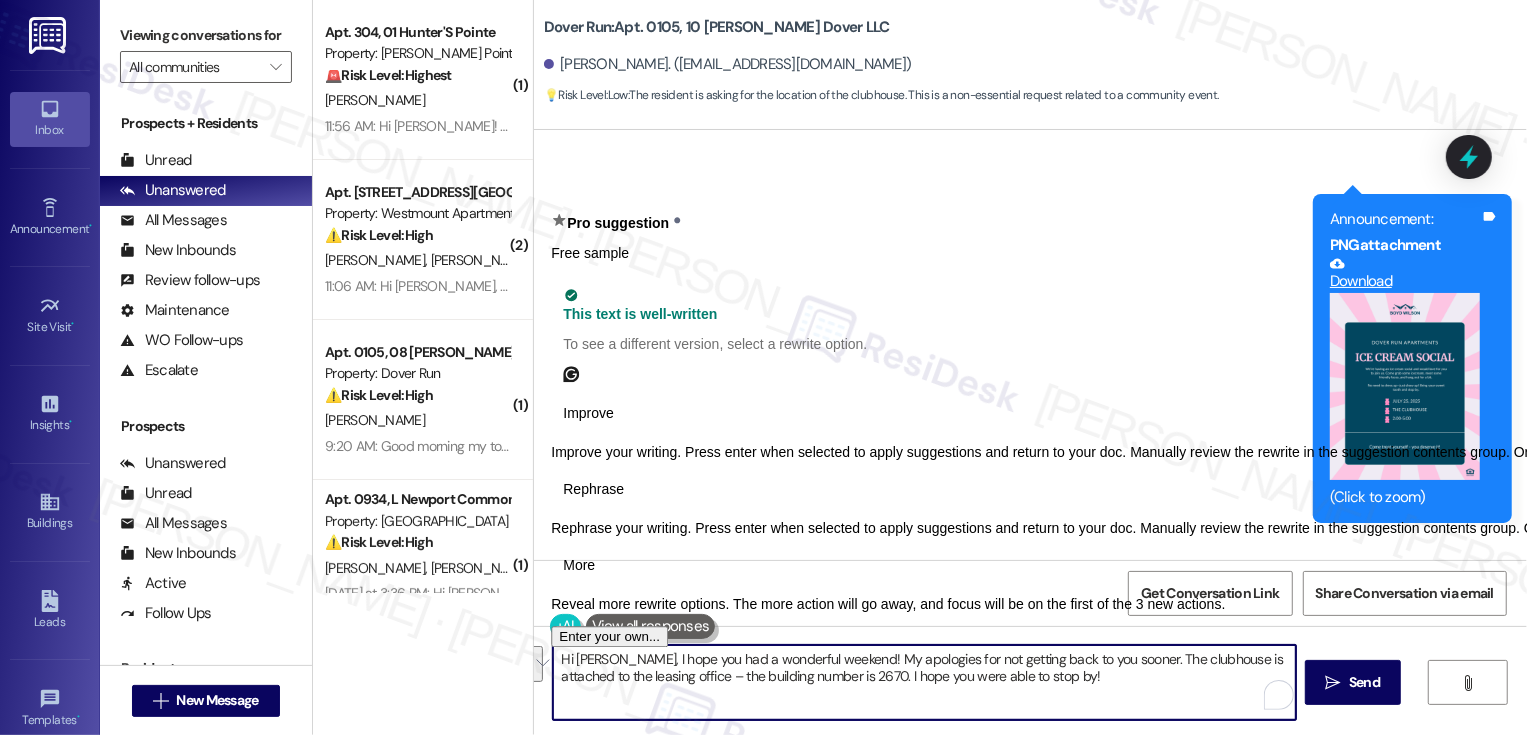 type on "Hi Brian, I hope you had a wonderful weekend! My apologies for not getting back to you sooner. The clubhouse is attached to the leasing office – the building number is 2670. I hope you were able to stop by!" 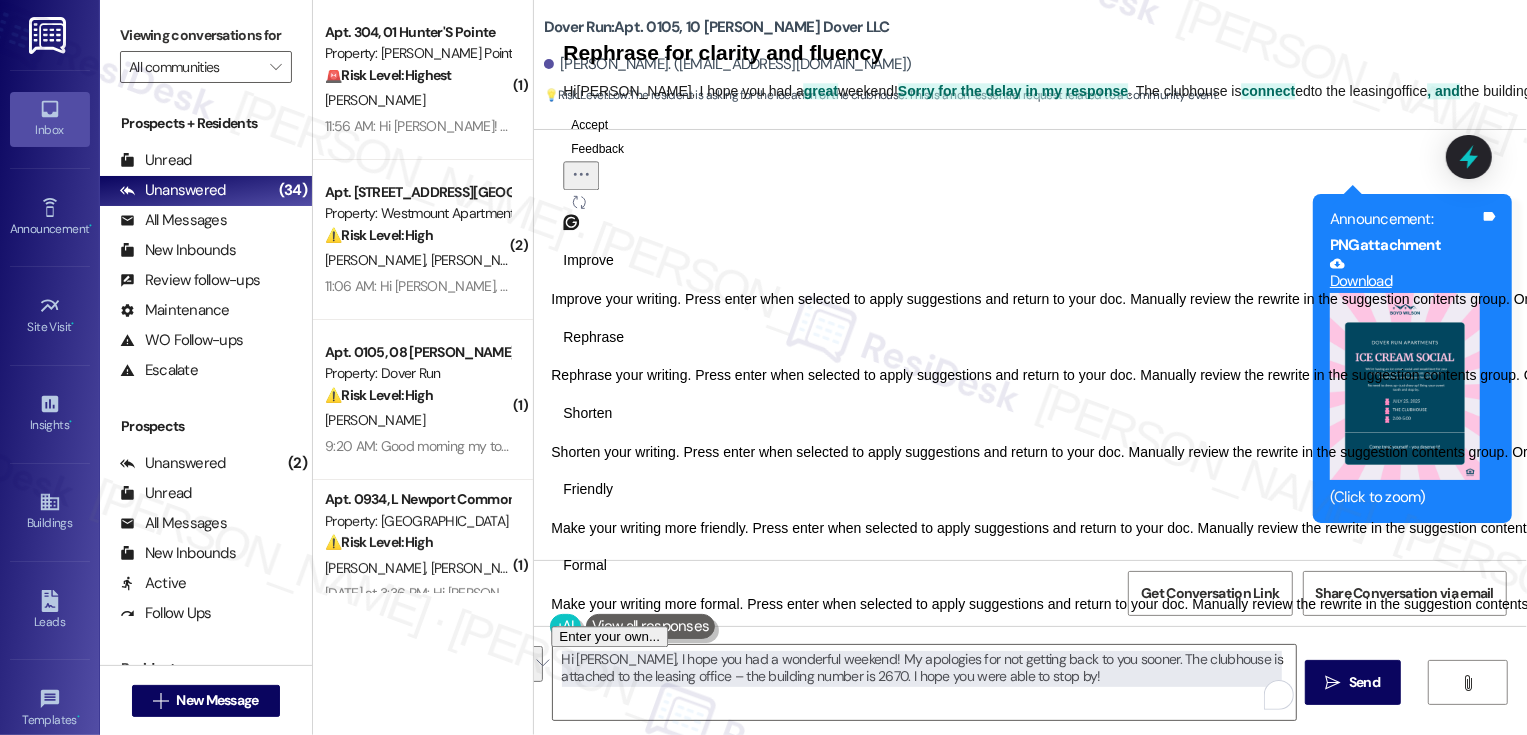 click on "Friendly" at bounding box center (588, 489) 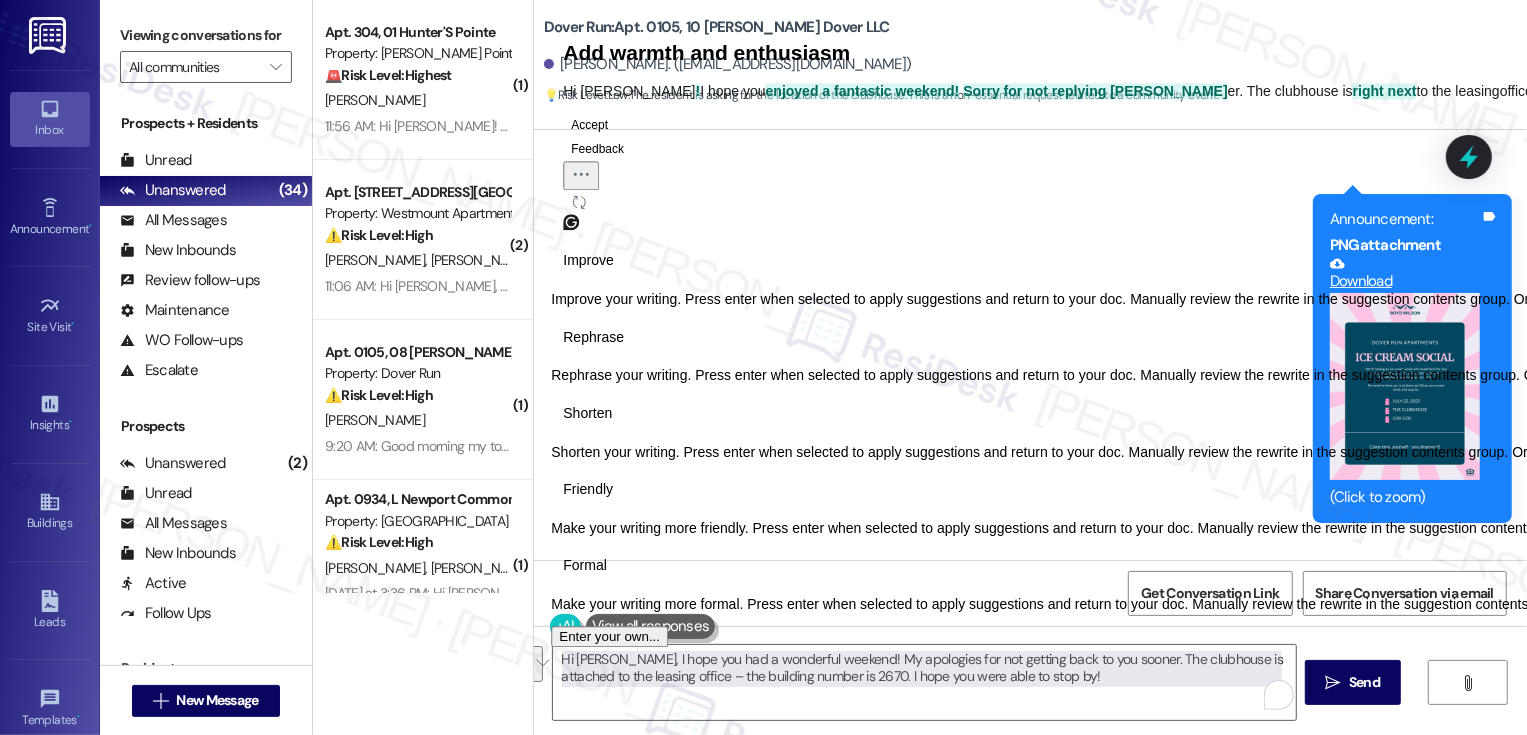 click 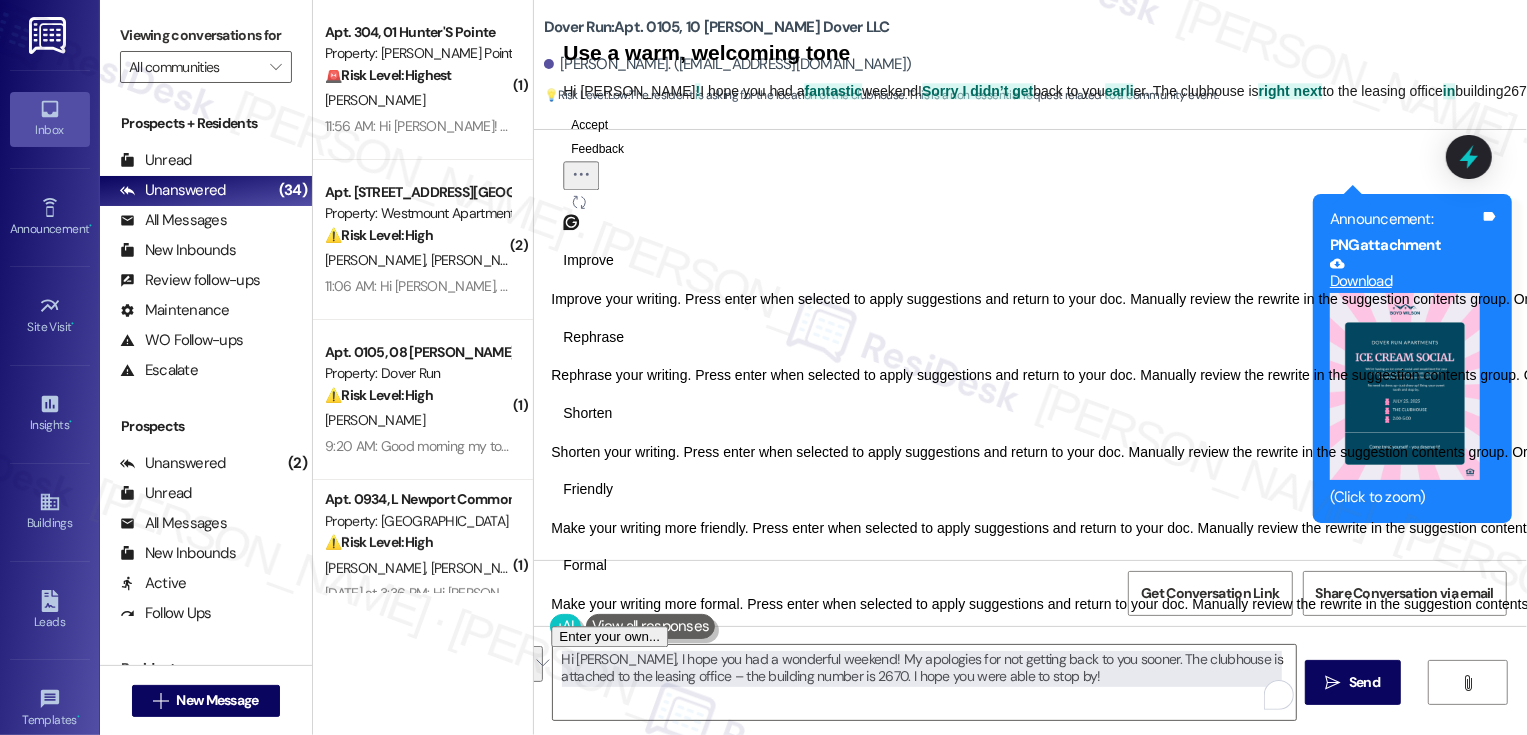 click 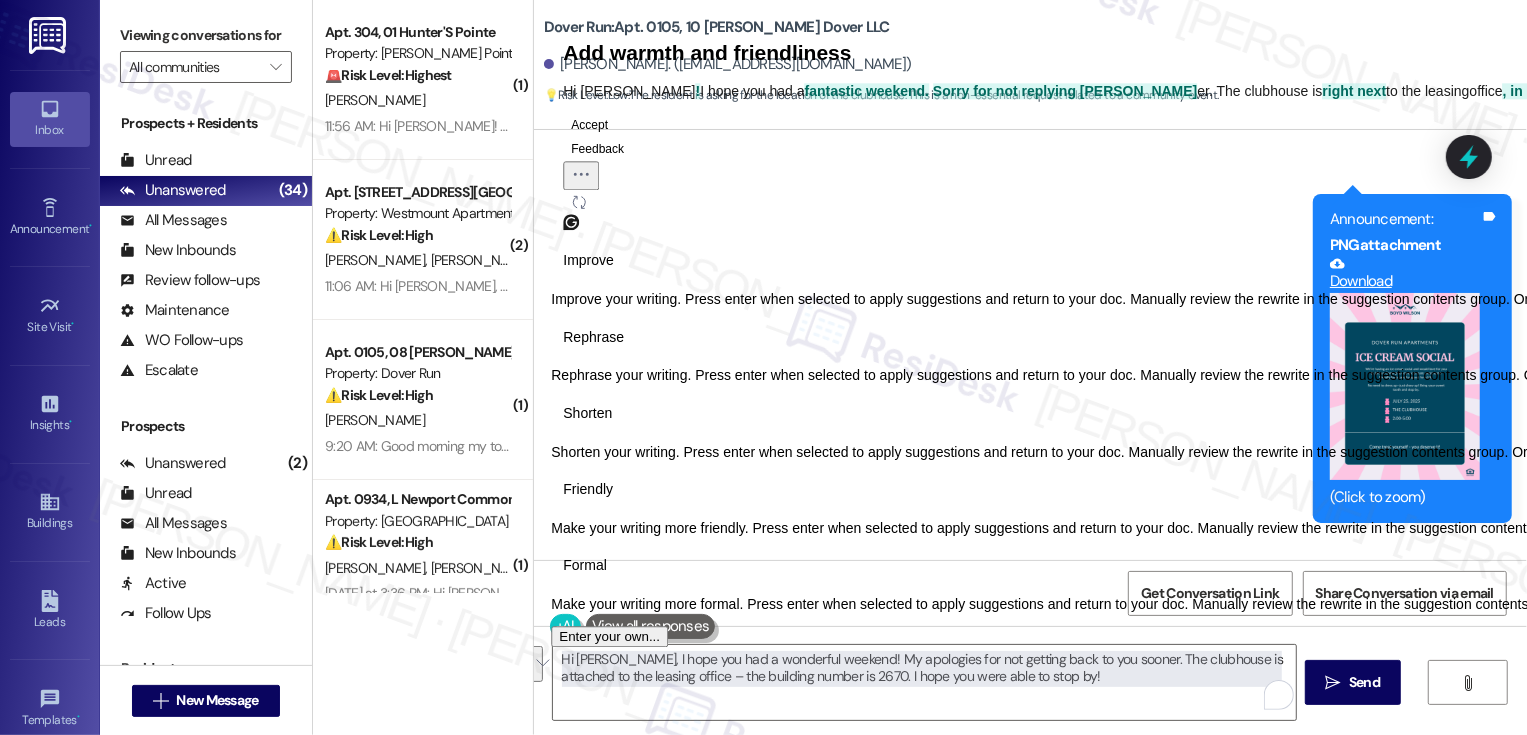 click on "Shorten" at bounding box center (587, 413) 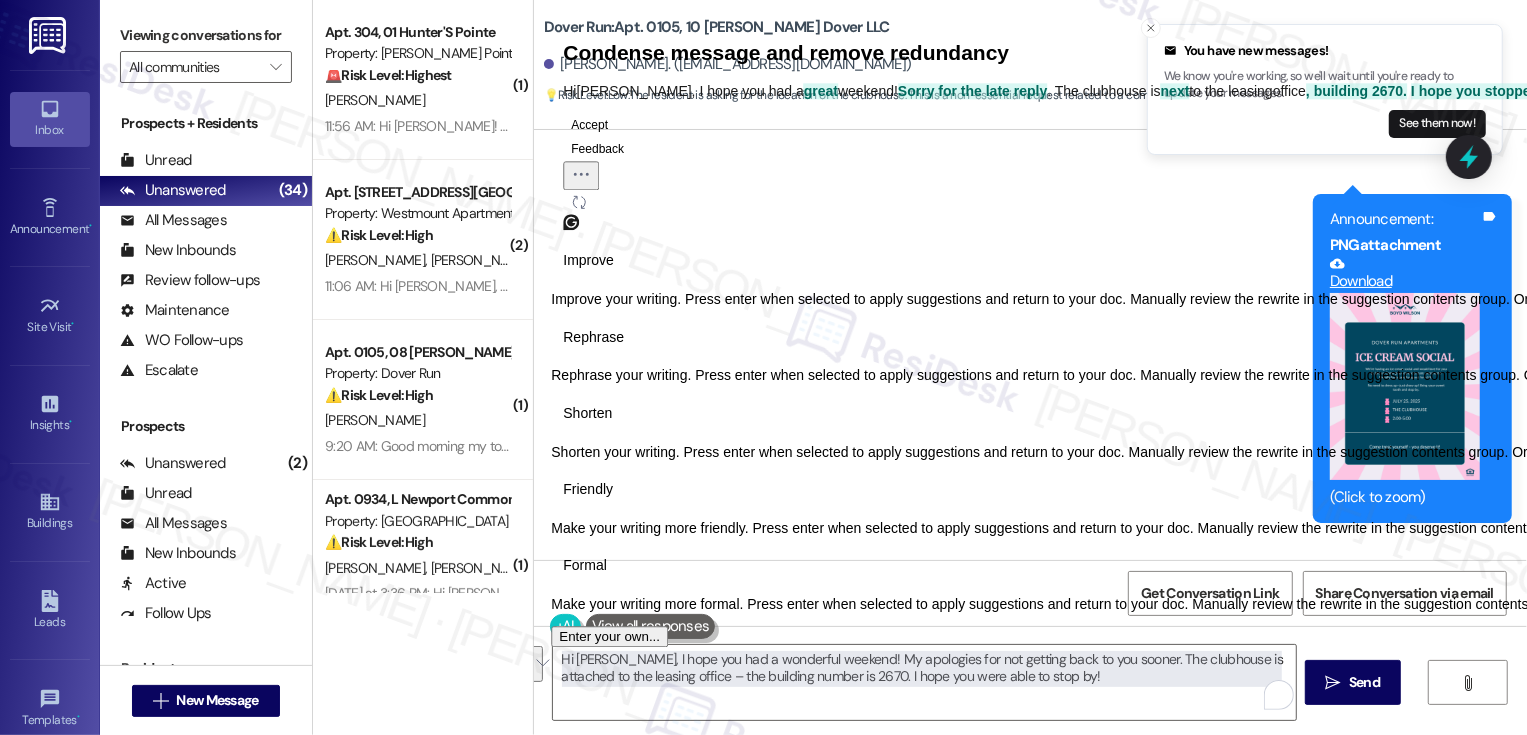 click on "Rephrase" at bounding box center (593, 337) 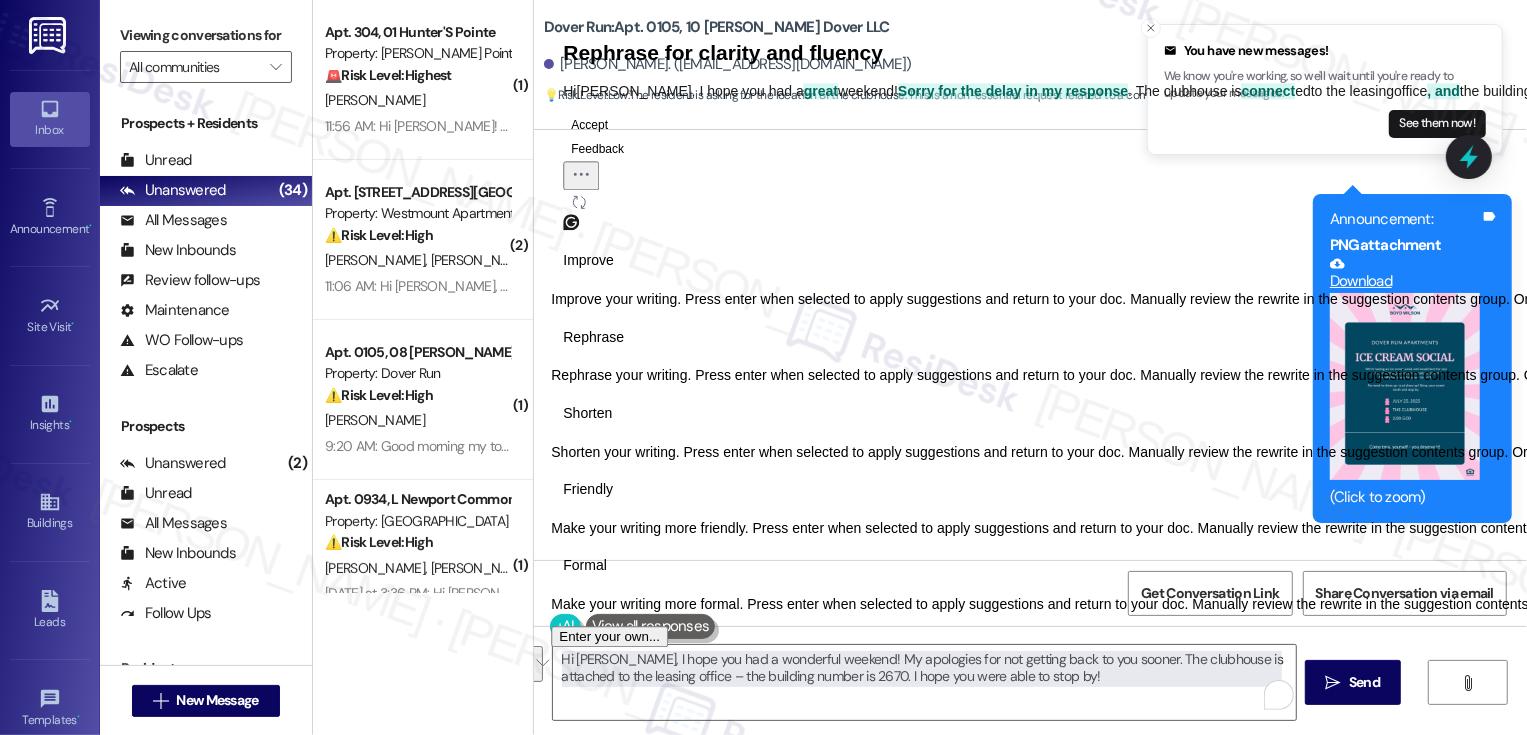 click 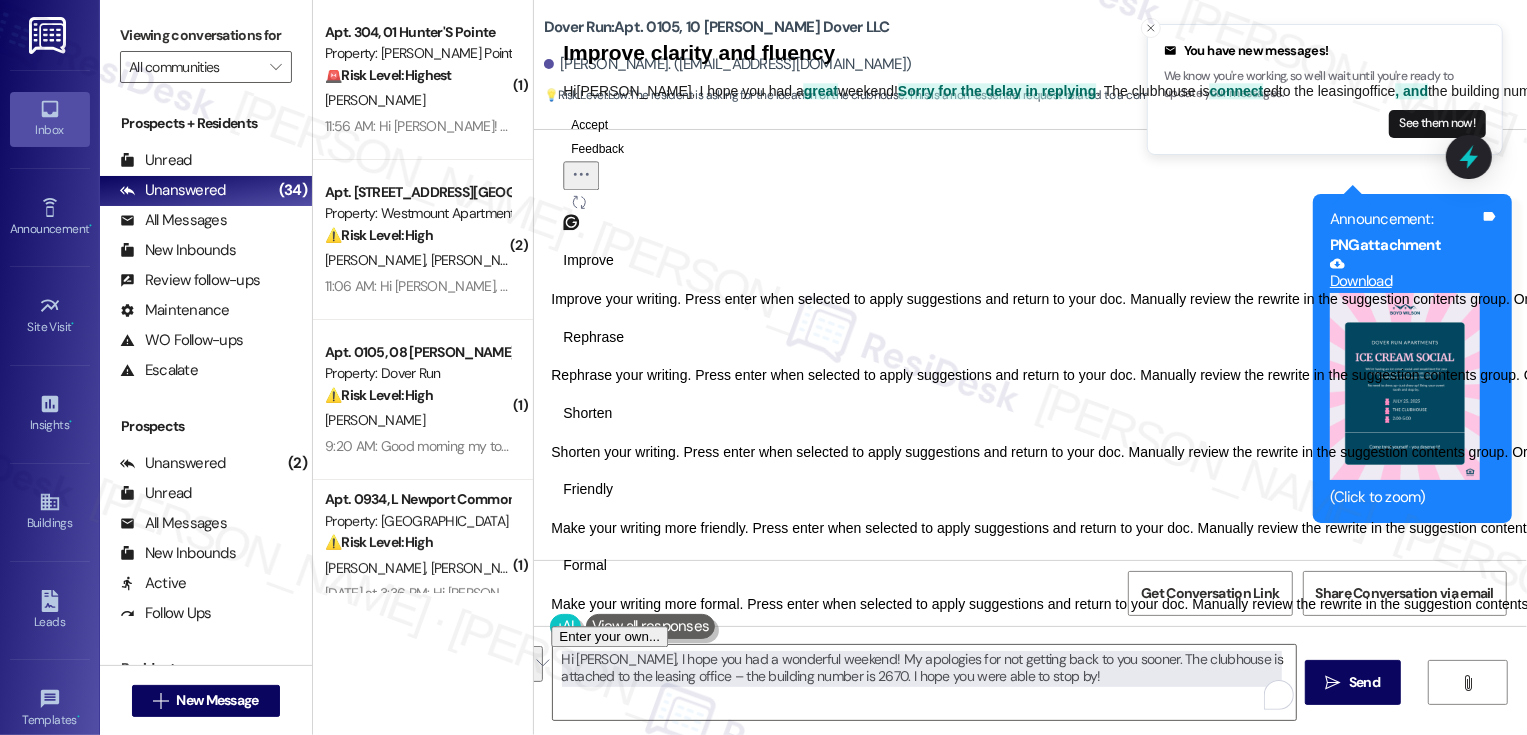 click on "Improve" at bounding box center [588, 261] 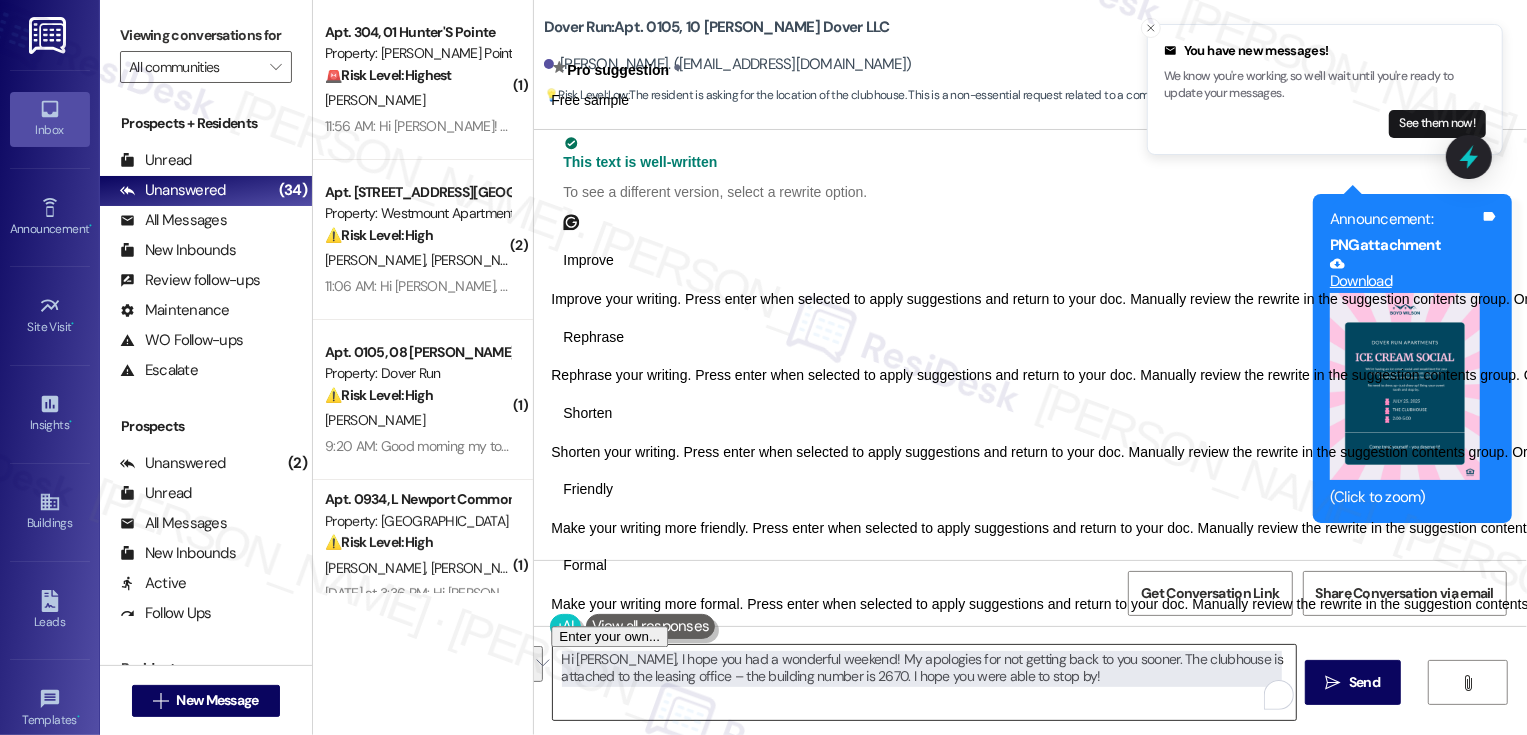 click on "Hi Brian, I hope you had a wonderful weekend! My apologies for not getting back to you sooner. The clubhouse is attached to the leasing office – the building number is 2670. I hope you were able to stop by!" at bounding box center (924, 682) 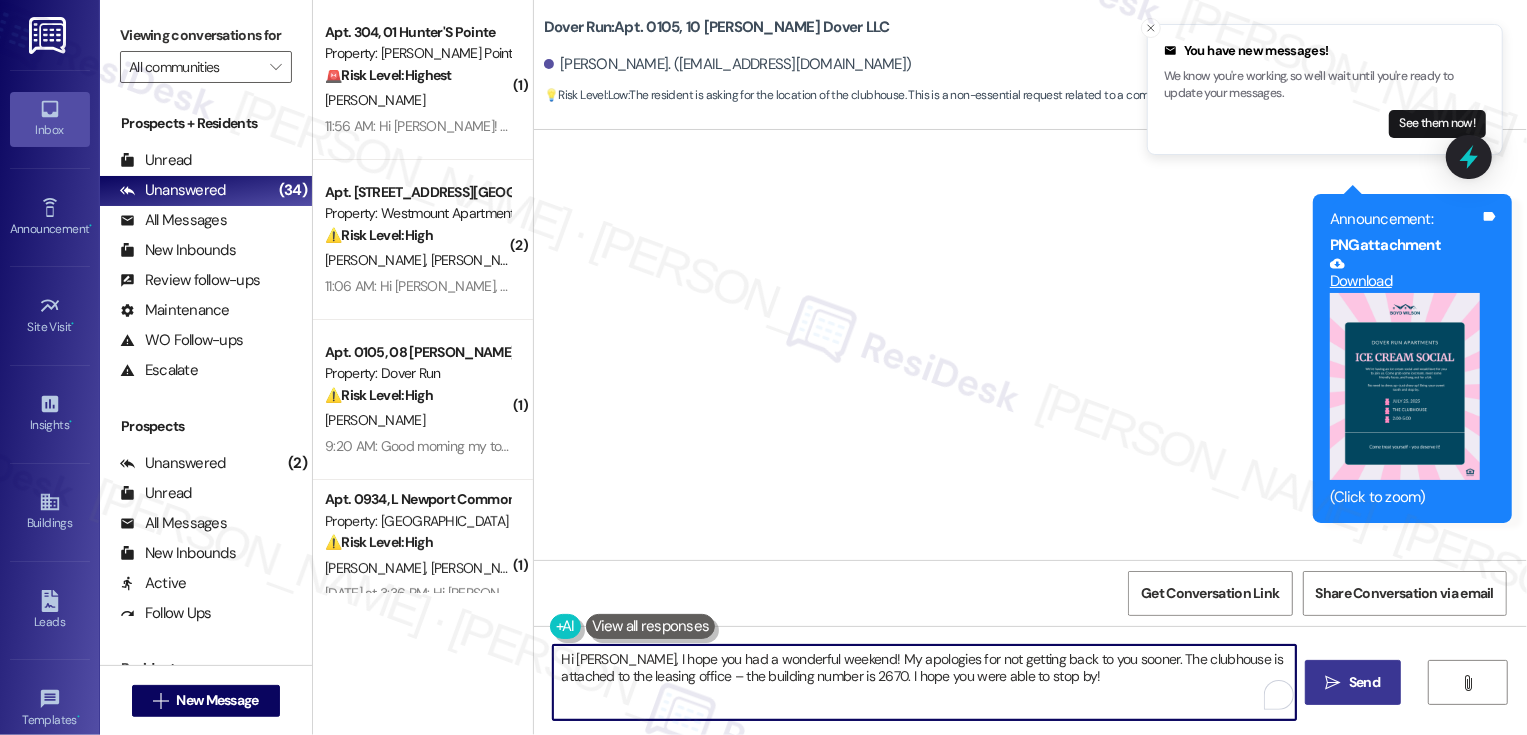 click on " Send" at bounding box center [1353, 682] 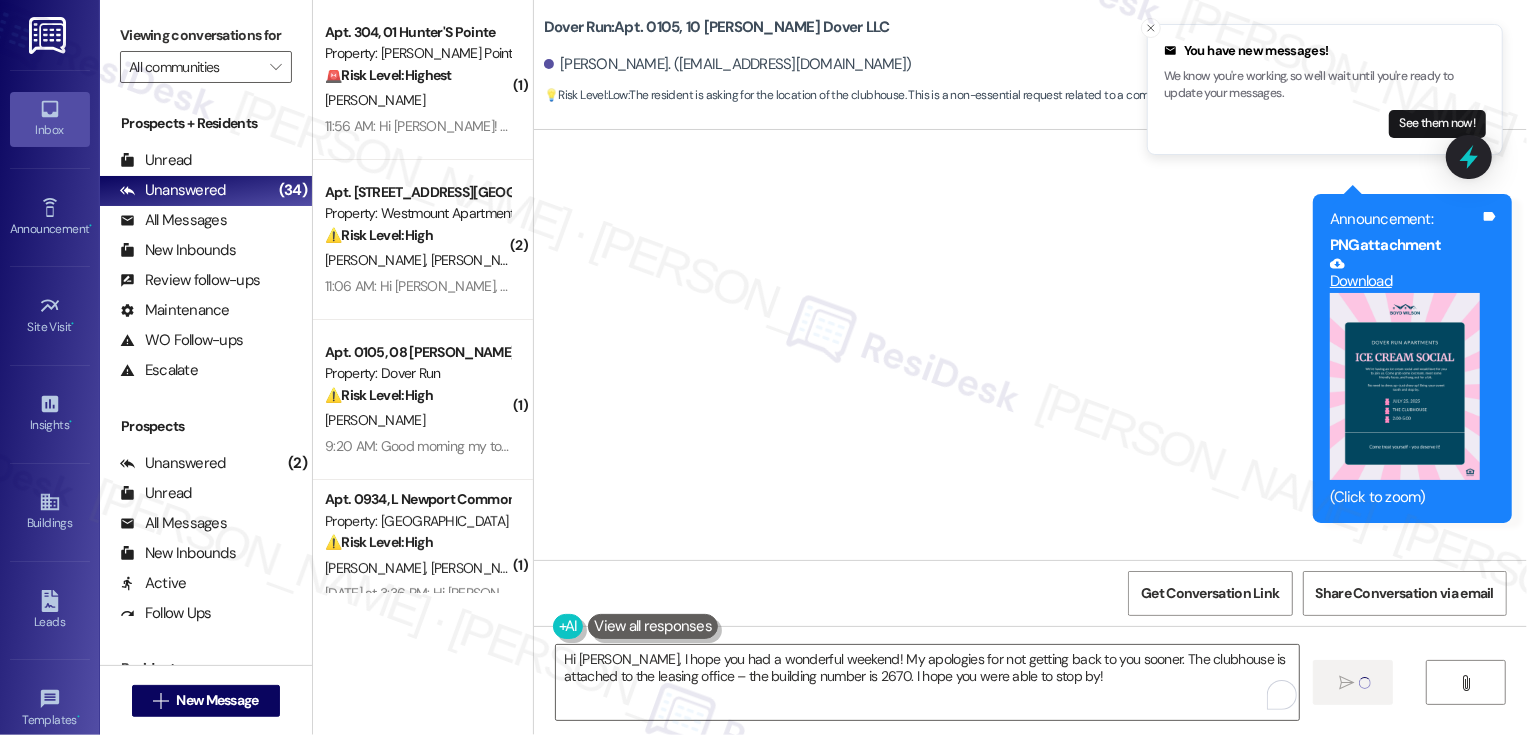 type 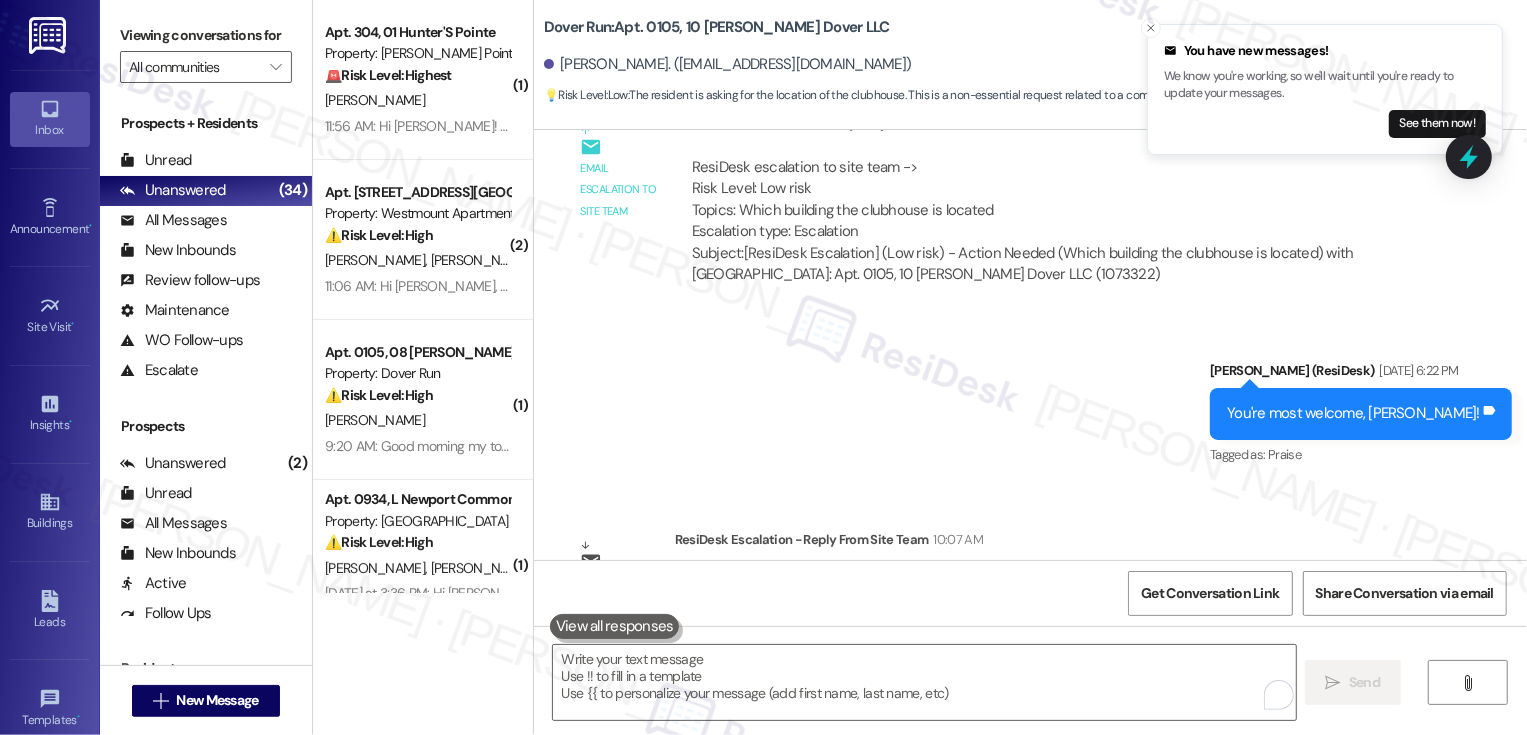scroll, scrollTop: 19340, scrollLeft: 0, axis: vertical 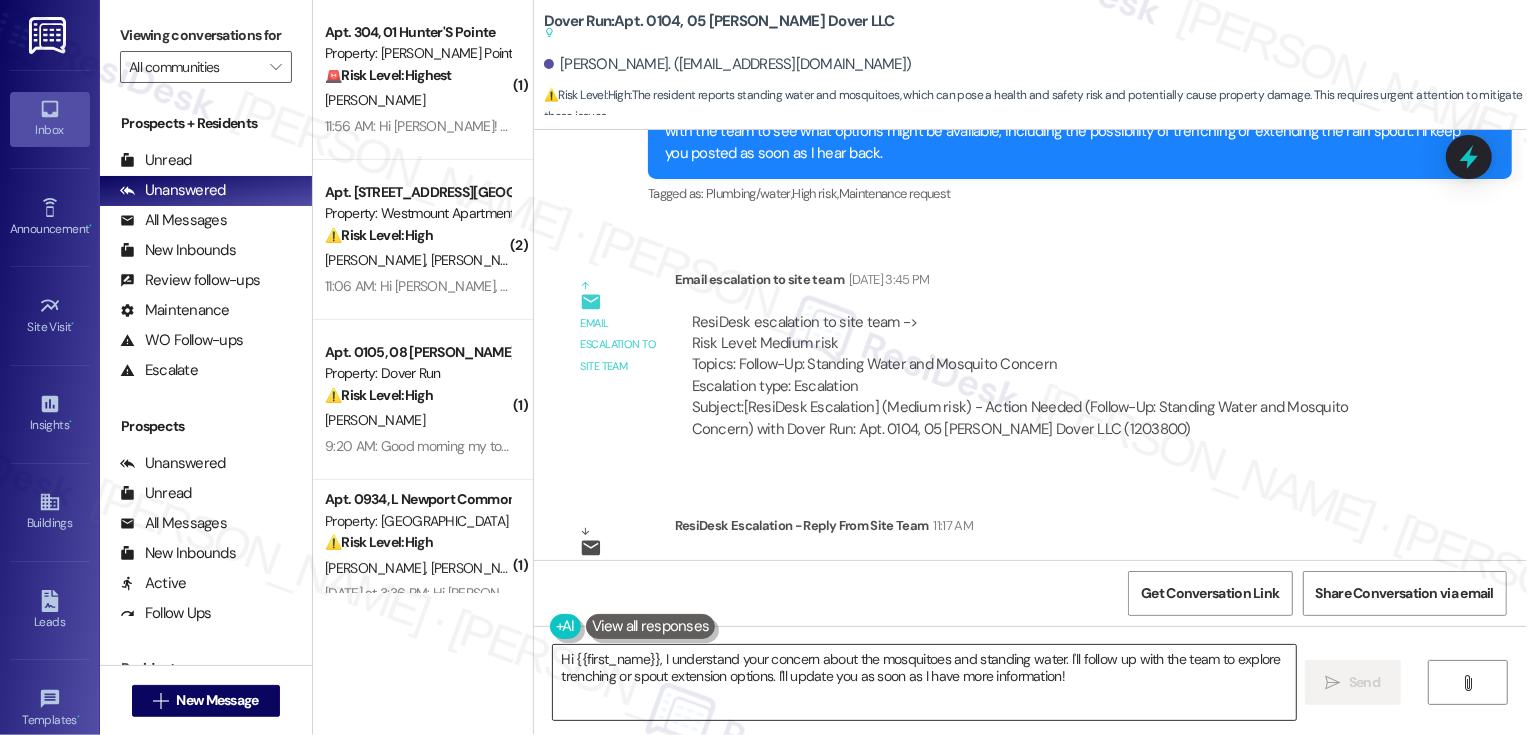 click on "Hi {{first_name}}, I understand your concern about the mosquitoes and standing water. I'll follow up with the team to explore trenching or spout extension options. I'll update you as soon as I have more information!" at bounding box center (924, 682) 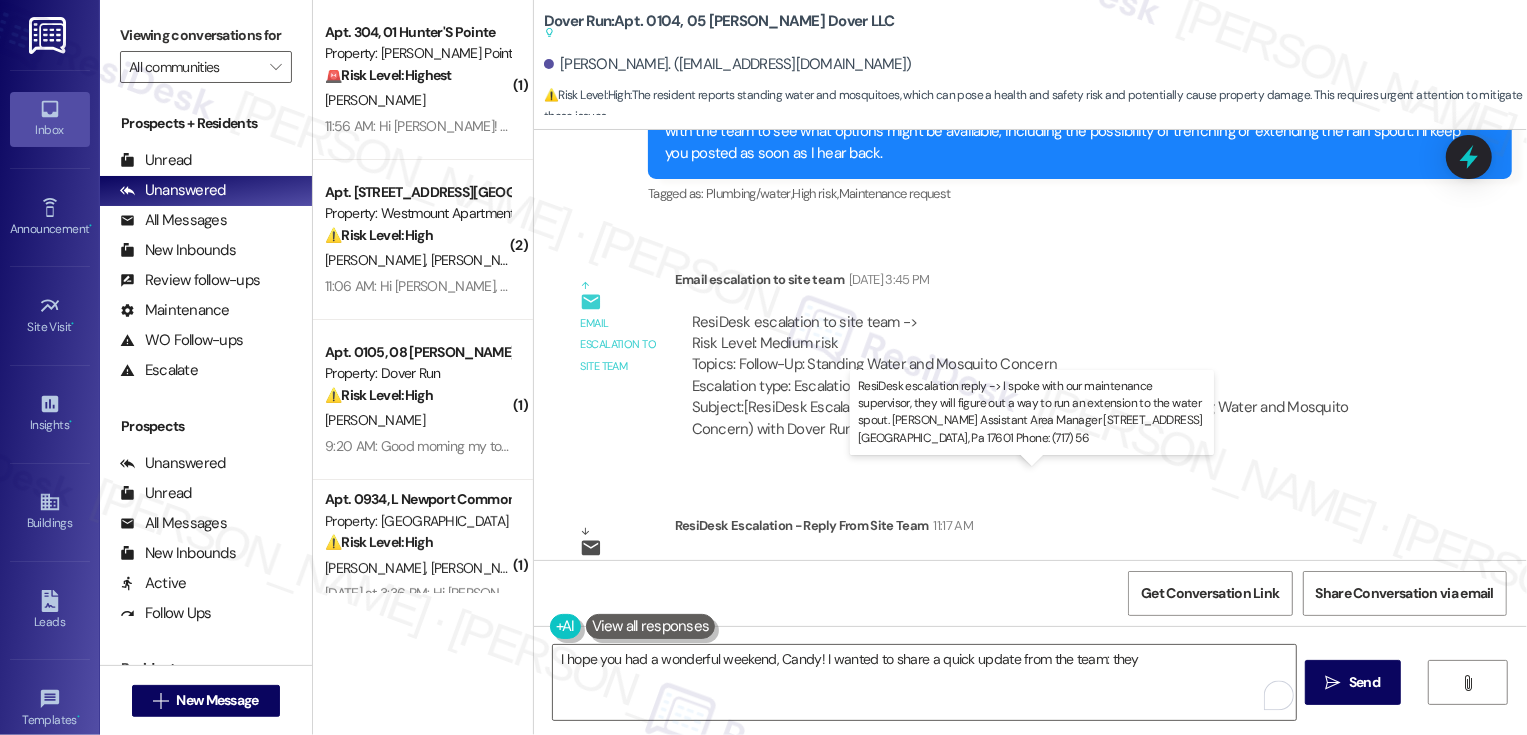 drag, startPoint x: 686, startPoint y: 497, endPoint x: 1328, endPoint y: 506, distance: 642.0631 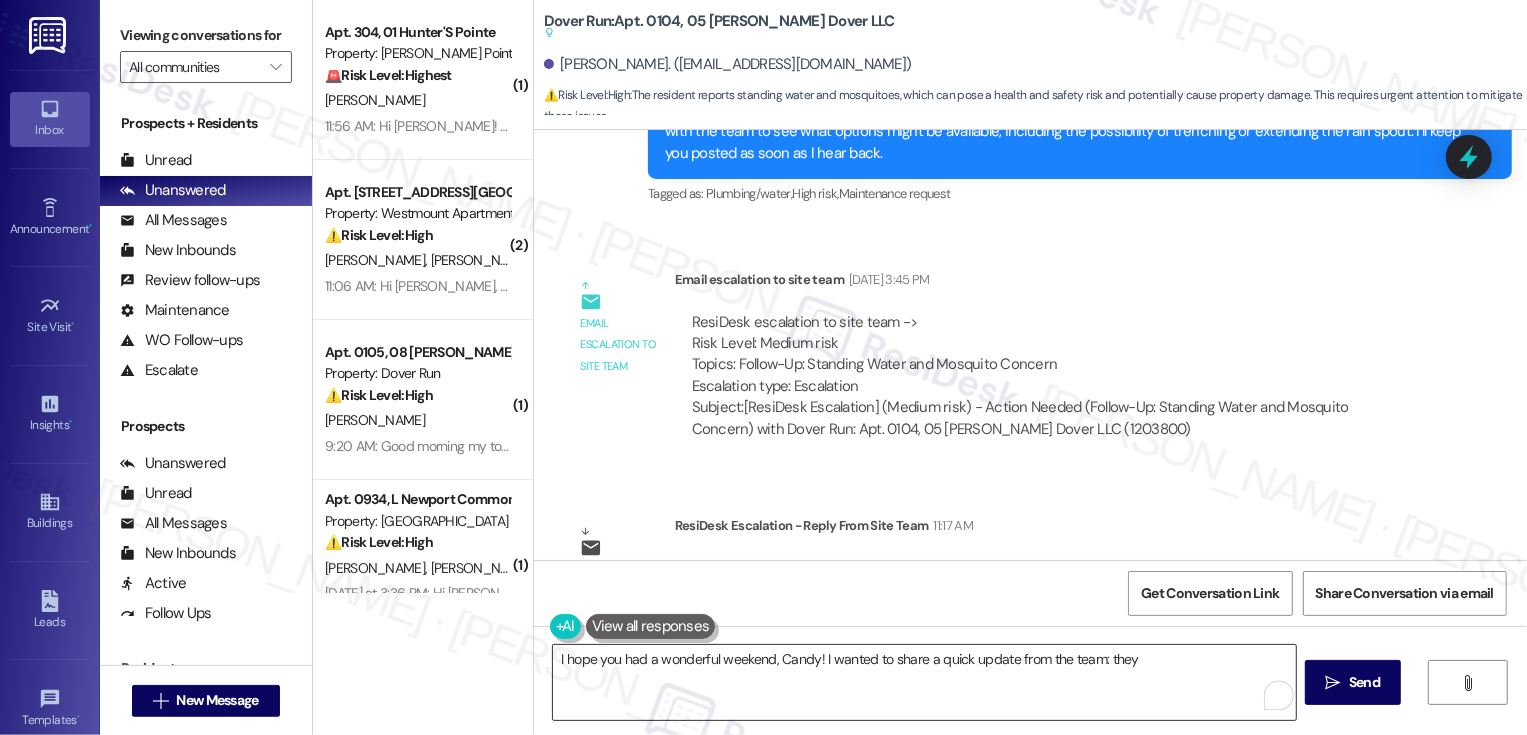 click on "I hope you had a wonderful weekend, Candy! I wanted to share a quick update from the team: they" at bounding box center [924, 682] 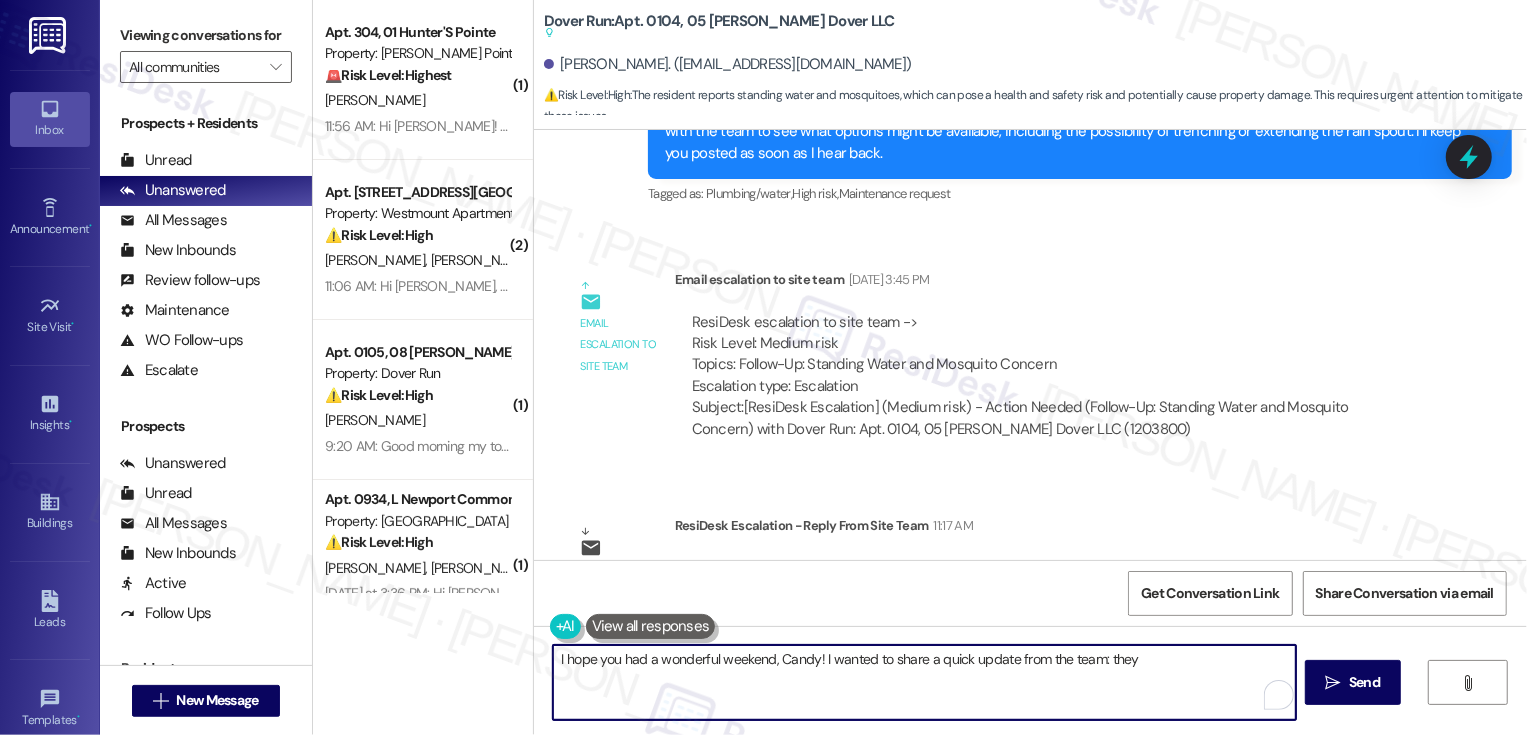paste on "spoke with our maintenance supervisor, they will figure out a way to run an extension to the water spout" 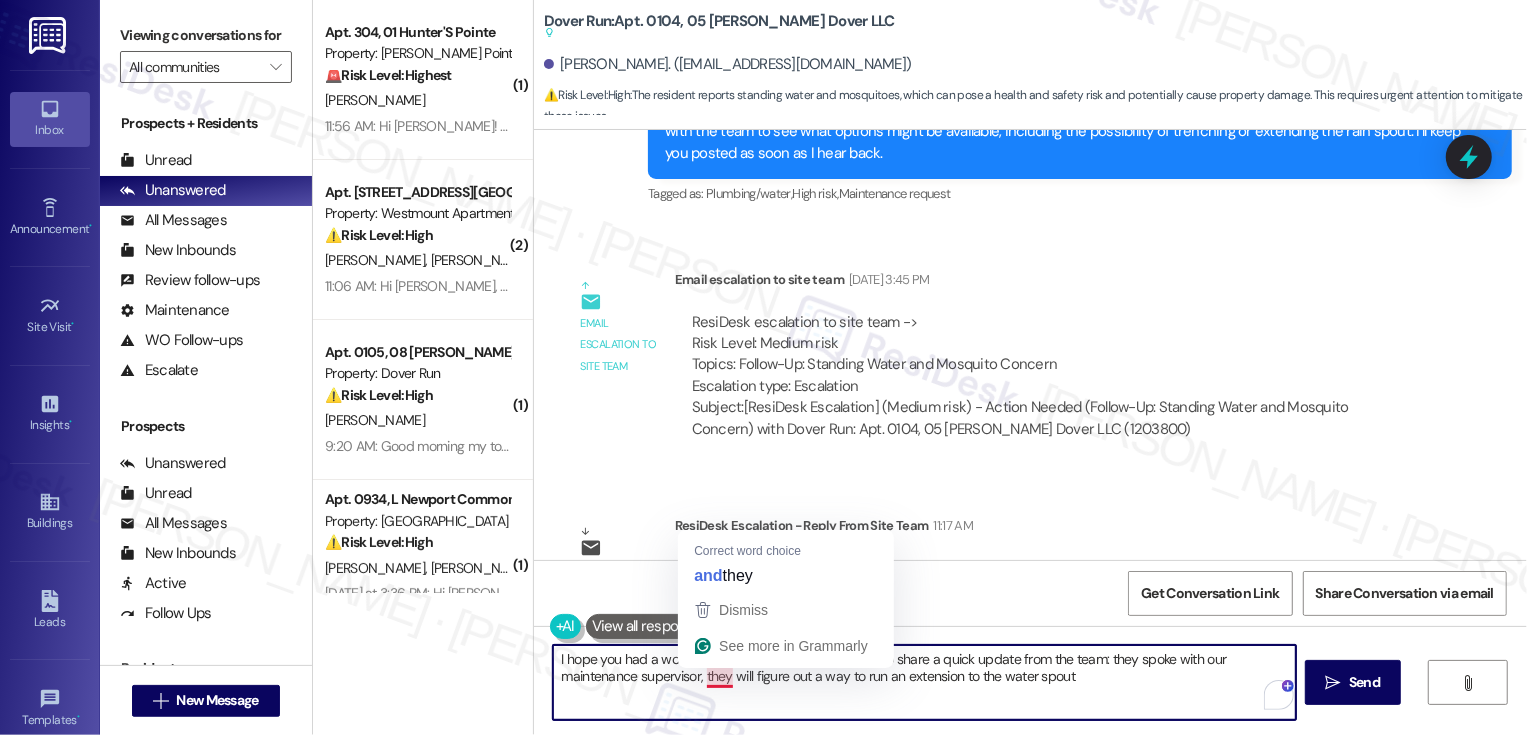 click on "I hope you had a wonderful weekend, Candy! I wanted to share a quick update from the team: they spoke with our maintenance supervisor, they will figure out a way to run an extension to the water spout" at bounding box center (924, 682) 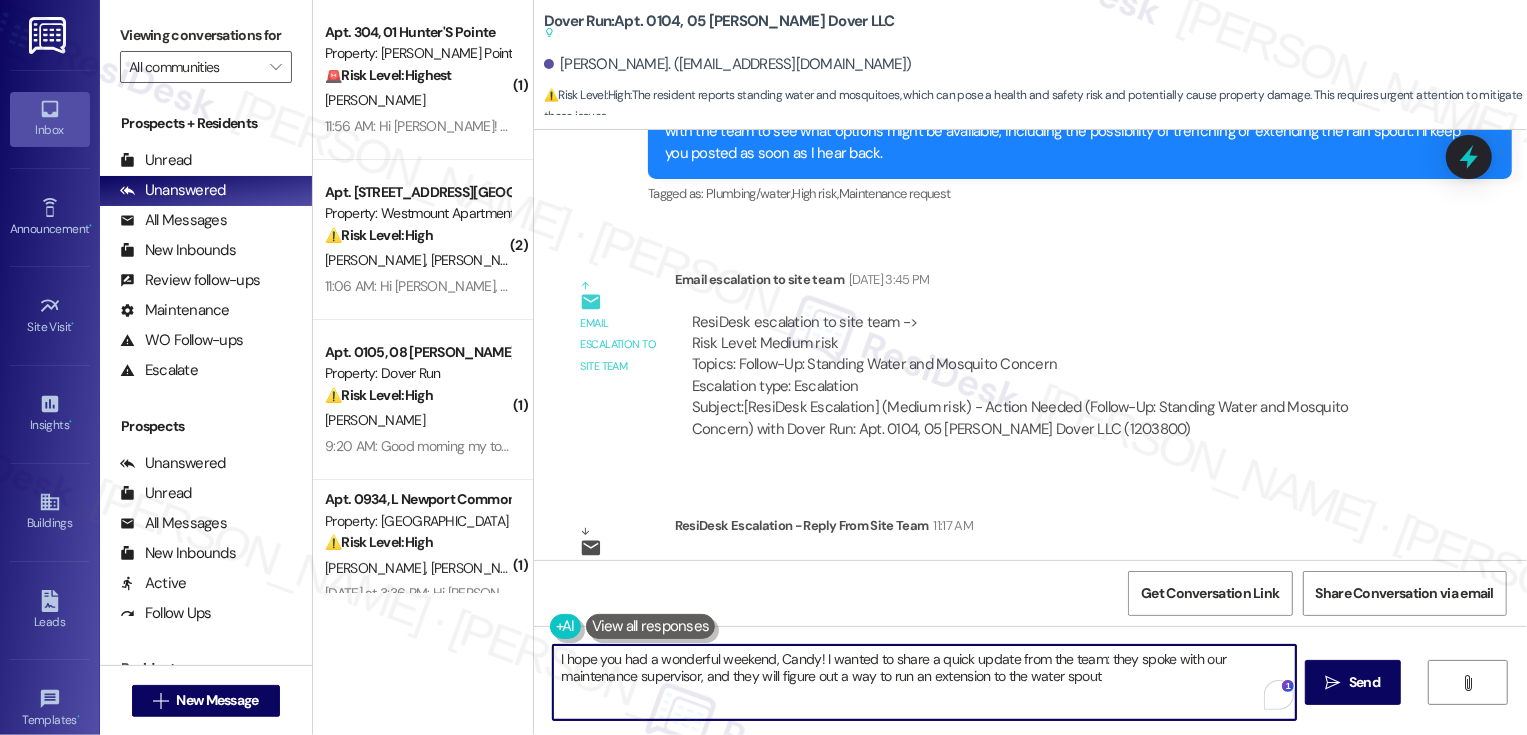 click on "I hope you had a wonderful weekend, Candy! I wanted to share a quick update from the team: they spoke with our maintenance supervisor, and they will figure out a way to run an extension to the water spout" at bounding box center [924, 682] 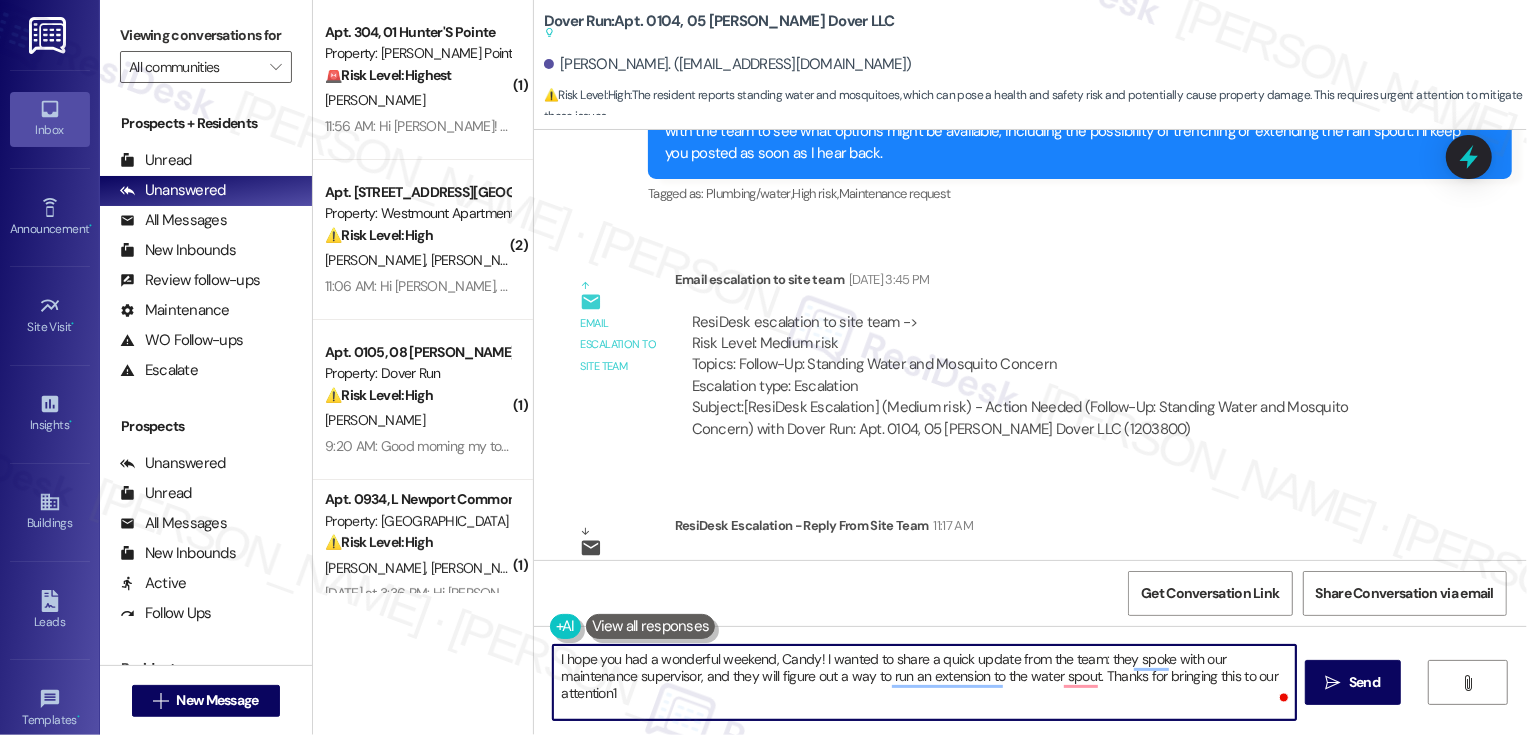 click on "I hope you had a wonderful weekend, Candy! I wanted to share a quick update from the team: they spoke with our maintenance supervisor, and they will figure out a way to run an extension to the water spout. Thanks for bringing this to our attention1" at bounding box center (924, 682) 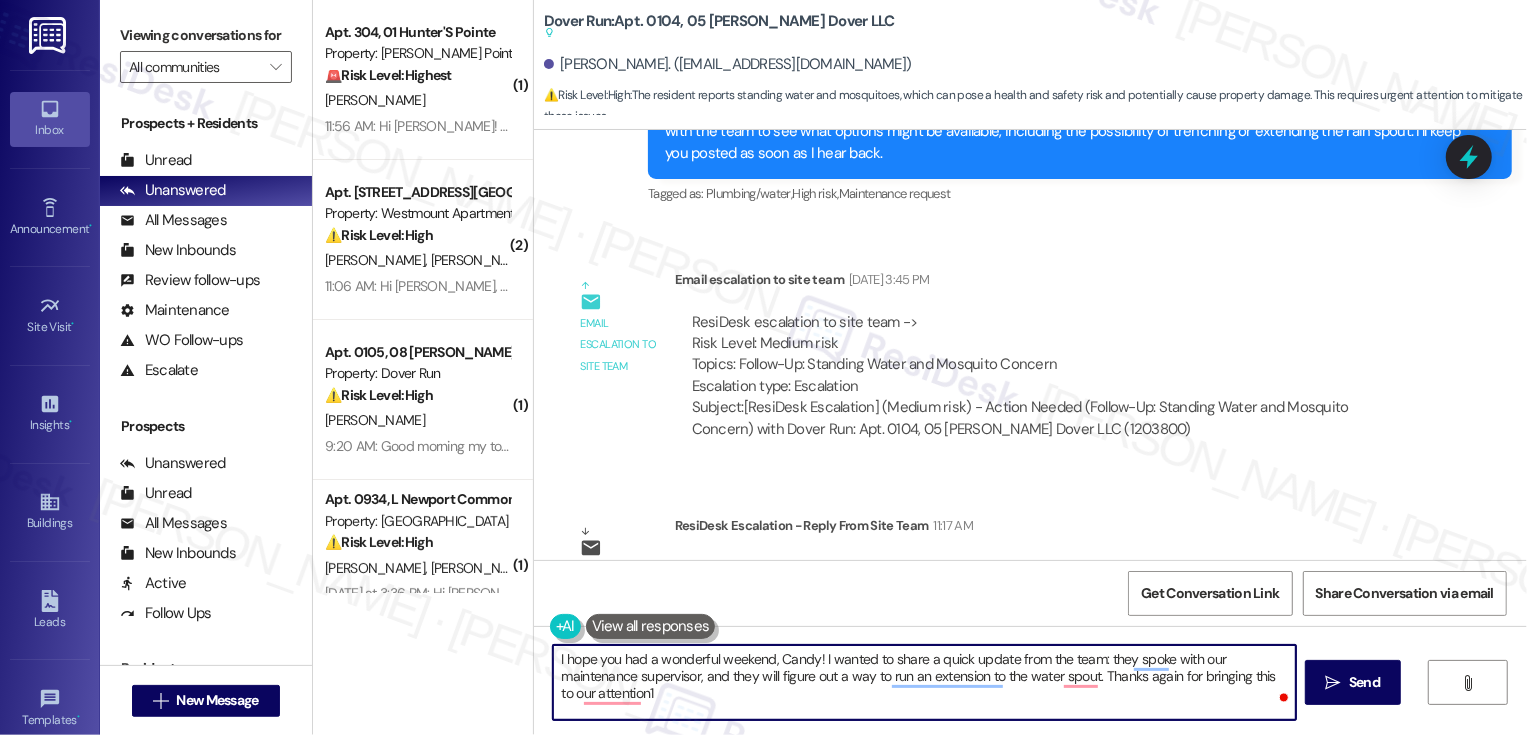 click on "I hope you had a wonderful weekend, Candy! I wanted to share a quick update from the team: they spoke with our maintenance supervisor, and they will figure out a way to run an extension to the water spout. Thanks again for bringing this to our attention1" at bounding box center [924, 682] 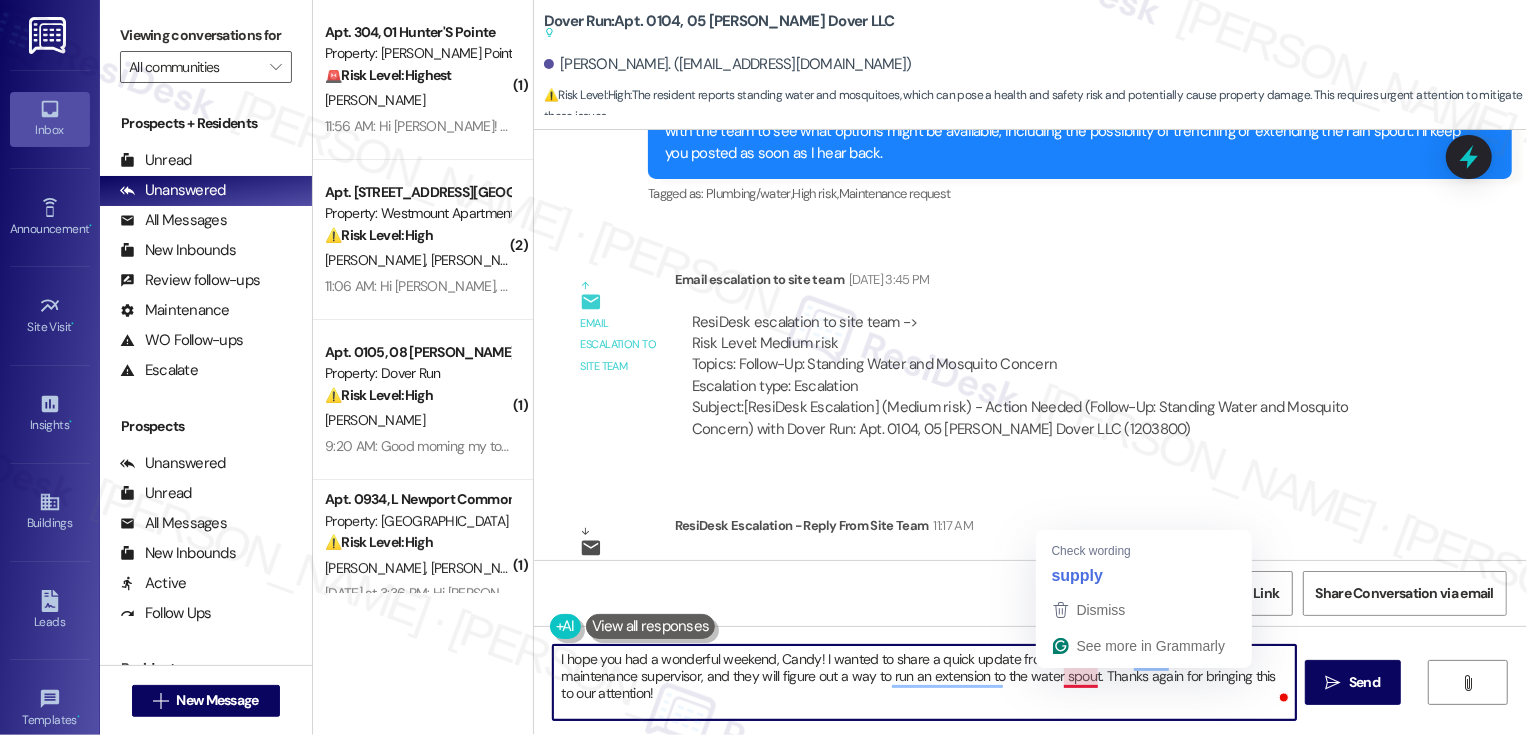 click on "I hope you had a wonderful weekend, Candy! I wanted to share a quick update from the team: they spoke with our maintenance supervisor, and they will figure out a way to run an extension to the water spout. Thanks again for bringing this to our attention!" at bounding box center (924, 682) 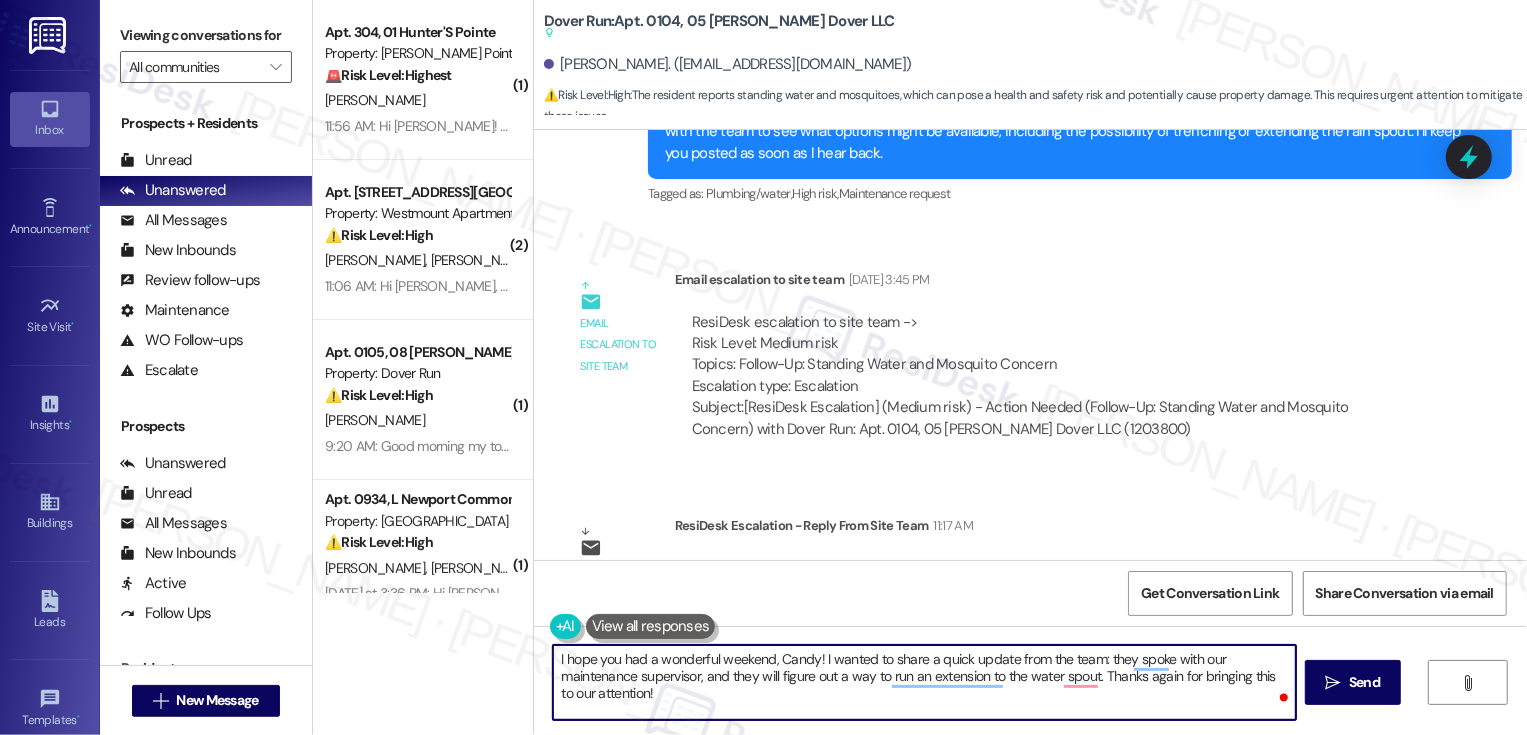 click on "I hope you had a wonderful weekend, Candy! I wanted to share a quick update from the team: they spoke with our maintenance supervisor, and they will figure out a way to run an extension to the water spout. Thanks again for bringing this to our attention!" at bounding box center (924, 682) 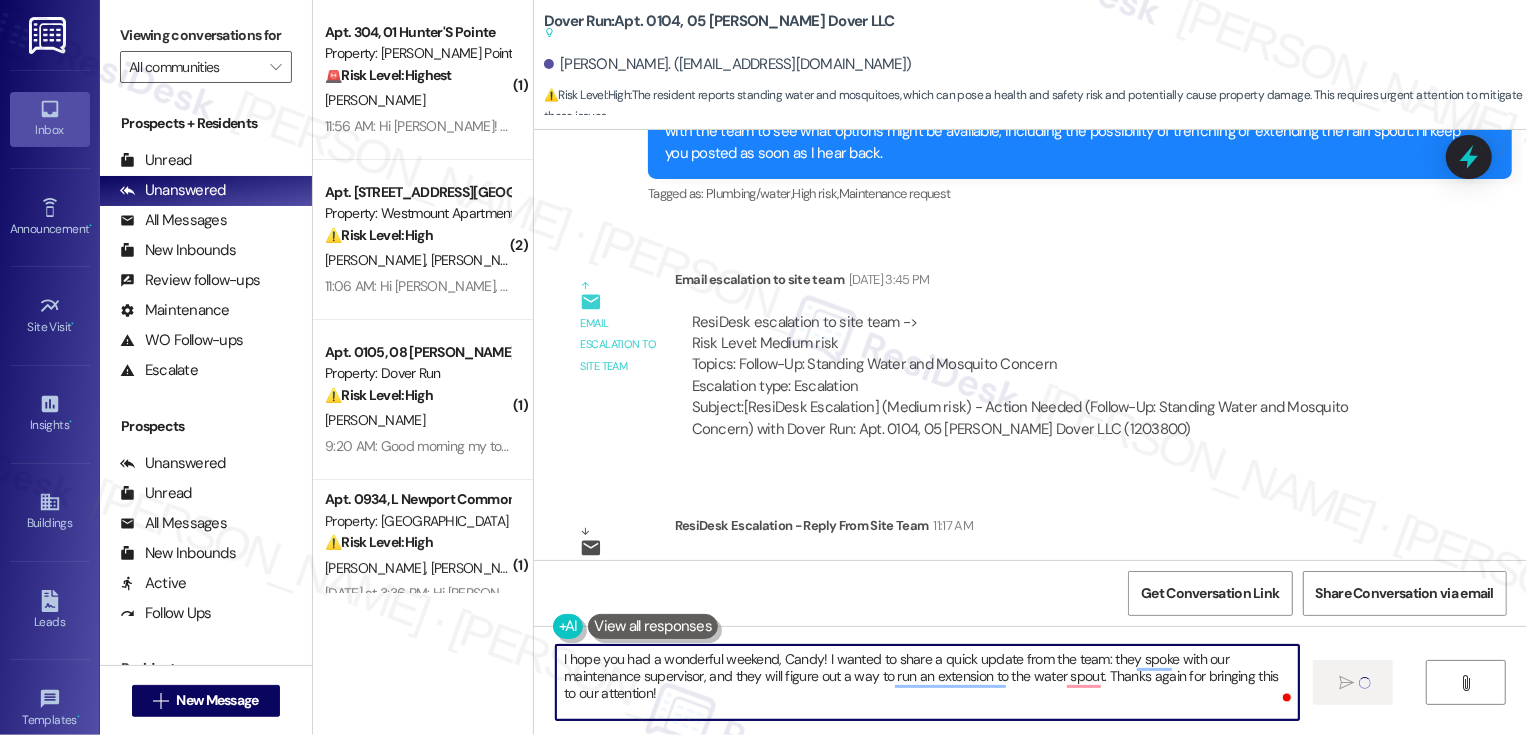 type on "I hope you had a wonderful weekend, Candy! I wanted to share a quick update from the team: they spoke with our maintenance supervisor, and they will figure out a way to run an extension to the water spout. Thanks again for bringing this to our attention!" 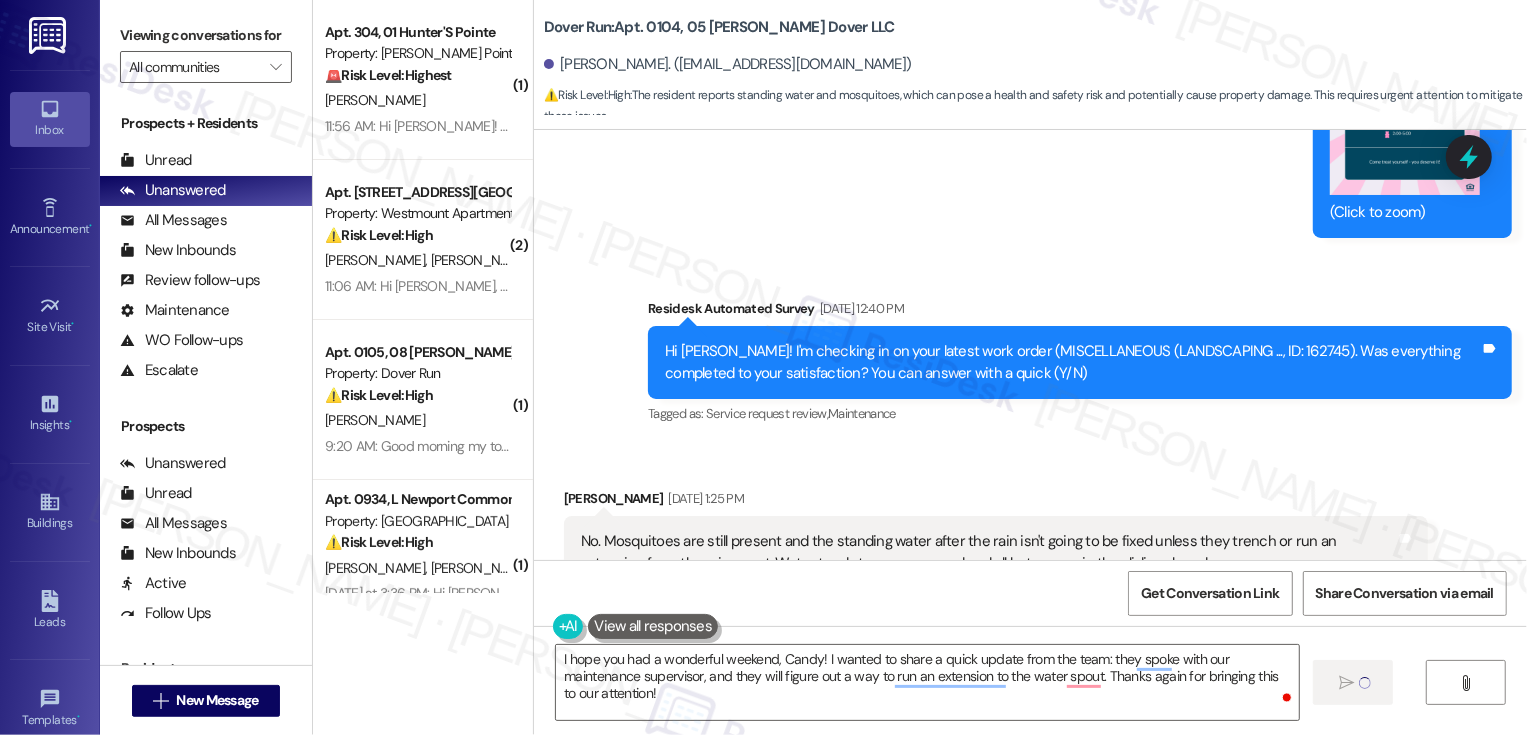 scroll, scrollTop: 11480, scrollLeft: 0, axis: vertical 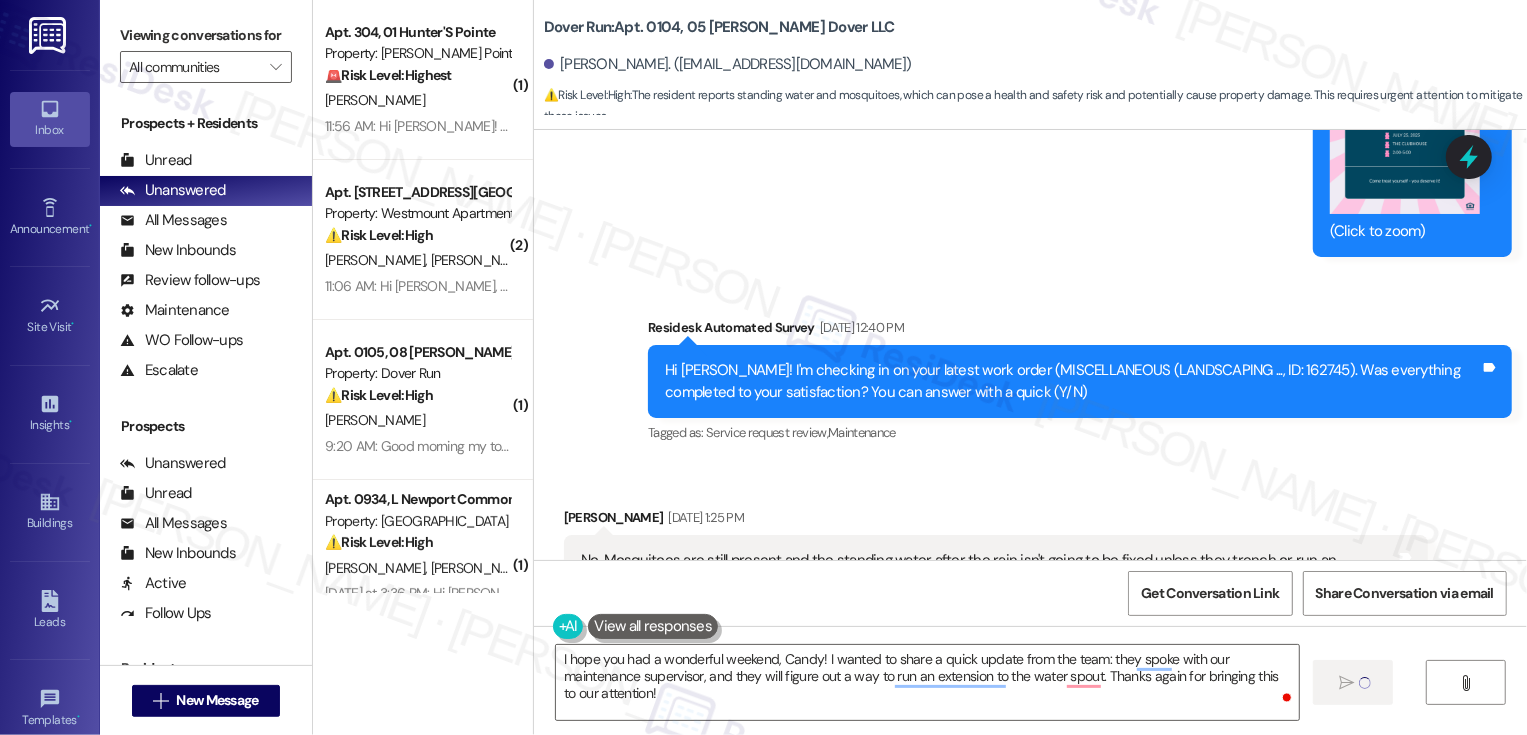 type 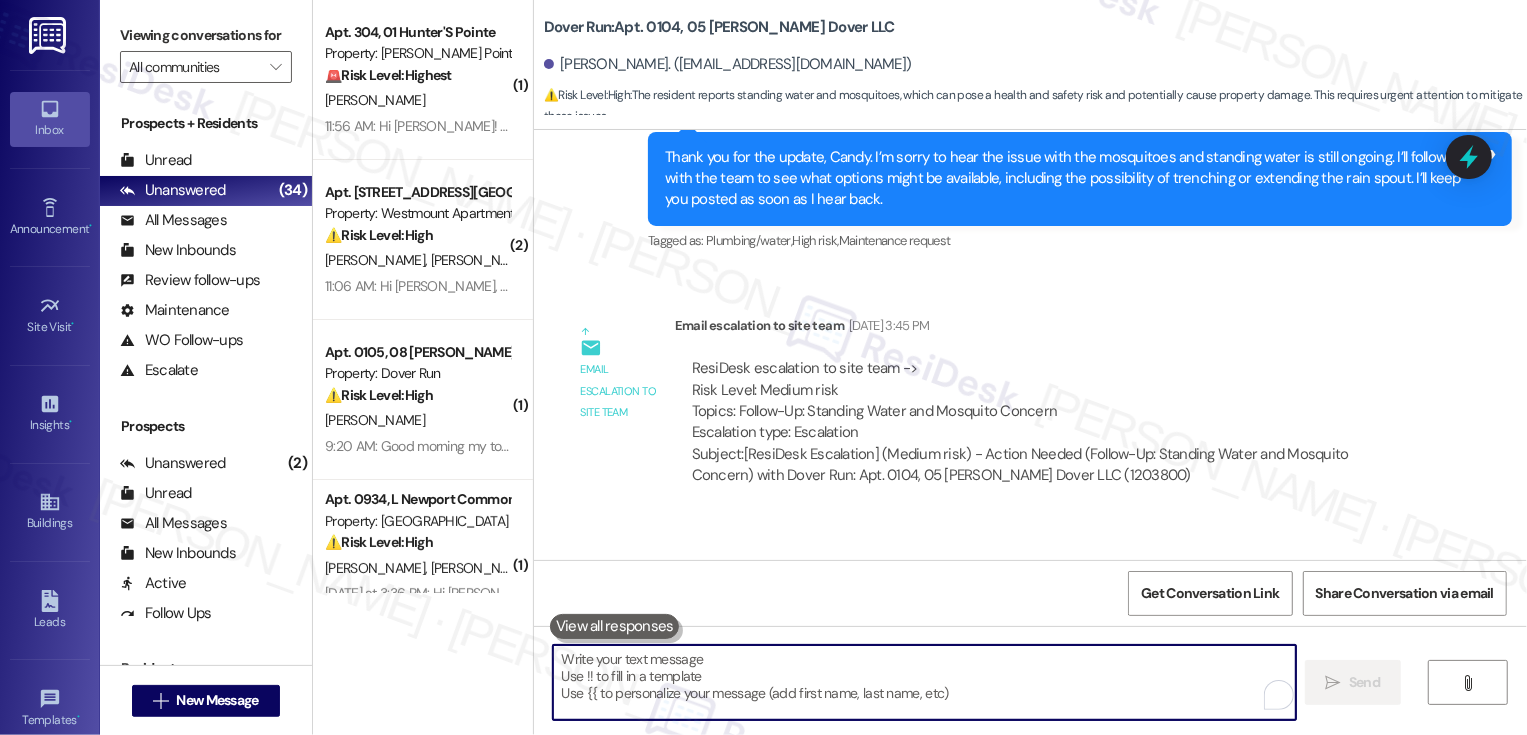 scroll, scrollTop: 12282, scrollLeft: 0, axis: vertical 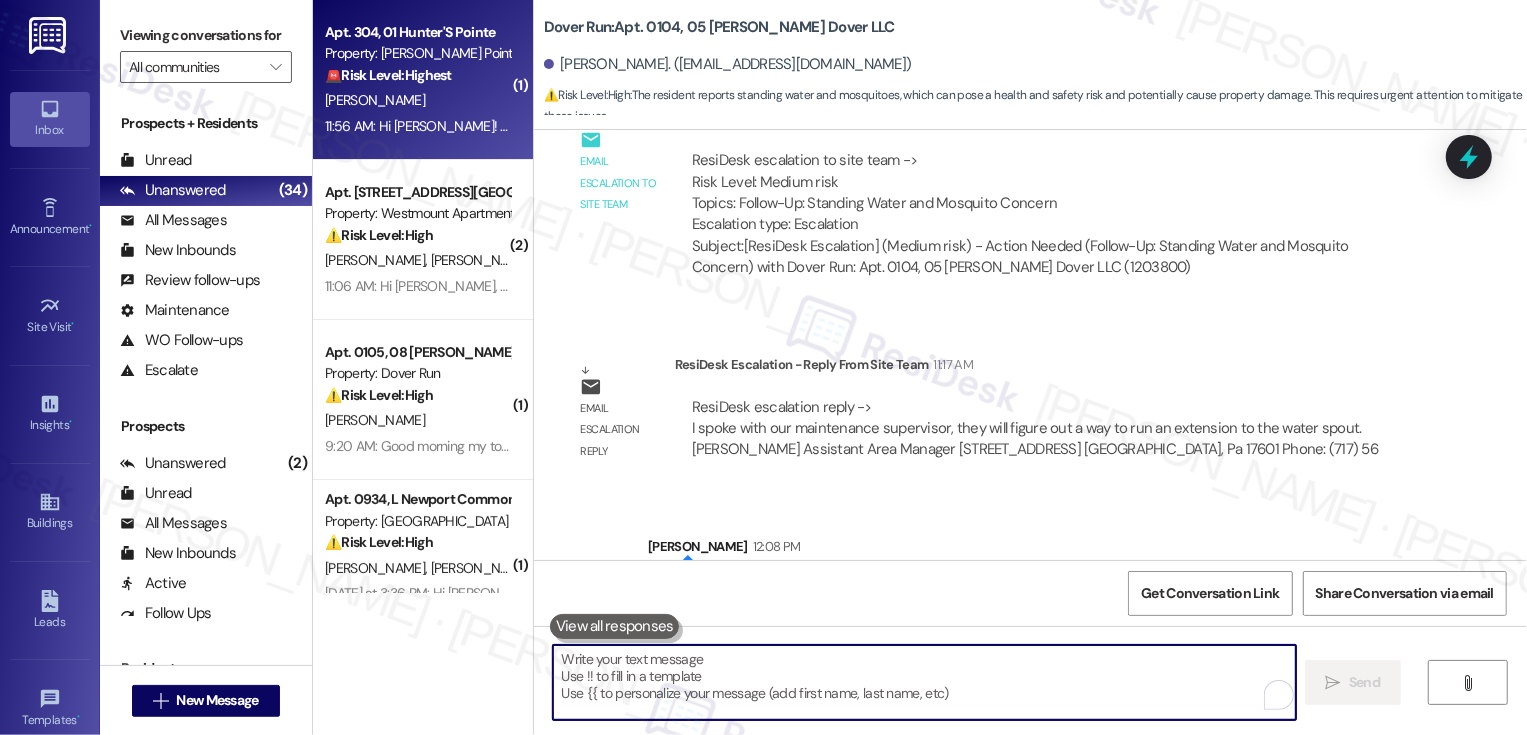 click on "[PERSON_NAME]" at bounding box center (417, 100) 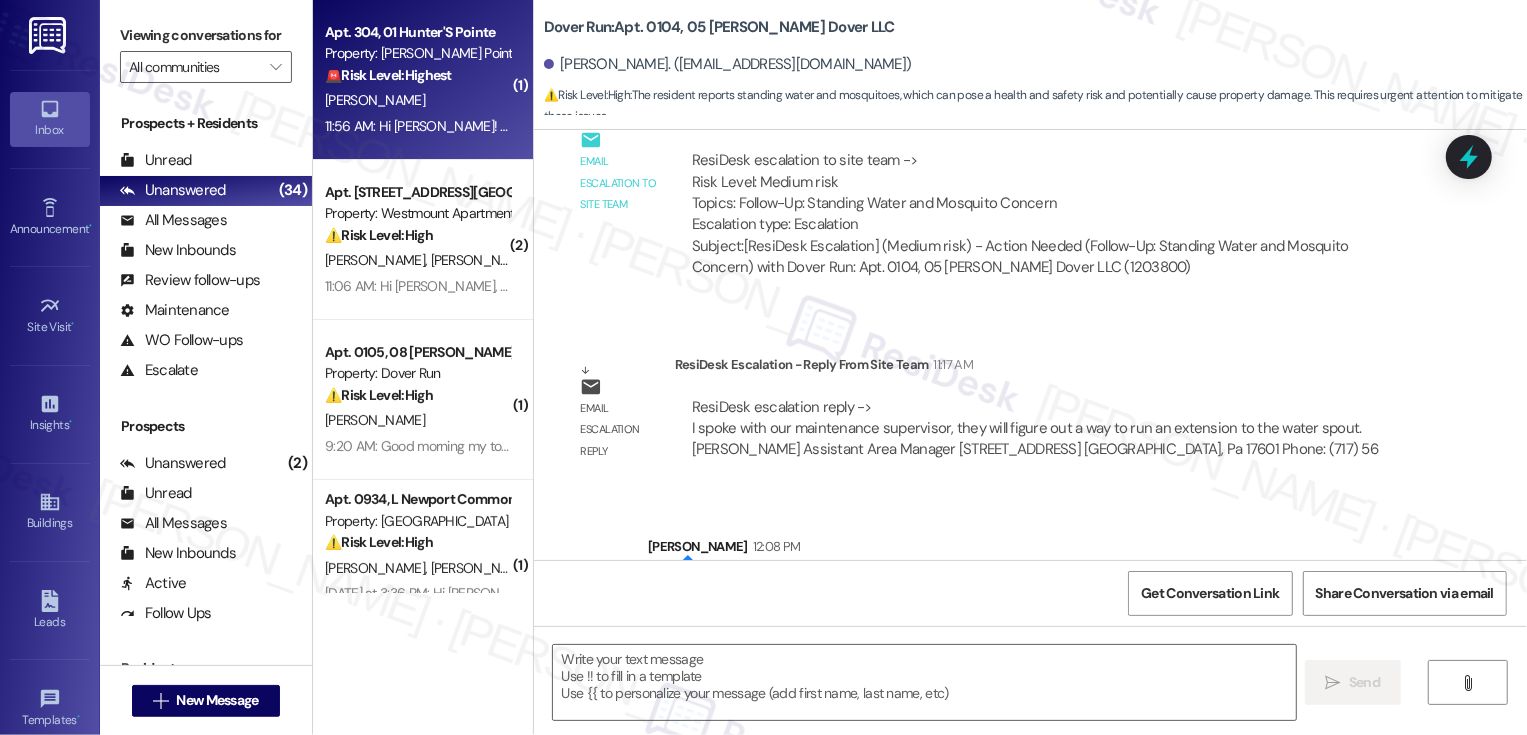 click on "[PERSON_NAME]" at bounding box center (417, 100) 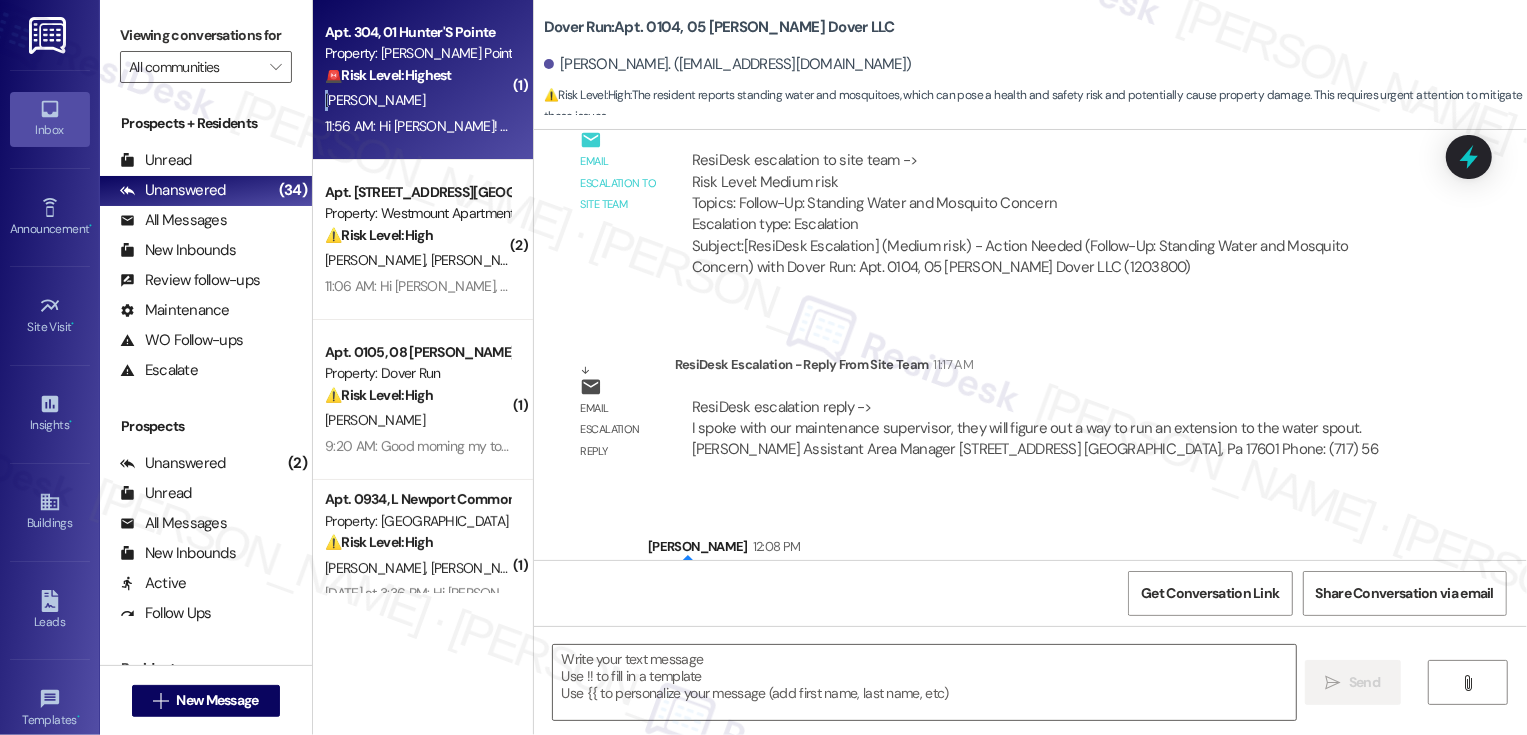 type on "Fetching suggested responses. Please feel free to read through the conversation in the meantime." 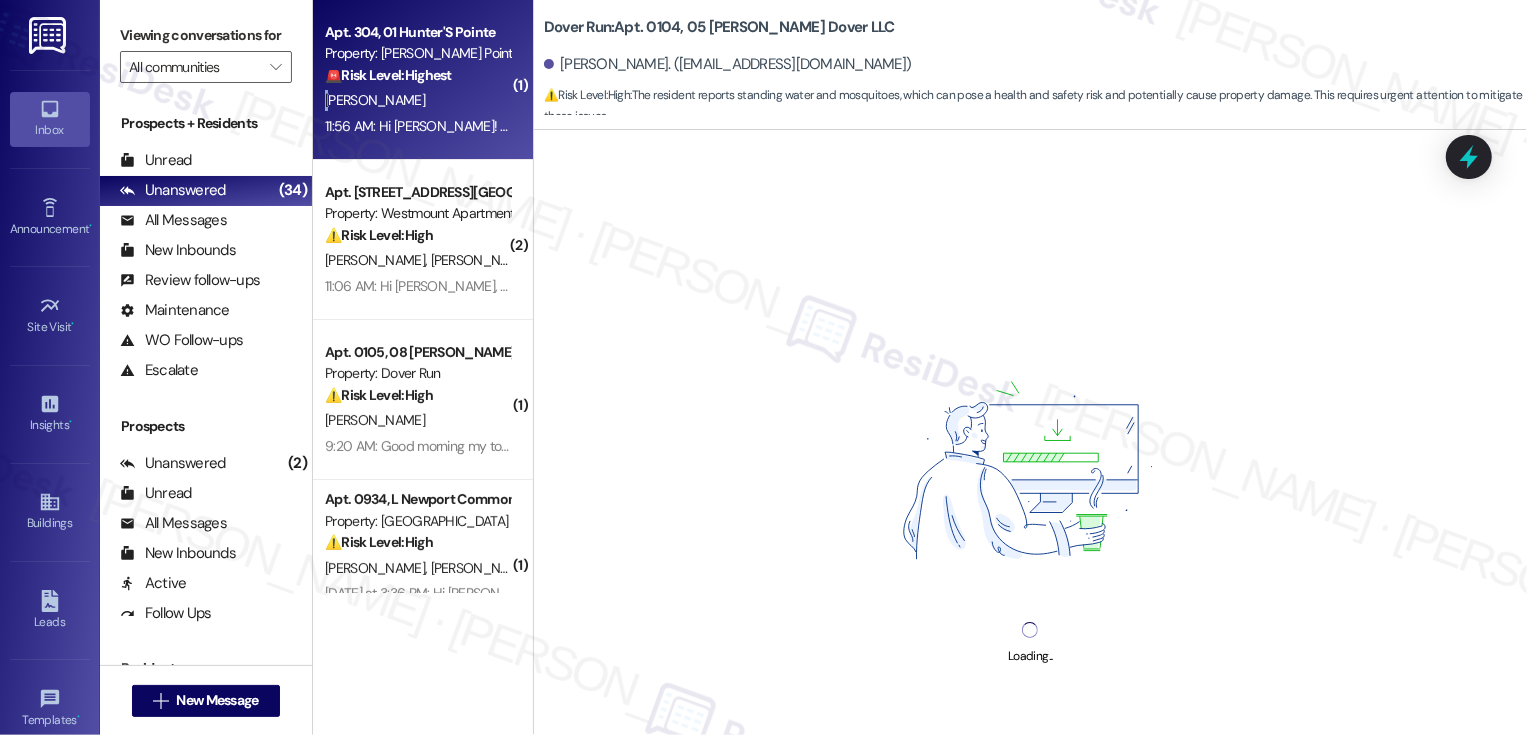 click on "[PERSON_NAME]" at bounding box center (417, 100) 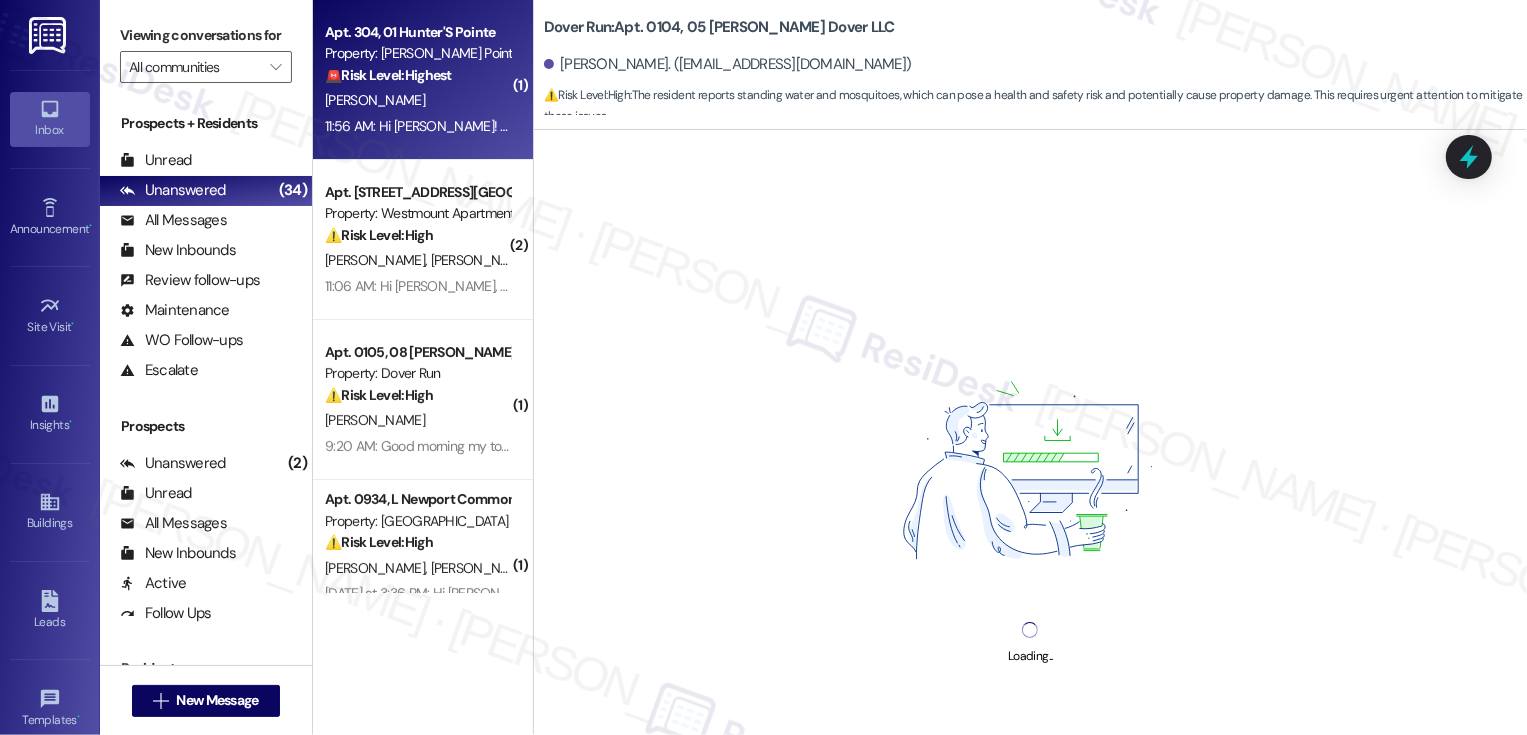 click on "[PERSON_NAME]" at bounding box center [417, 100] 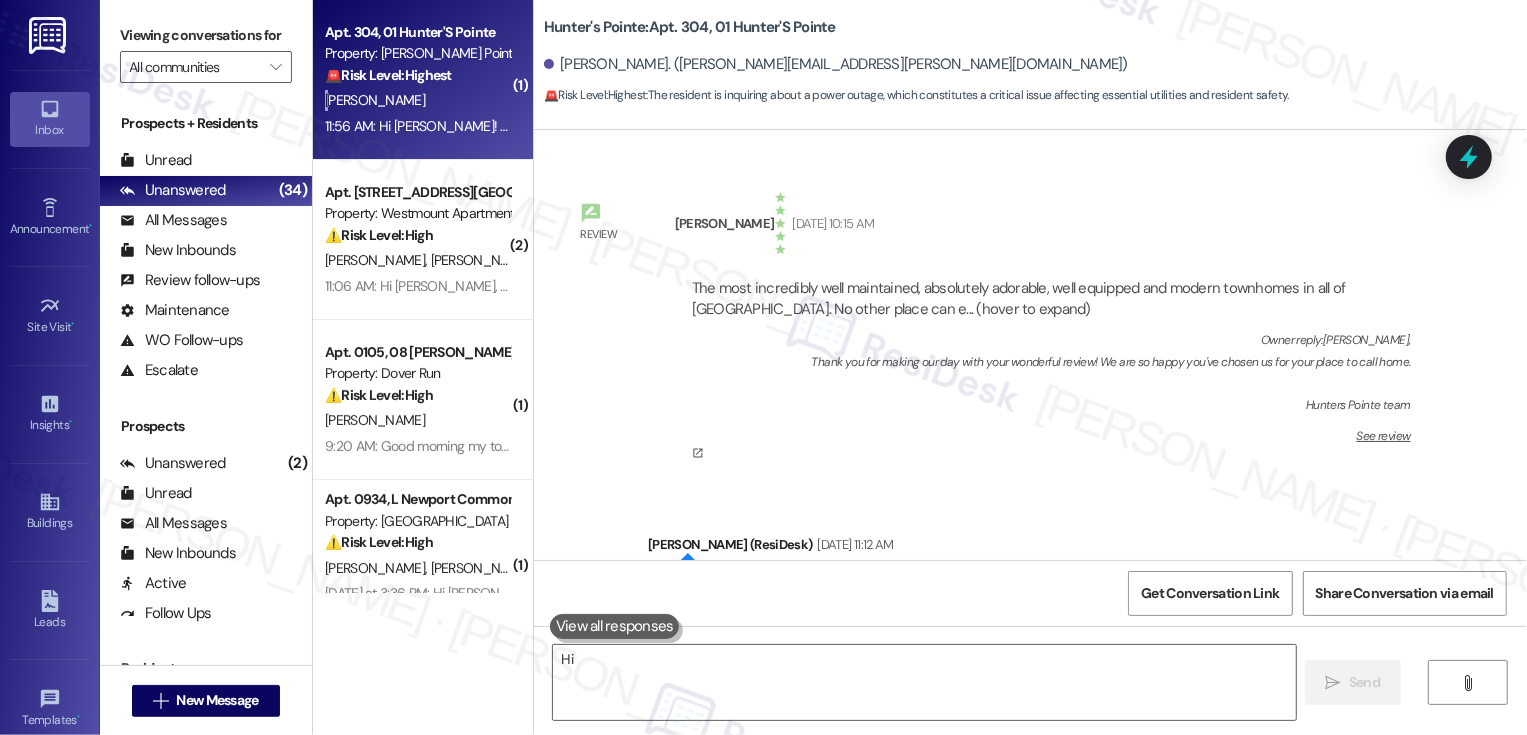 click on "[PERSON_NAME]" at bounding box center [417, 100] 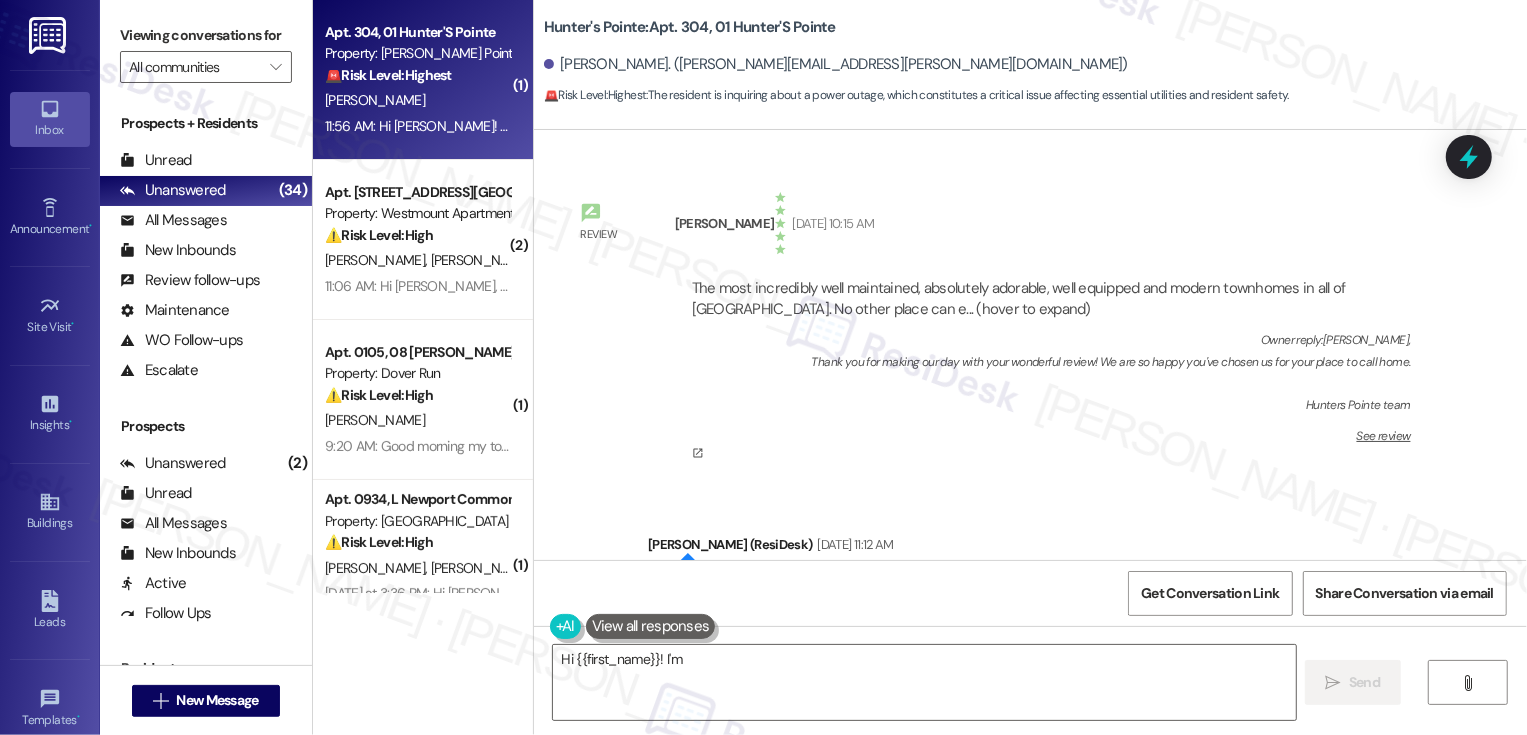 scroll, scrollTop: 8628, scrollLeft: 0, axis: vertical 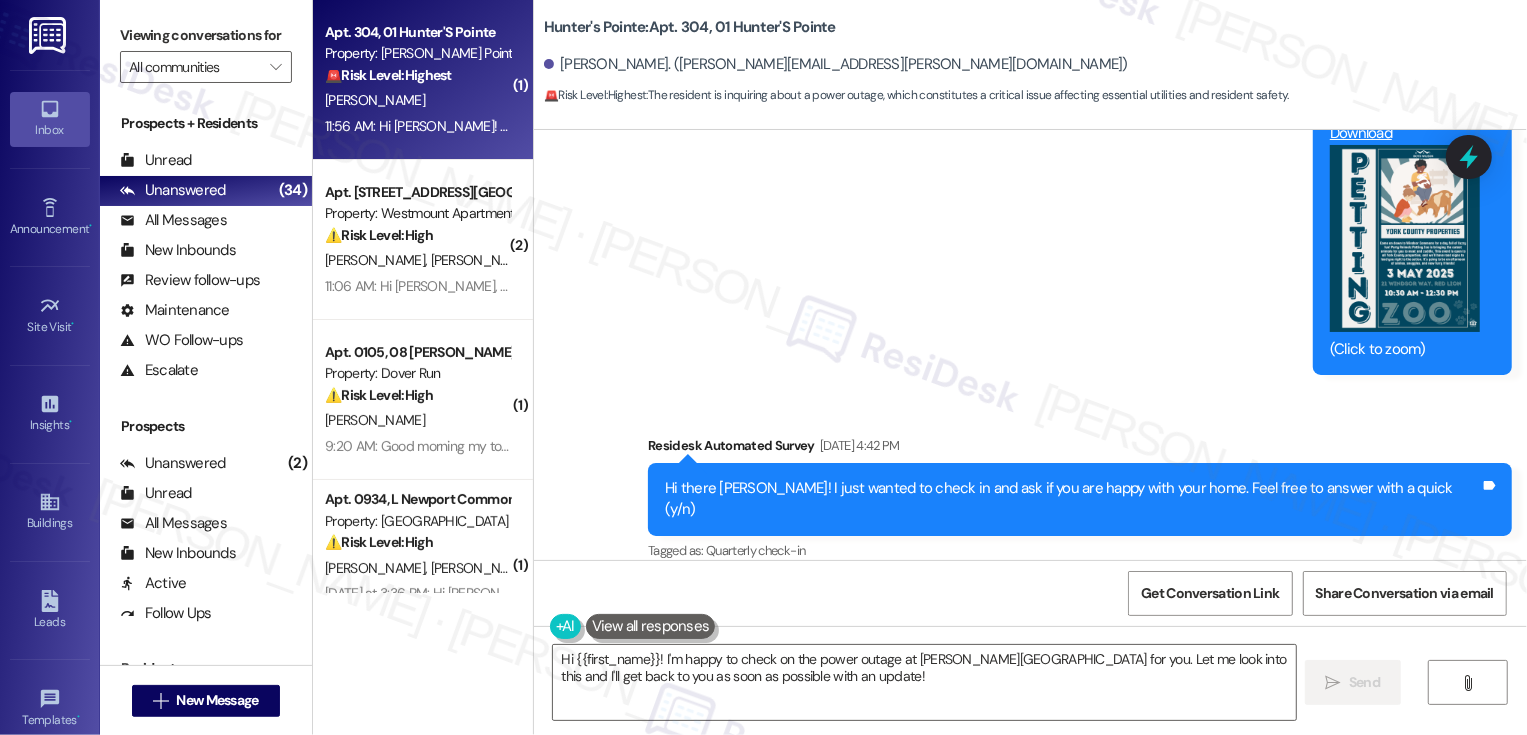 click on "[PERSON_NAME] Question 11:56 AM" at bounding box center [894, 641] 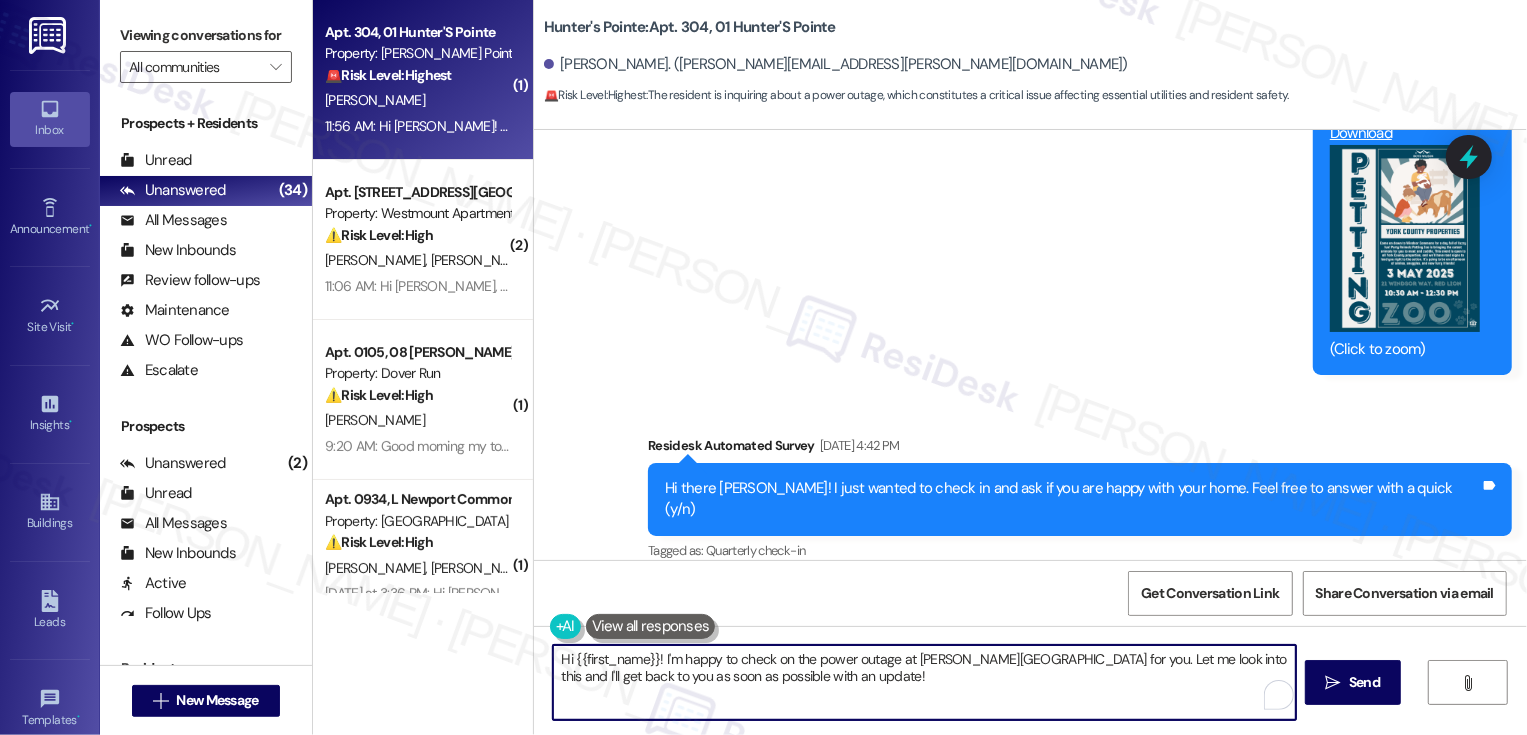 drag, startPoint x: 656, startPoint y: 658, endPoint x: 792, endPoint y: 716, distance: 147.85127 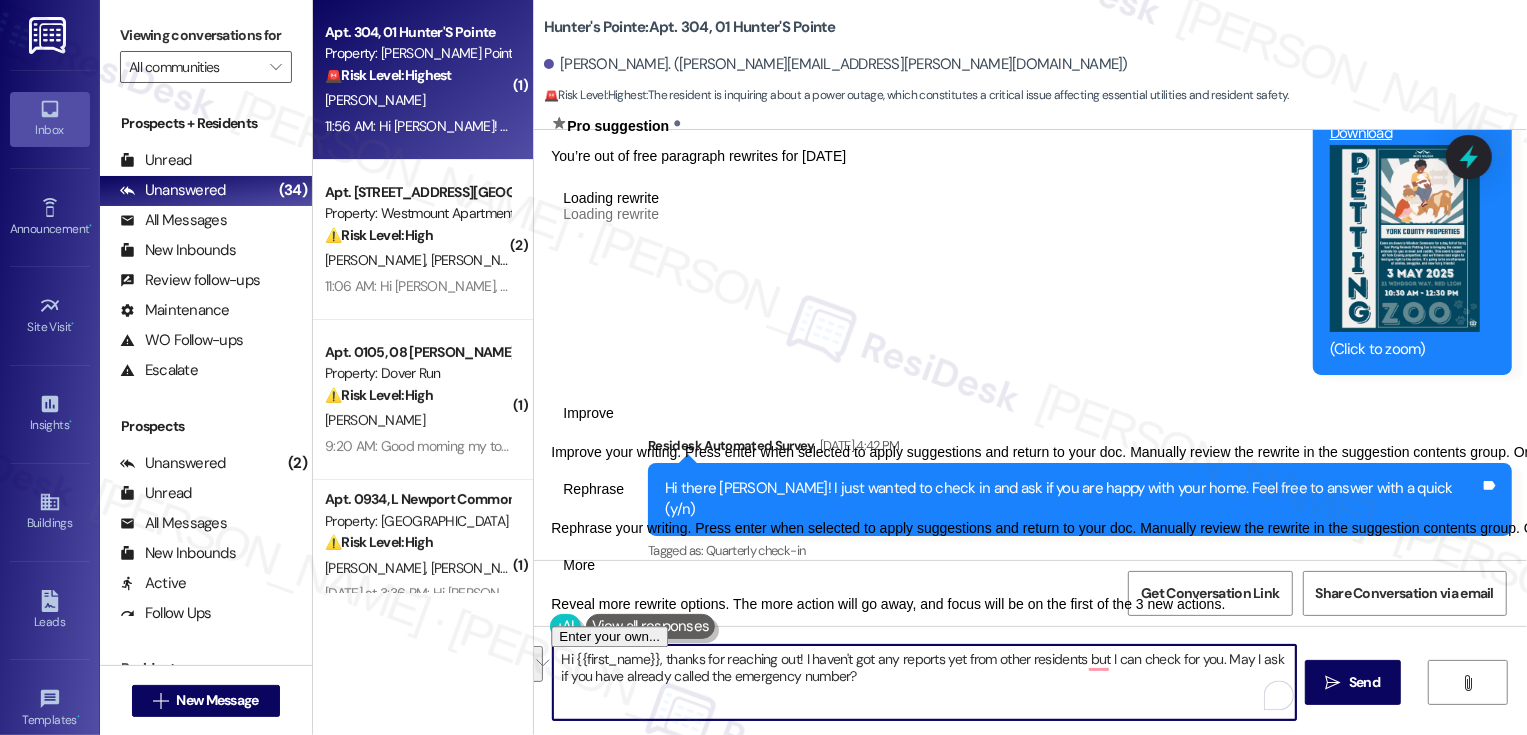 click on "Hi {{first_name}}, thanks for reaching out! I haven't got any reports yet from other residents but I can check for you. May I ask if you have already called the emergency number?" at bounding box center [924, 682] 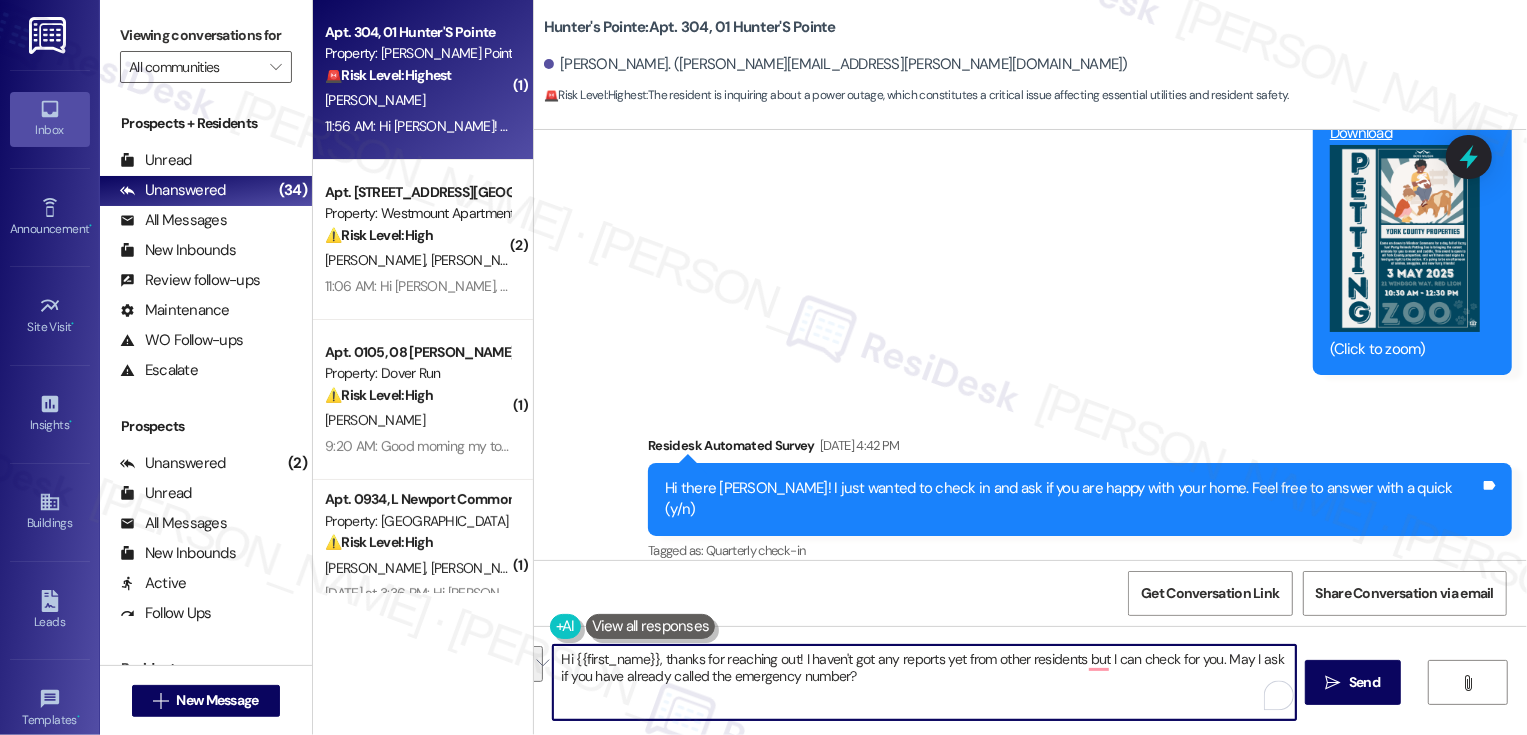 click at bounding box center (535, 664) 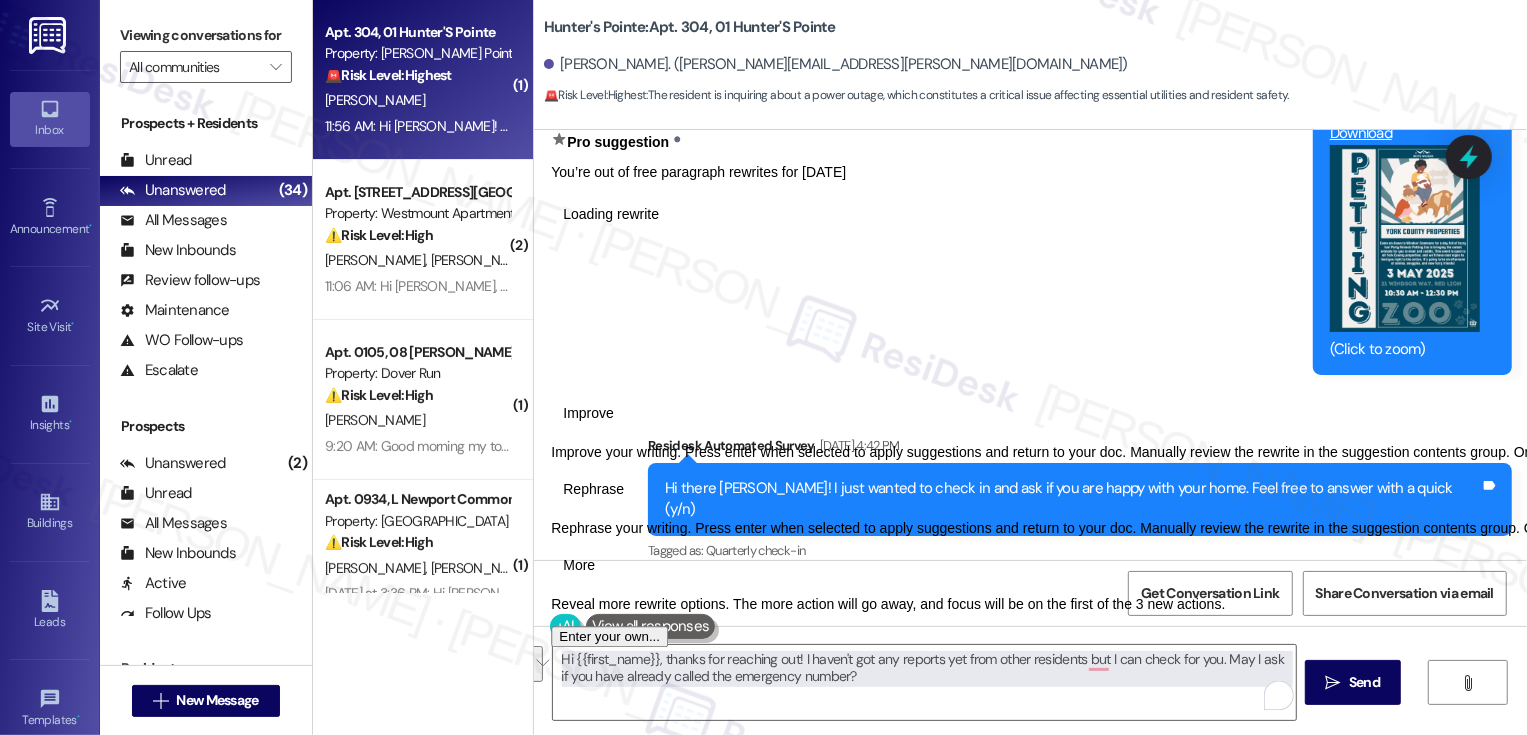 click on "Rephrase" at bounding box center (593, 489) 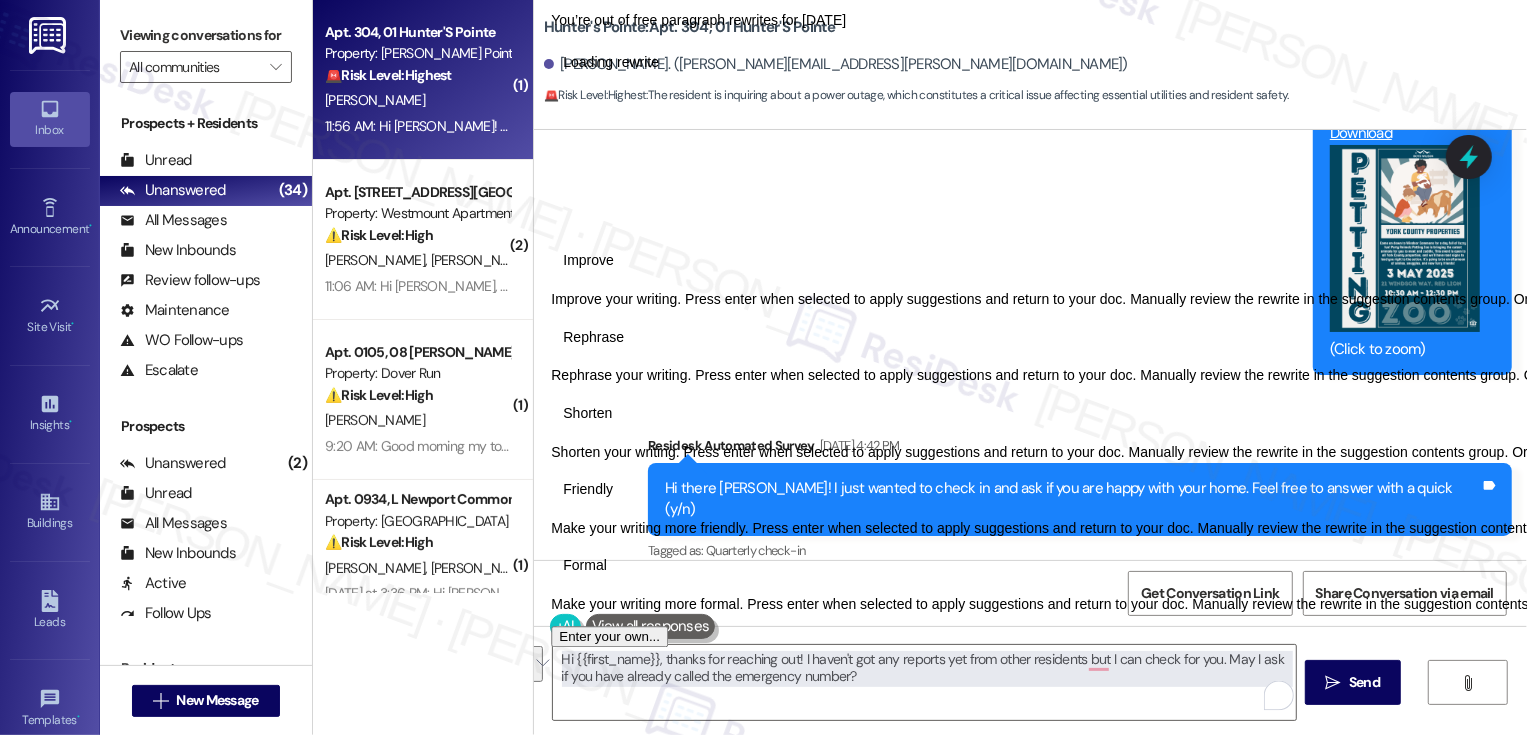 click on "Friendly" at bounding box center [588, 489] 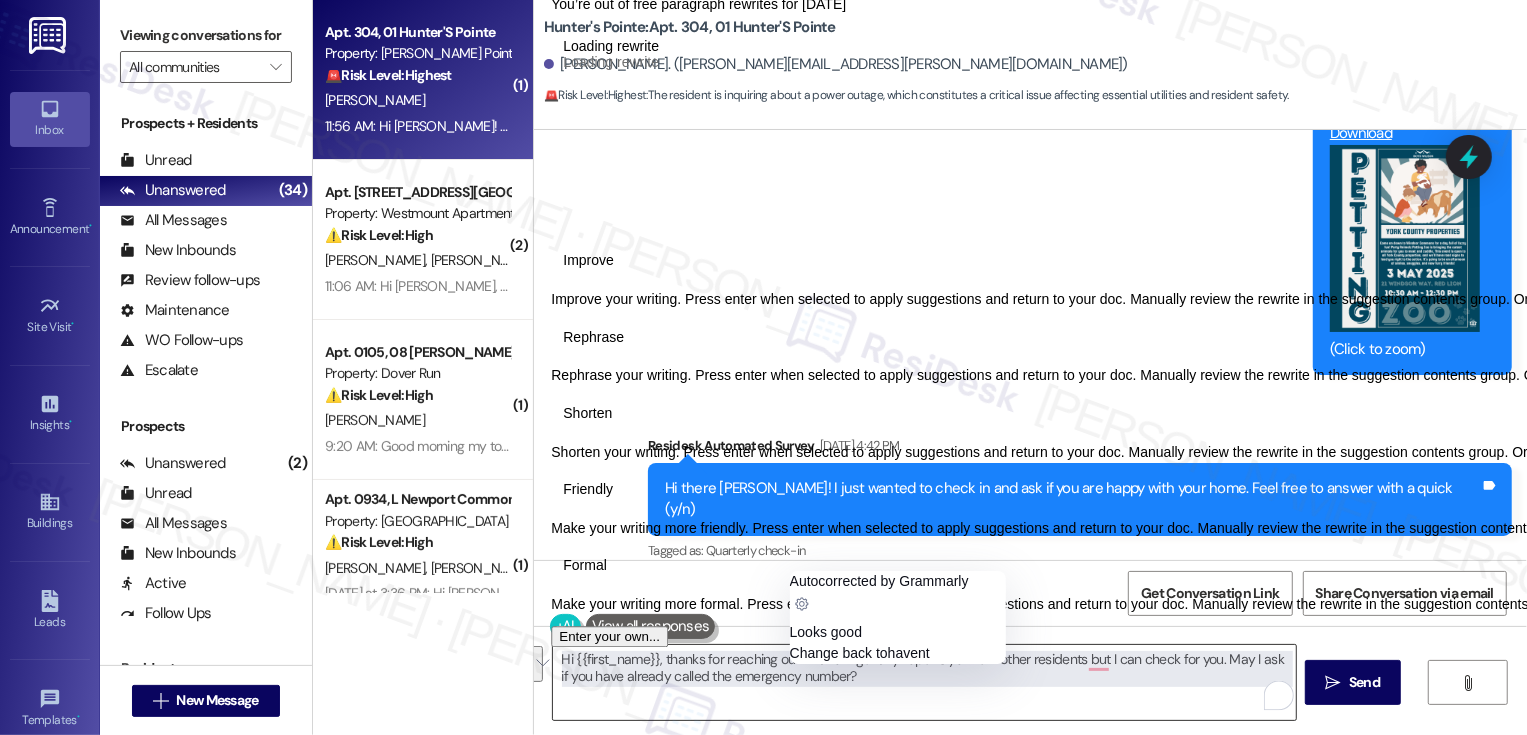 click on "Hi {{first_name}}, thanks for reaching out! I haven't got any reports yet from other residents but I can check for you. May I ask if you have already called the emergency number?" at bounding box center (924, 682) 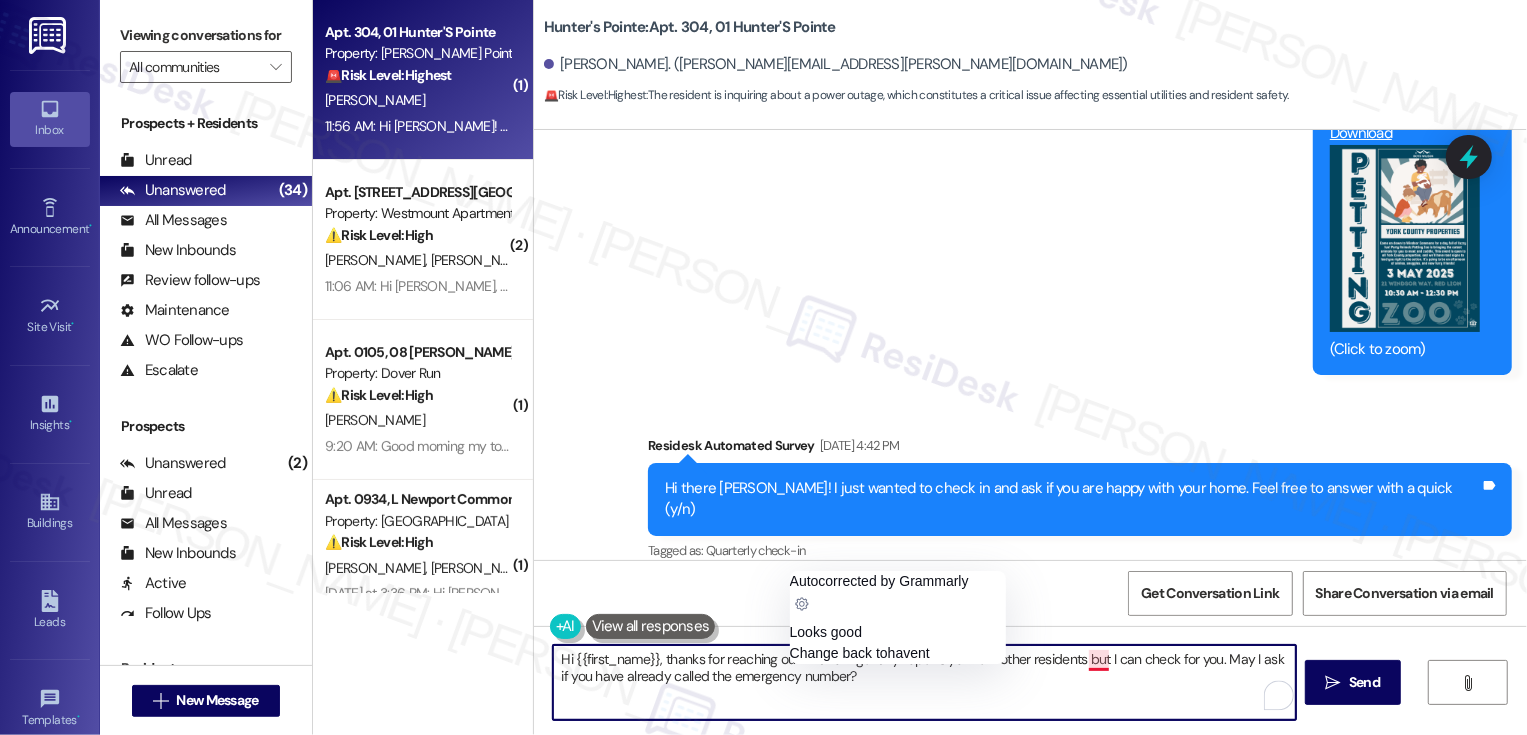 click on "Hi {{first_name}}, thanks for reaching out! I haven't got any reports yet from other residents but I can check for you. May I ask if you have already called the emergency number?" at bounding box center [924, 682] 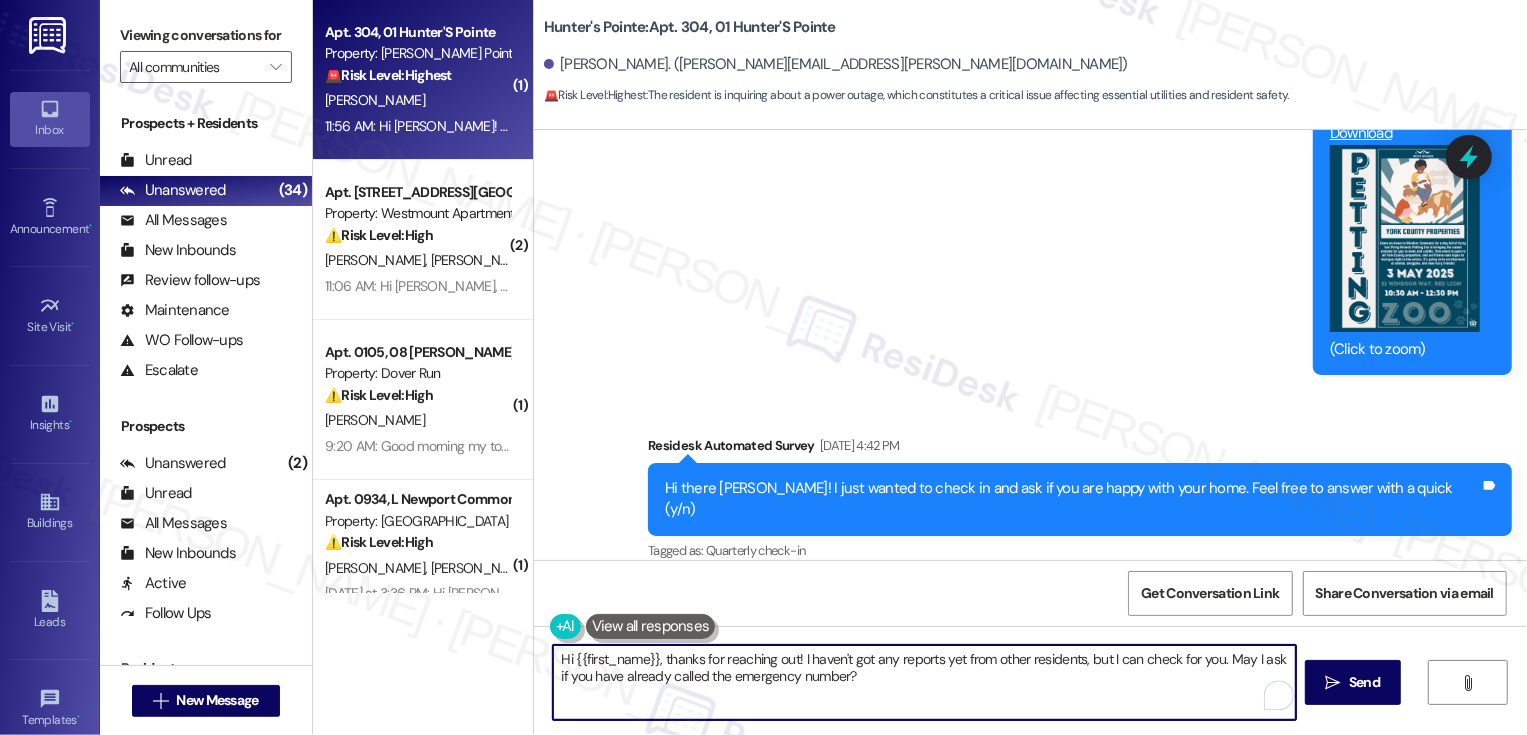 click on "Hi {{first_name}}, thanks for reaching out! I haven't got any reports yet from other residents, but I can check for you. May I ask if you have already called the emergency number?" at bounding box center [924, 682] 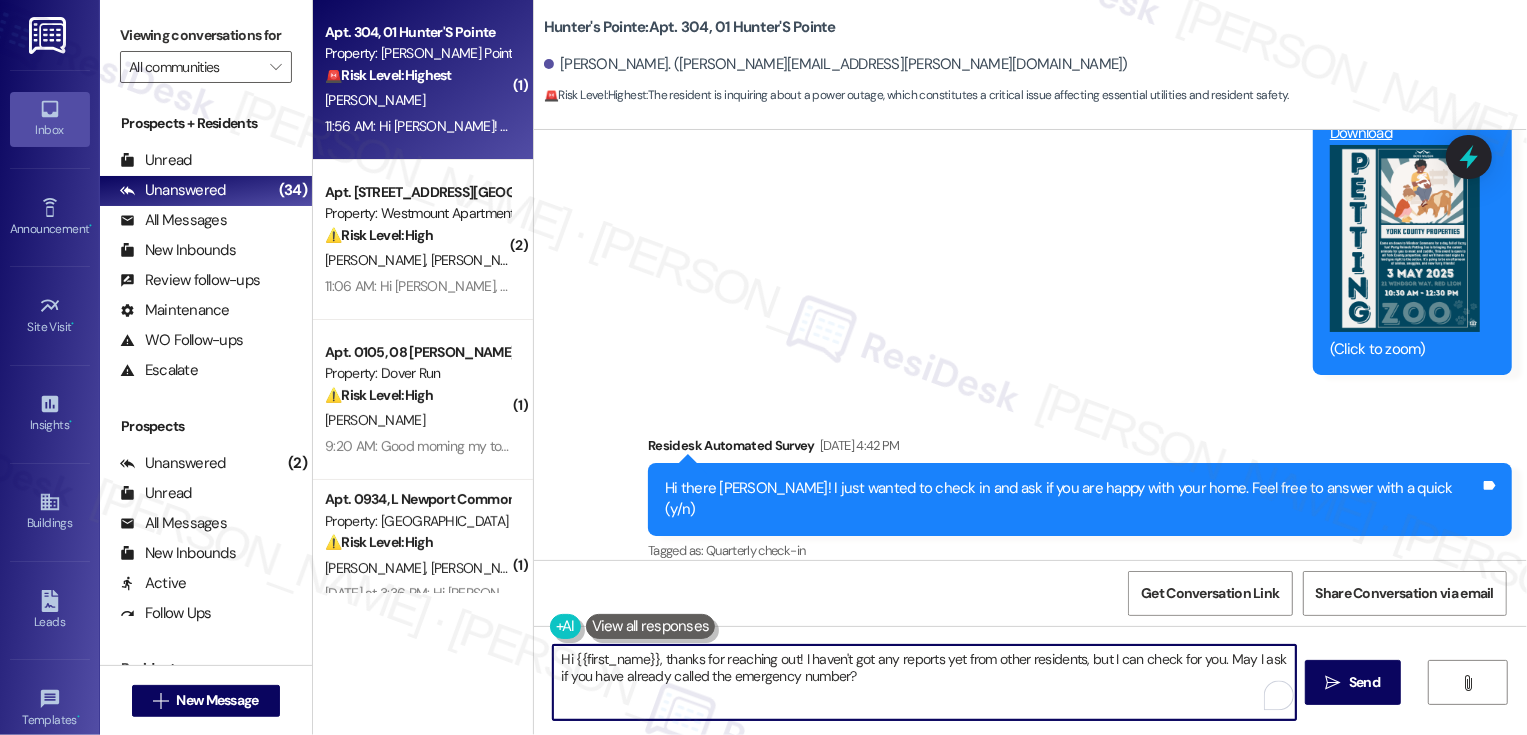 click on "Hi {{first_name}}, thanks for reaching out! I haven't got any reports yet from other residents, but I can check for you. May I ask if you have already called the emergency number?" at bounding box center [924, 682] 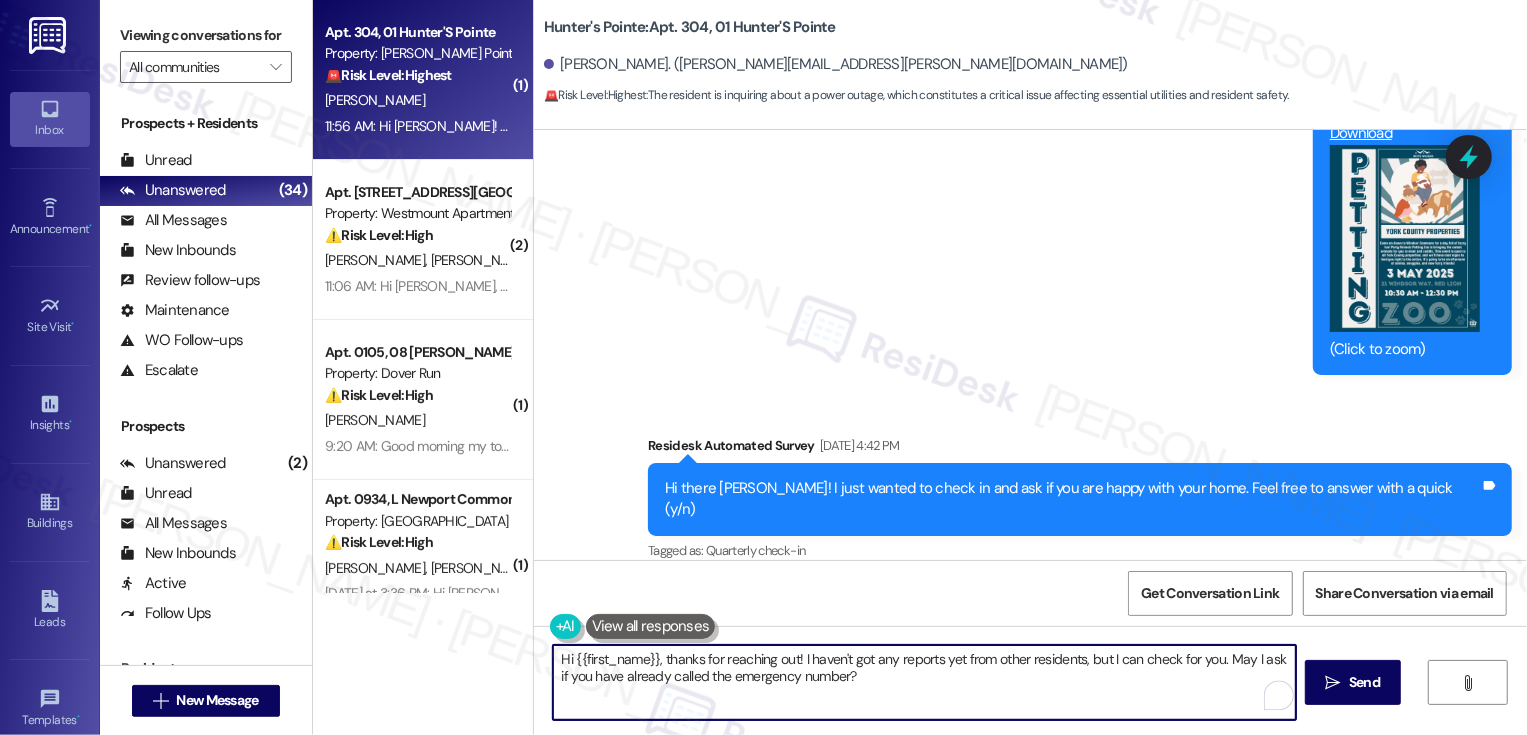 click on "Hi {{first_name}}, thanks for reaching out! I haven't got any reports yet from other residents, but I can check for you. May I ask if you have already called the emergency number?" at bounding box center (924, 682) 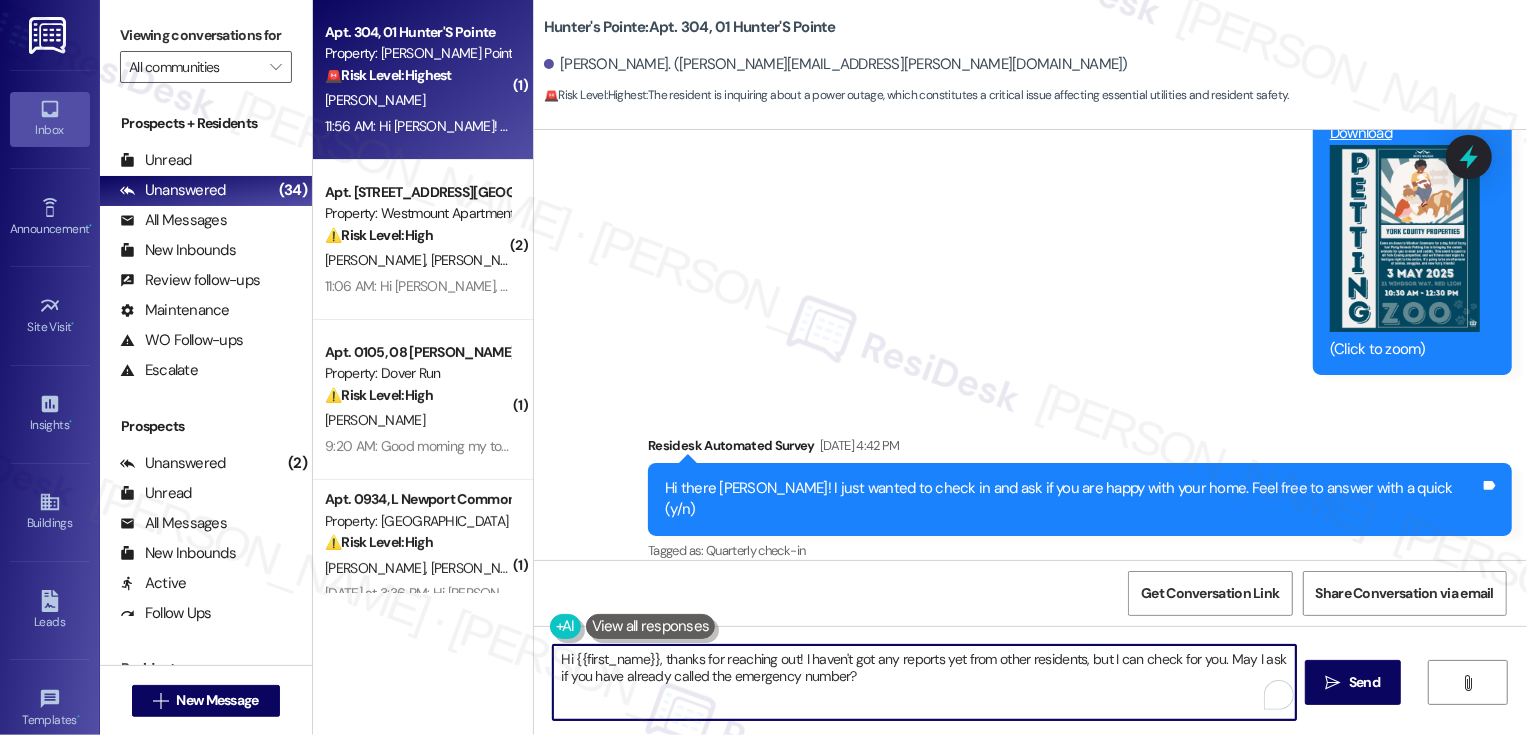 click on "Hi {{first_name}}, thanks for reaching out! I haven't got any reports yet from other residents, but I can check for you. May I ask if you have already called the emergency number?" at bounding box center [924, 682] 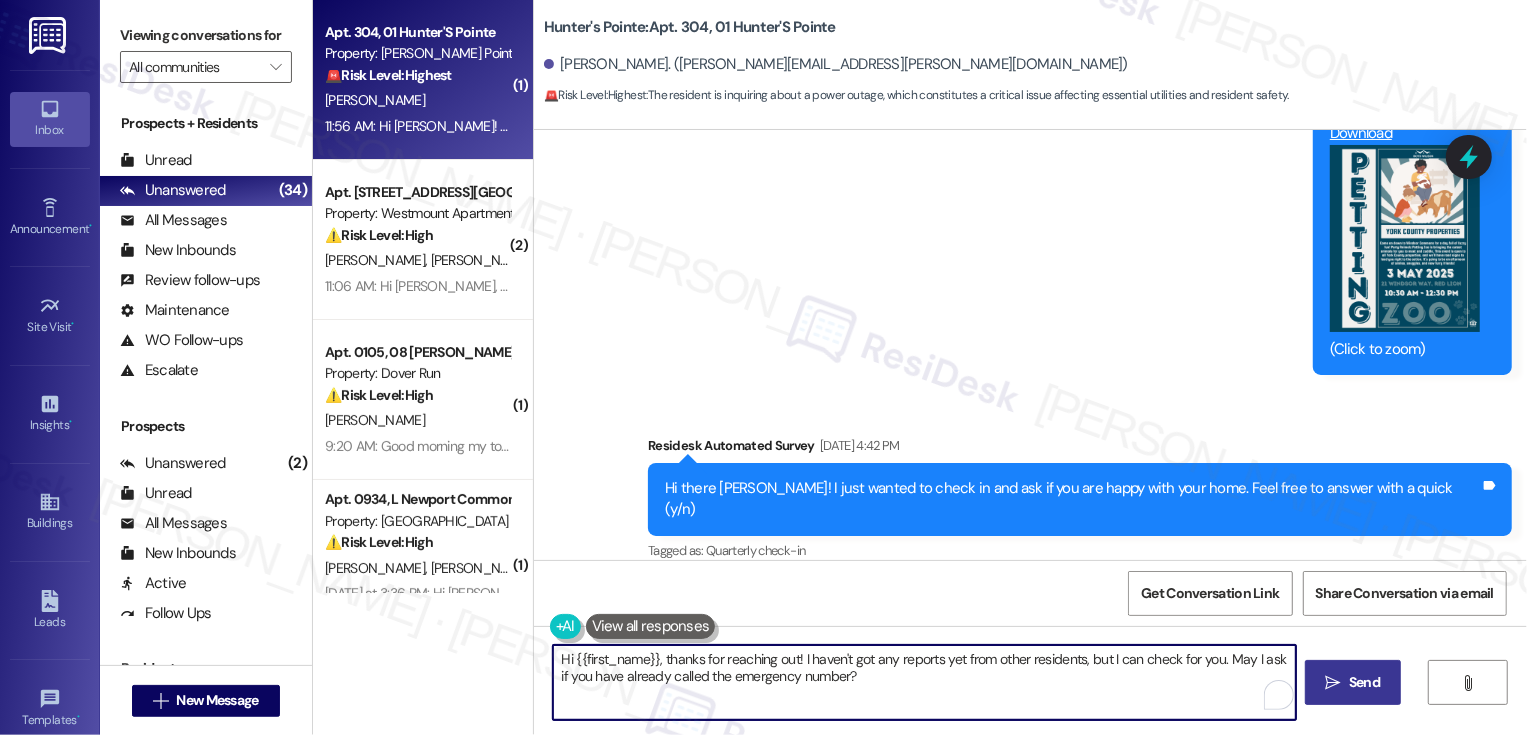 type on "Hi {{first_name}}, thanks for reaching out! I haven't got any reports yet from other residents, but I can check for you. May I ask if you have already called the emergency number?" 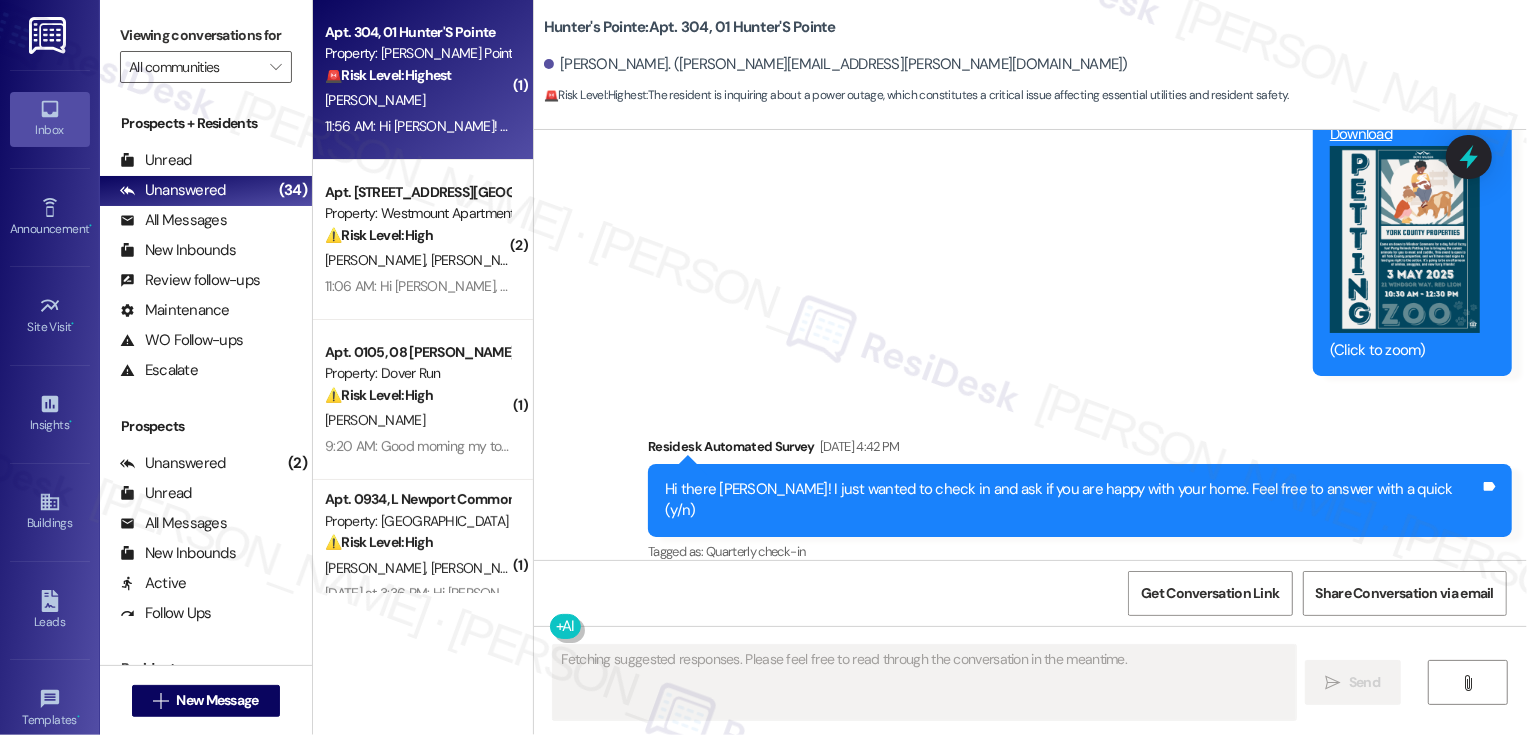 scroll, scrollTop: 8789, scrollLeft: 0, axis: vertical 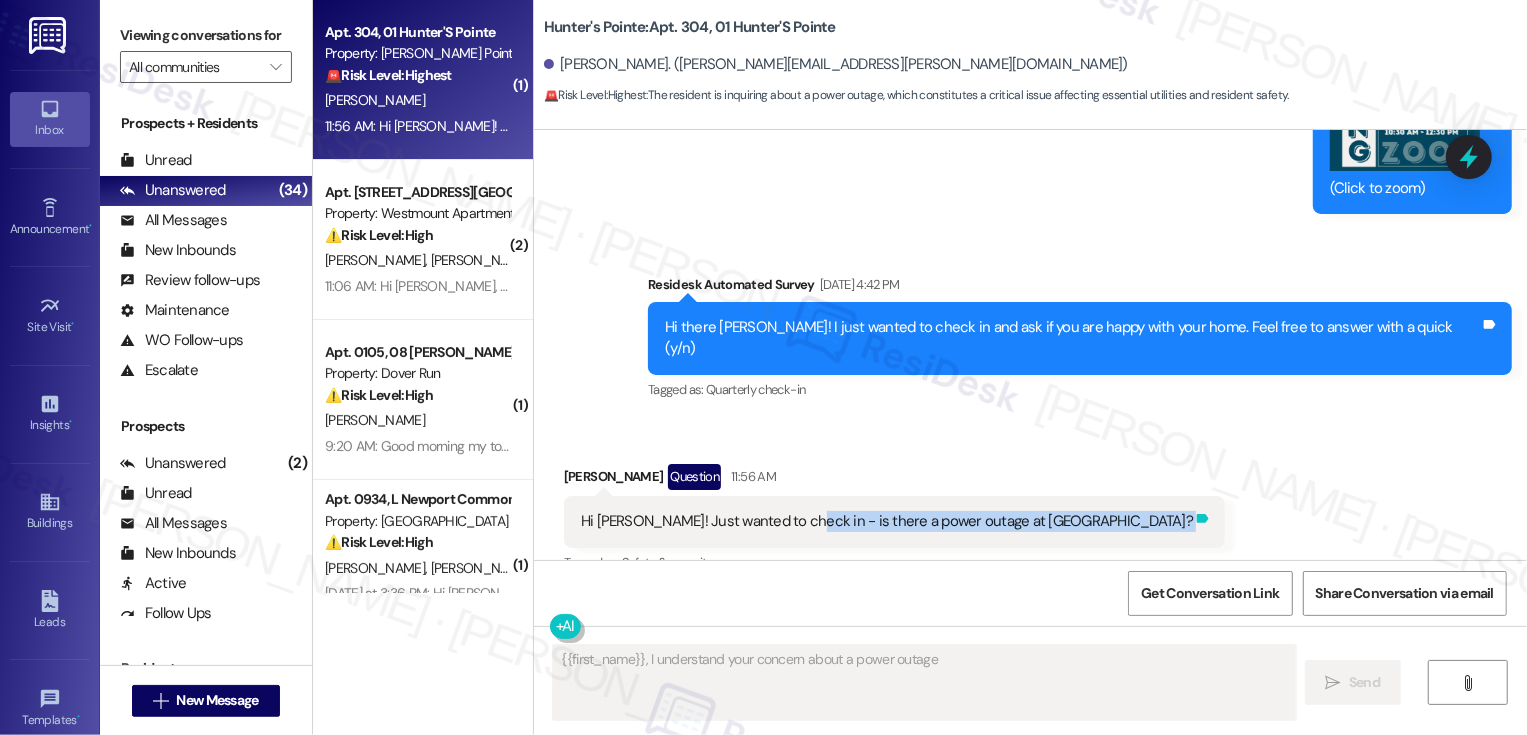 drag, startPoint x: 783, startPoint y: 327, endPoint x: 1058, endPoint y: 326, distance: 275.00183 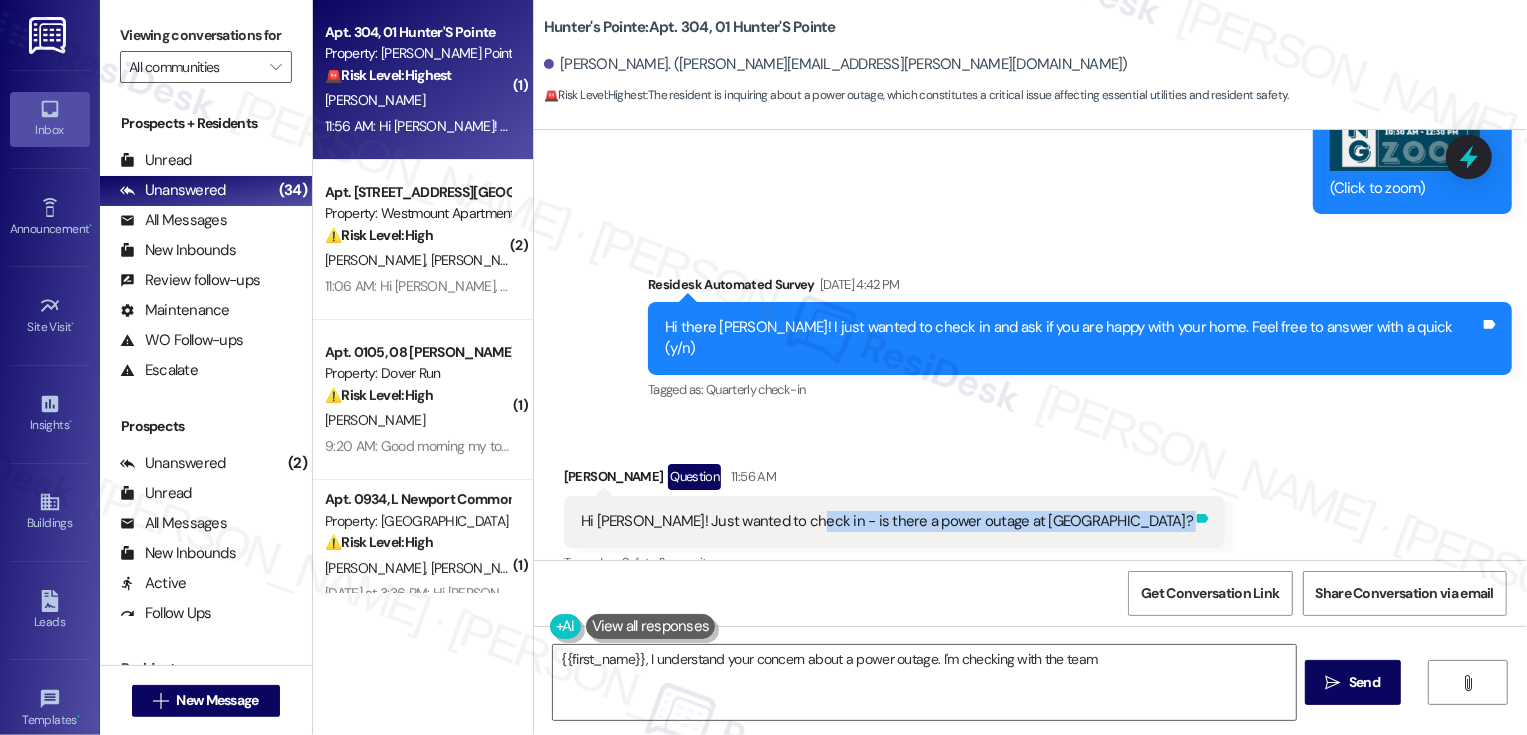 copy on "is there a power outage at [GEOGRAPHIC_DATA]? Tags and notes" 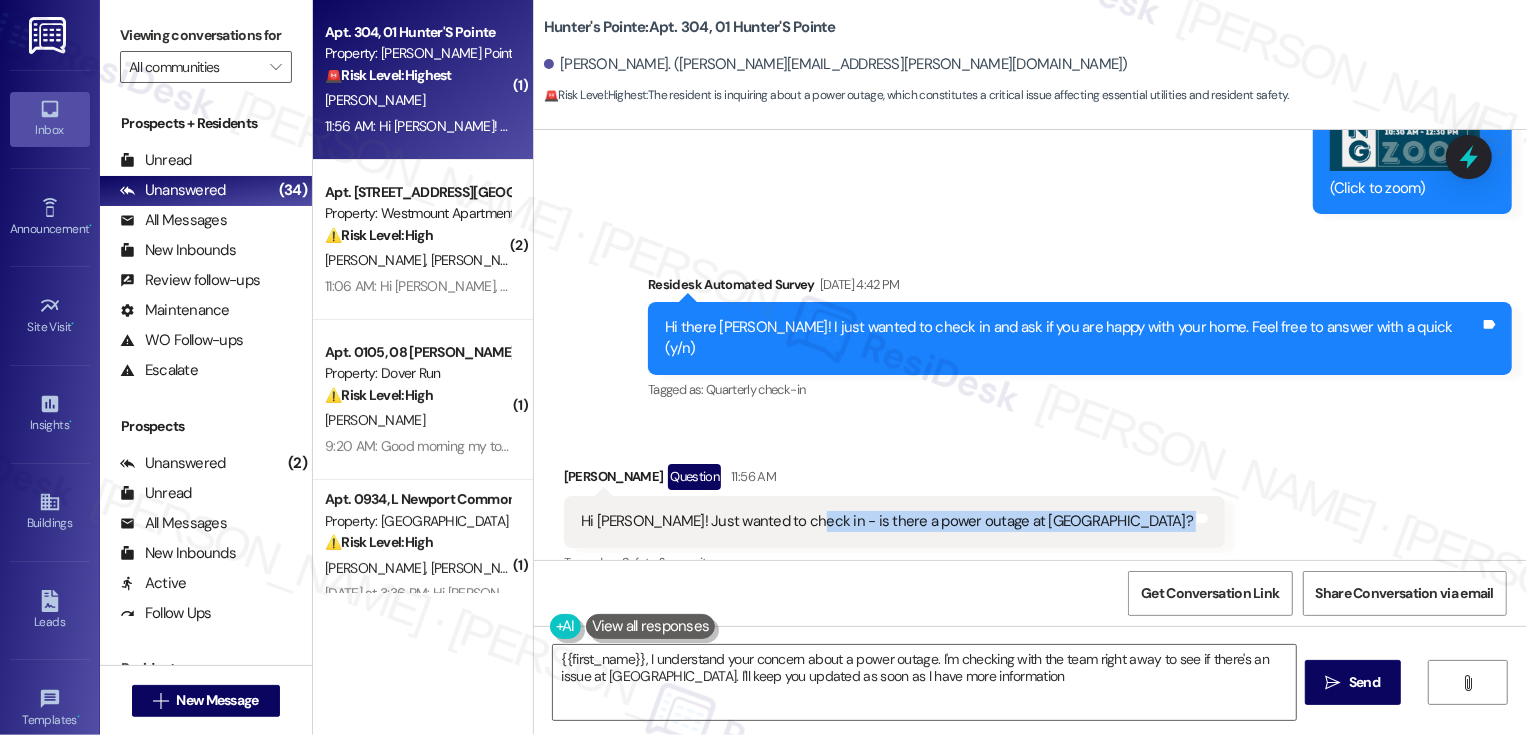 click on "Received via SMS [PERSON_NAME] Question 11:56 AM Hi [PERSON_NAME]! Just wanted to check in - is there a power outage at [GEOGRAPHIC_DATA]? Tags and notes Tagged as:   Safety & security Click to highlight conversations about Safety & security" at bounding box center [1030, 505] 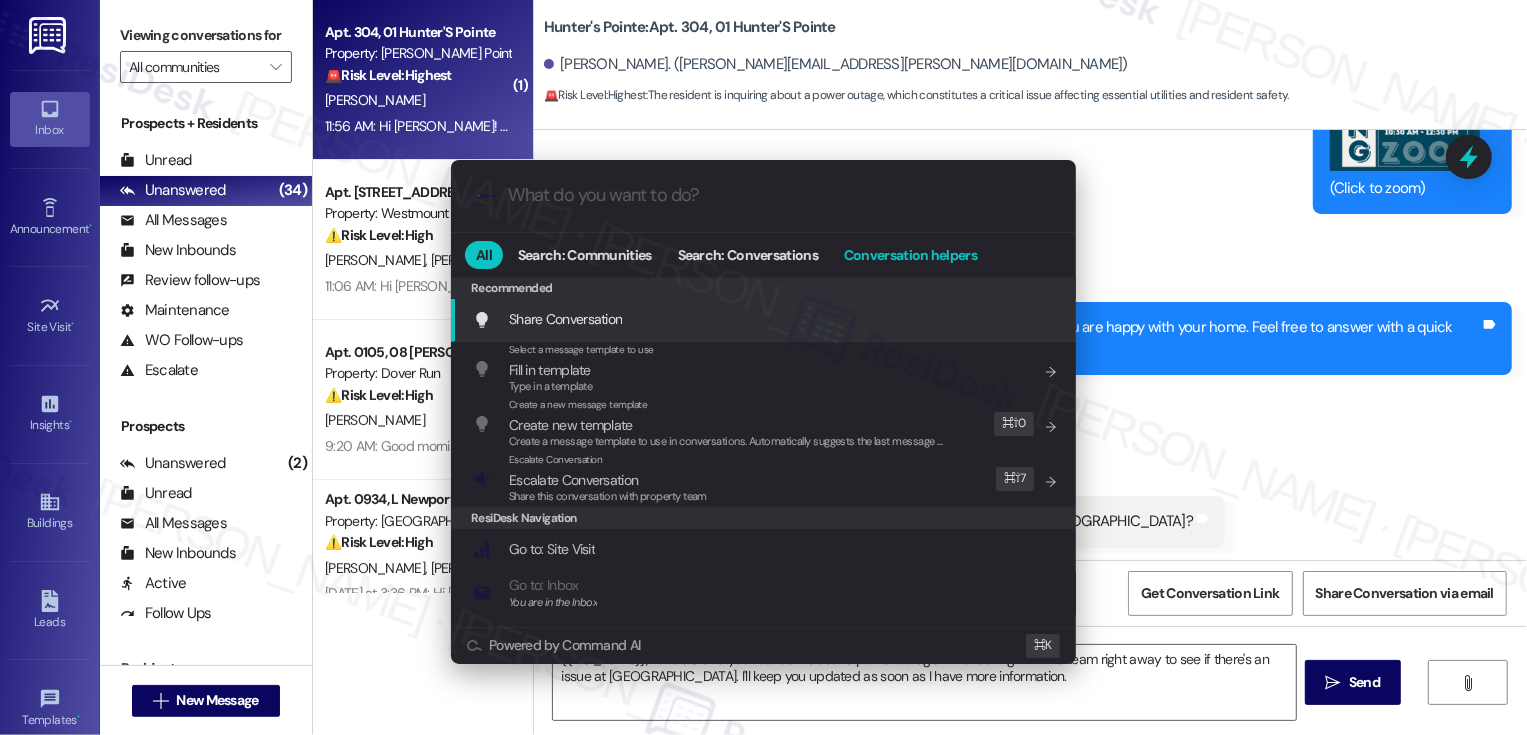 click on "Conversation helpers" at bounding box center [910, 255] 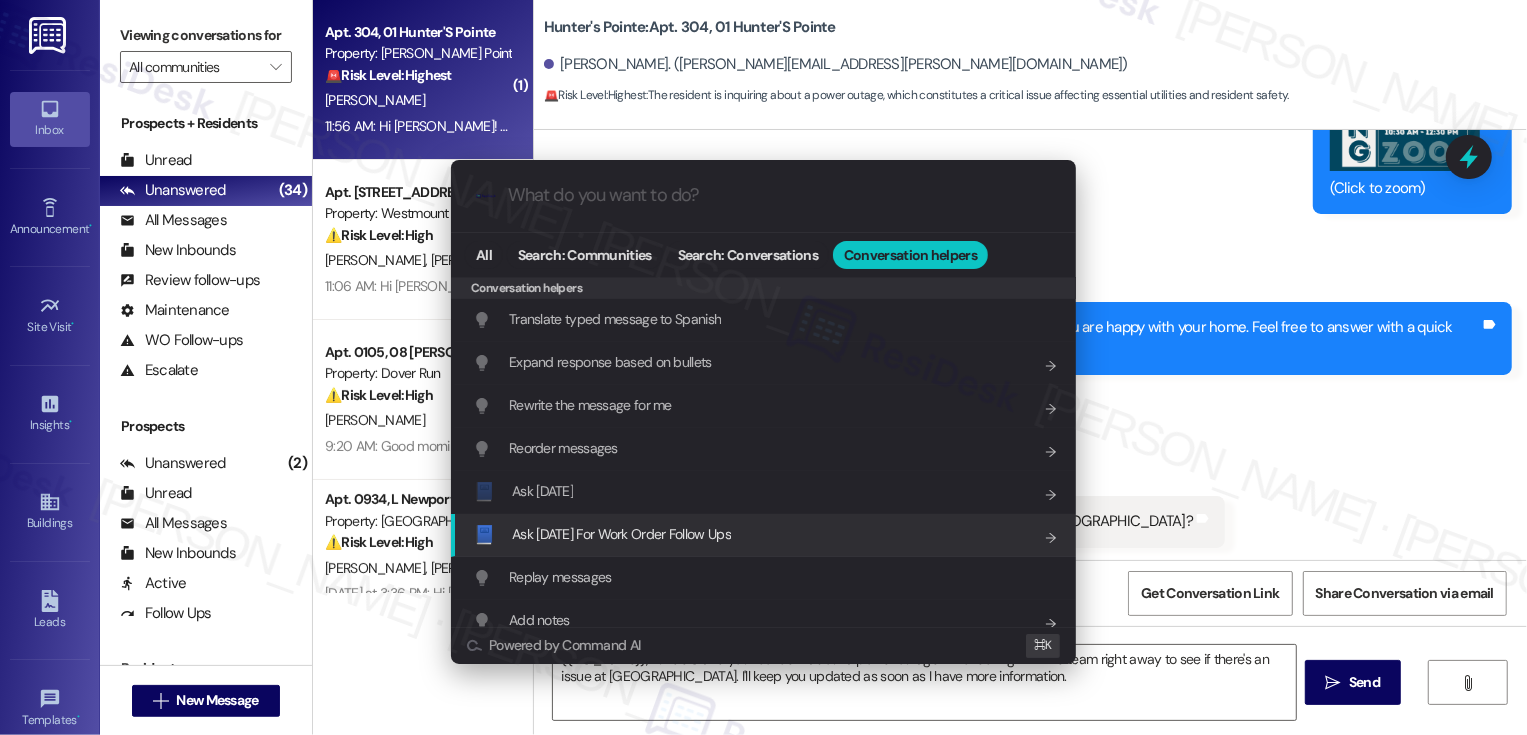 click on "Ask [DATE] For Work Order Follow Ups" at bounding box center [621, 534] 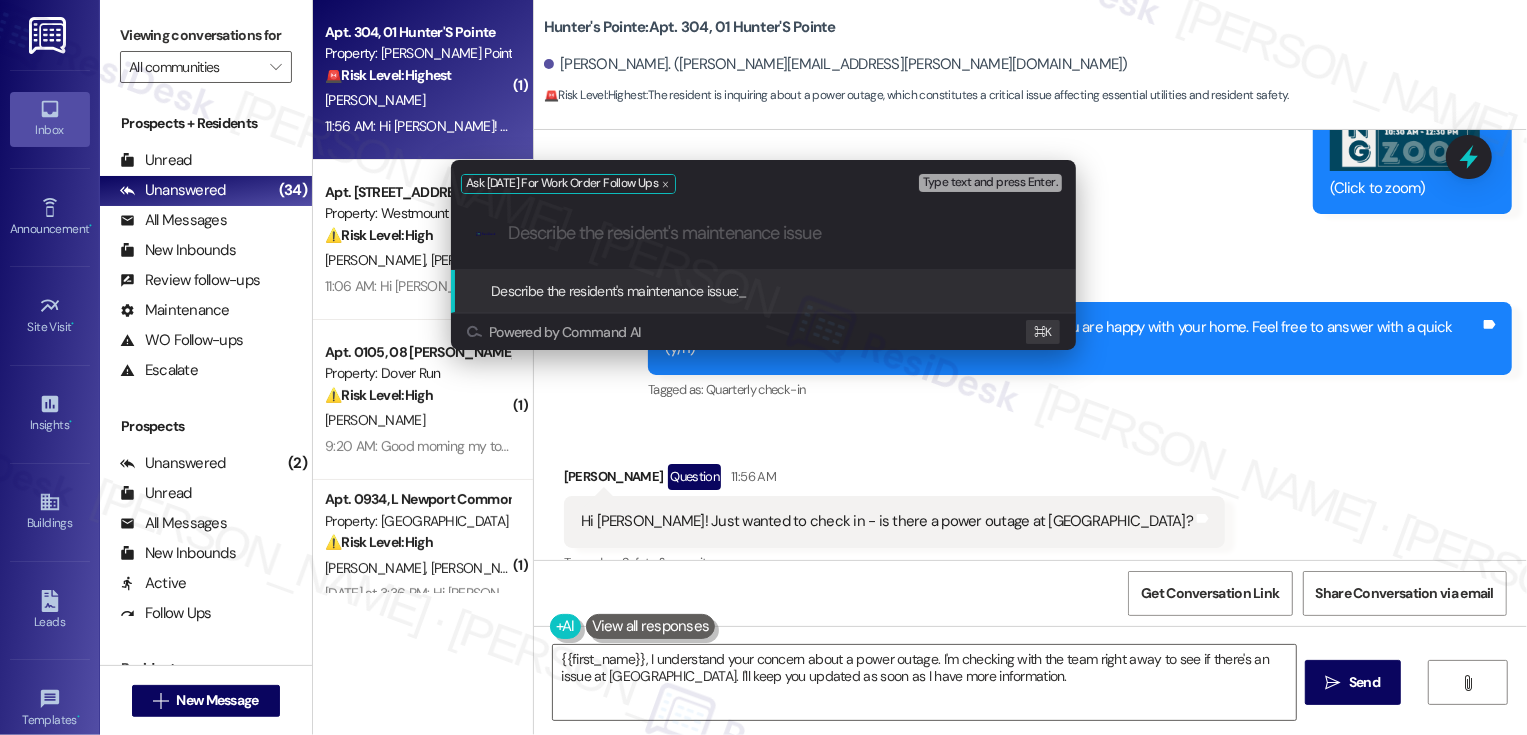 paste on "is there a power outage at [GEOGRAPHIC_DATA]?" 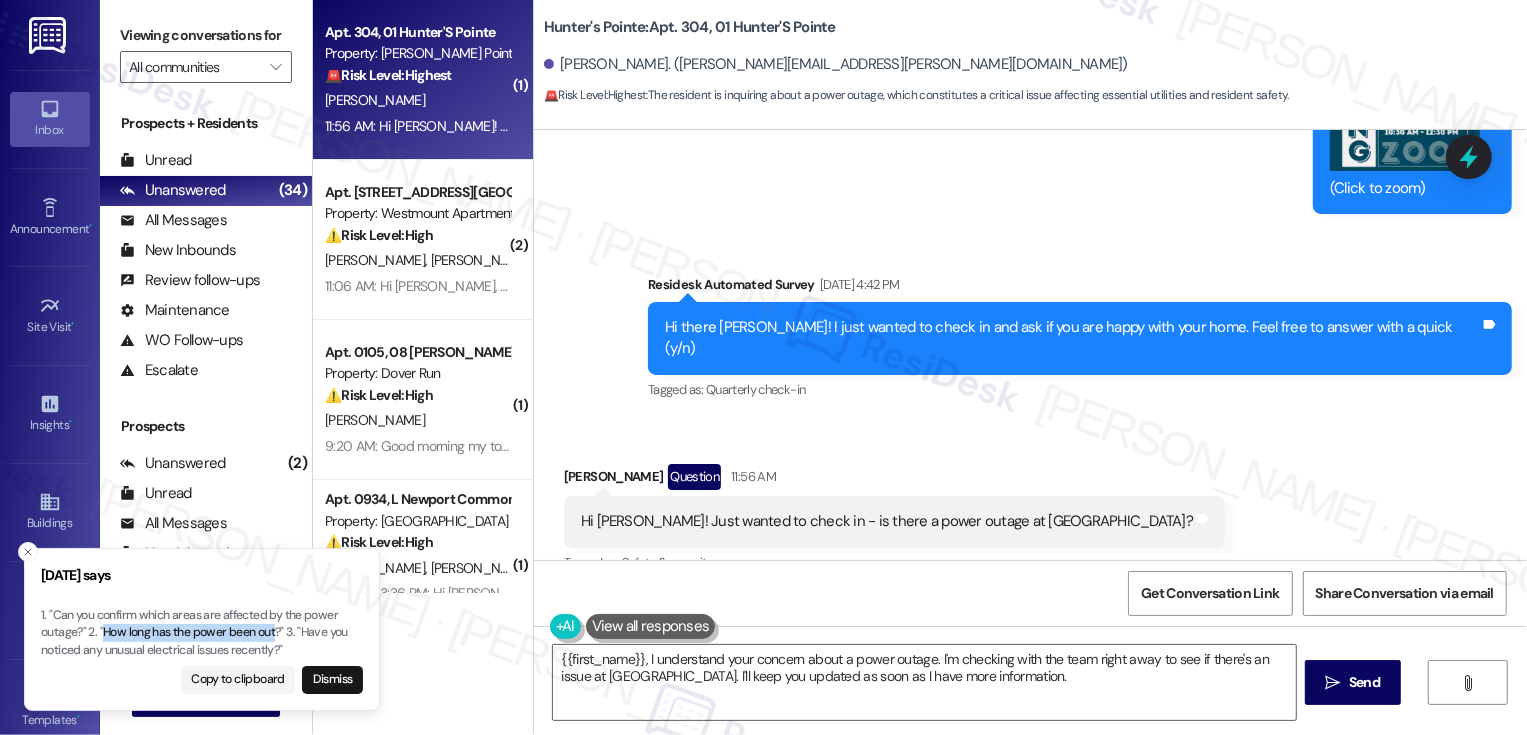 drag, startPoint x: 106, startPoint y: 635, endPoint x: 277, endPoint y: 627, distance: 171.18703 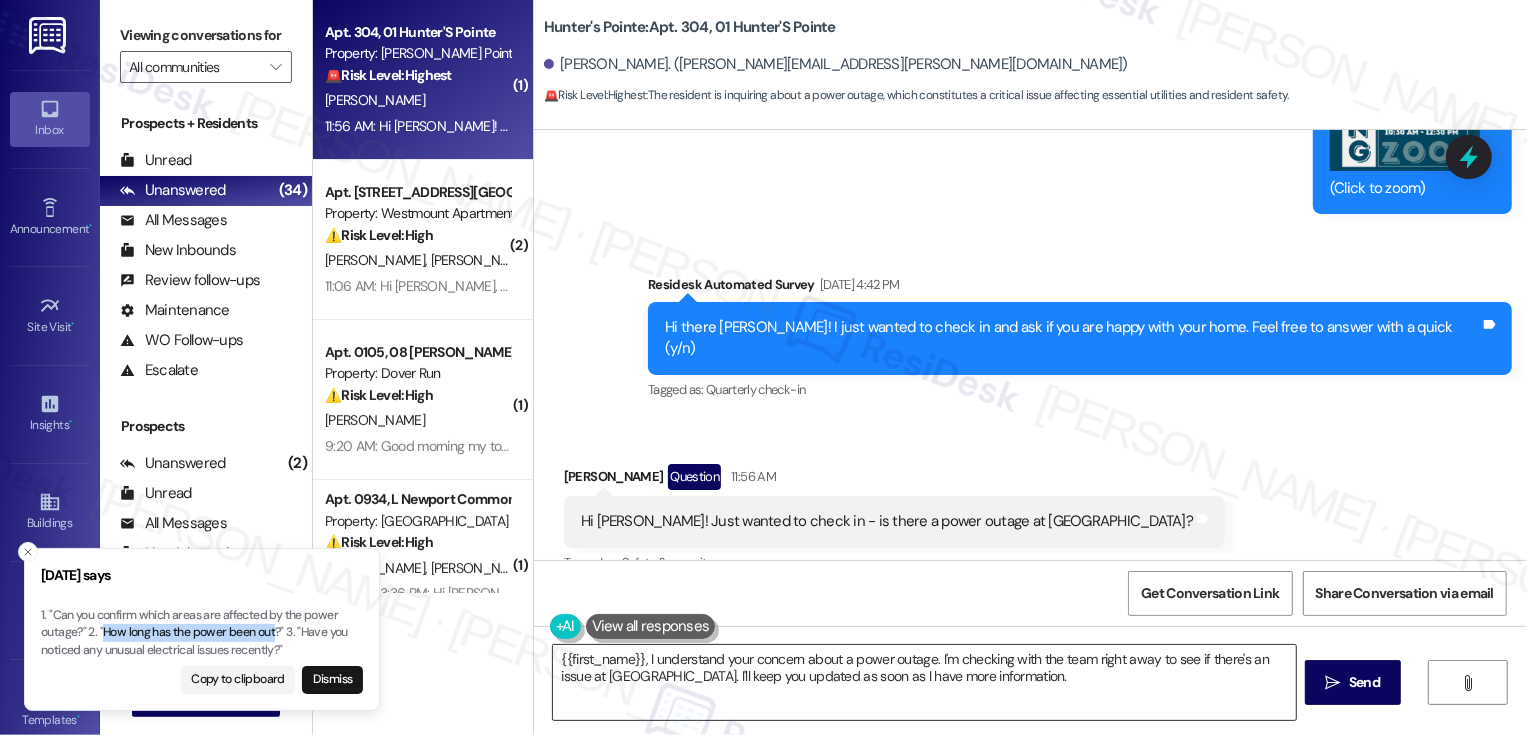 click on "{{first_name}}, I understand your concern about a power outage. I'm checking with the team right away to see if there's an issue at [GEOGRAPHIC_DATA]. I'll keep you updated as soon as I have more information." at bounding box center (924, 682) 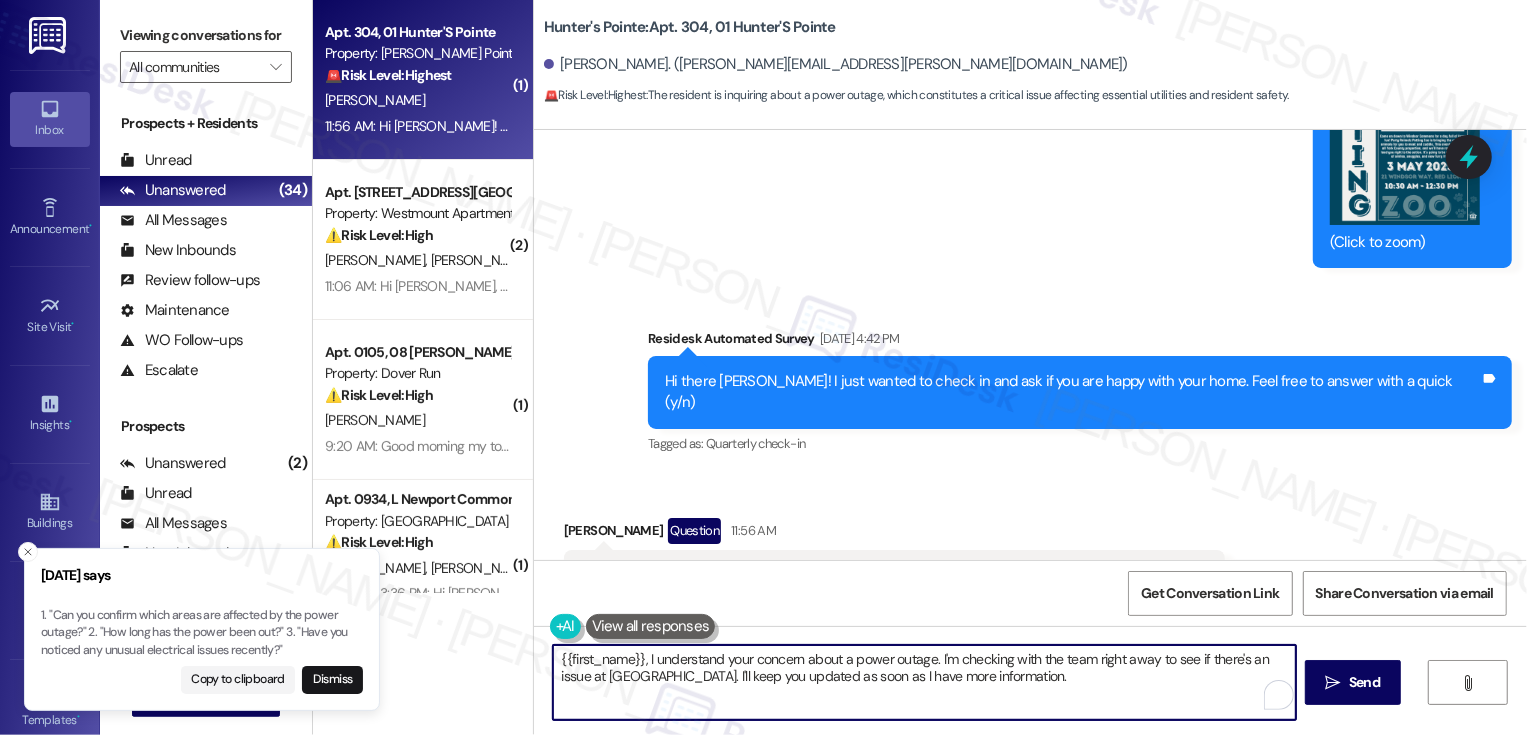scroll, scrollTop: 8789, scrollLeft: 0, axis: vertical 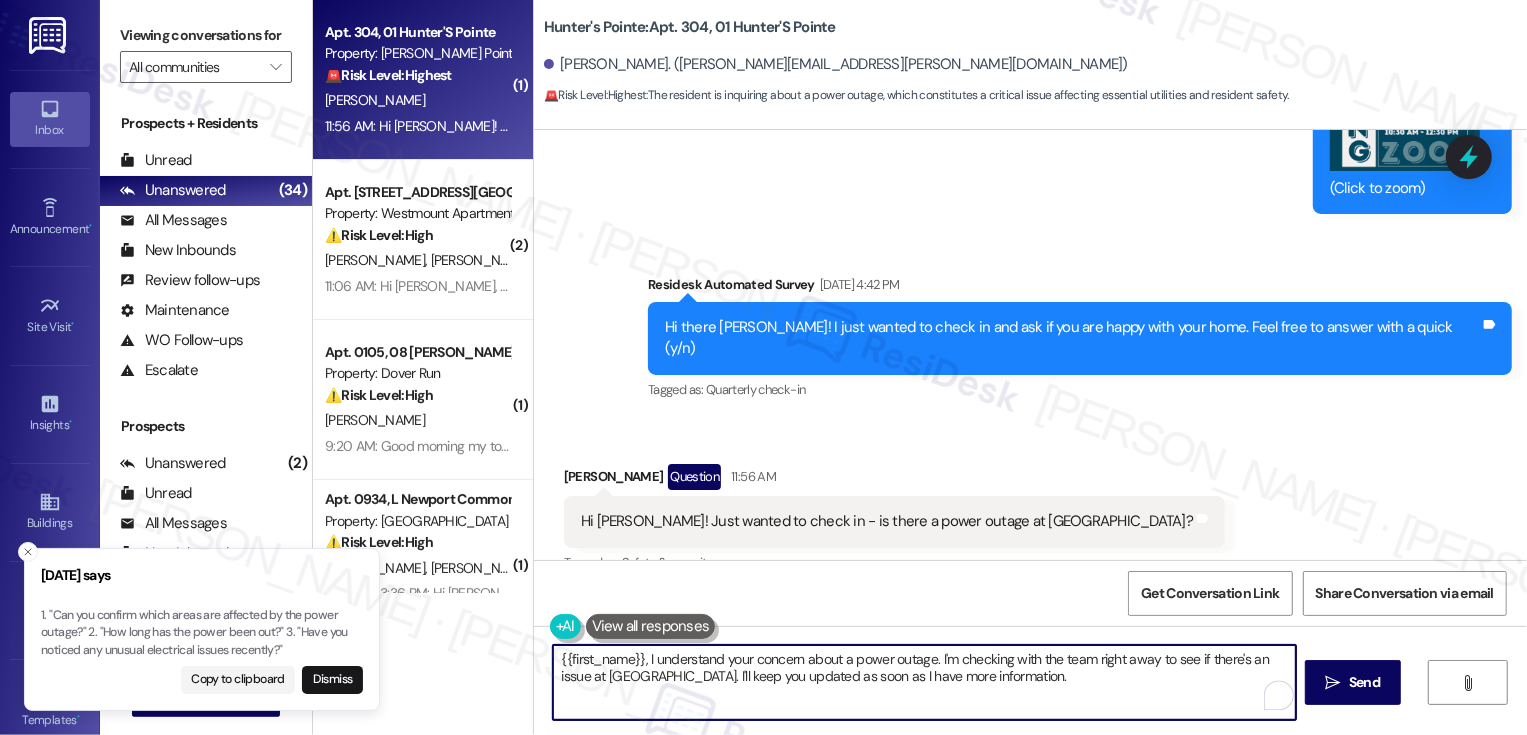 click on "Sent via SMS [PERSON_NAME] 12:10 PM Hi [PERSON_NAME], thanks for reaching out! I haven't got any reports yet from other residents, but I can check for you. May I ask if you have already called the emergency number? Tags and notes" at bounding box center [1030, 672] 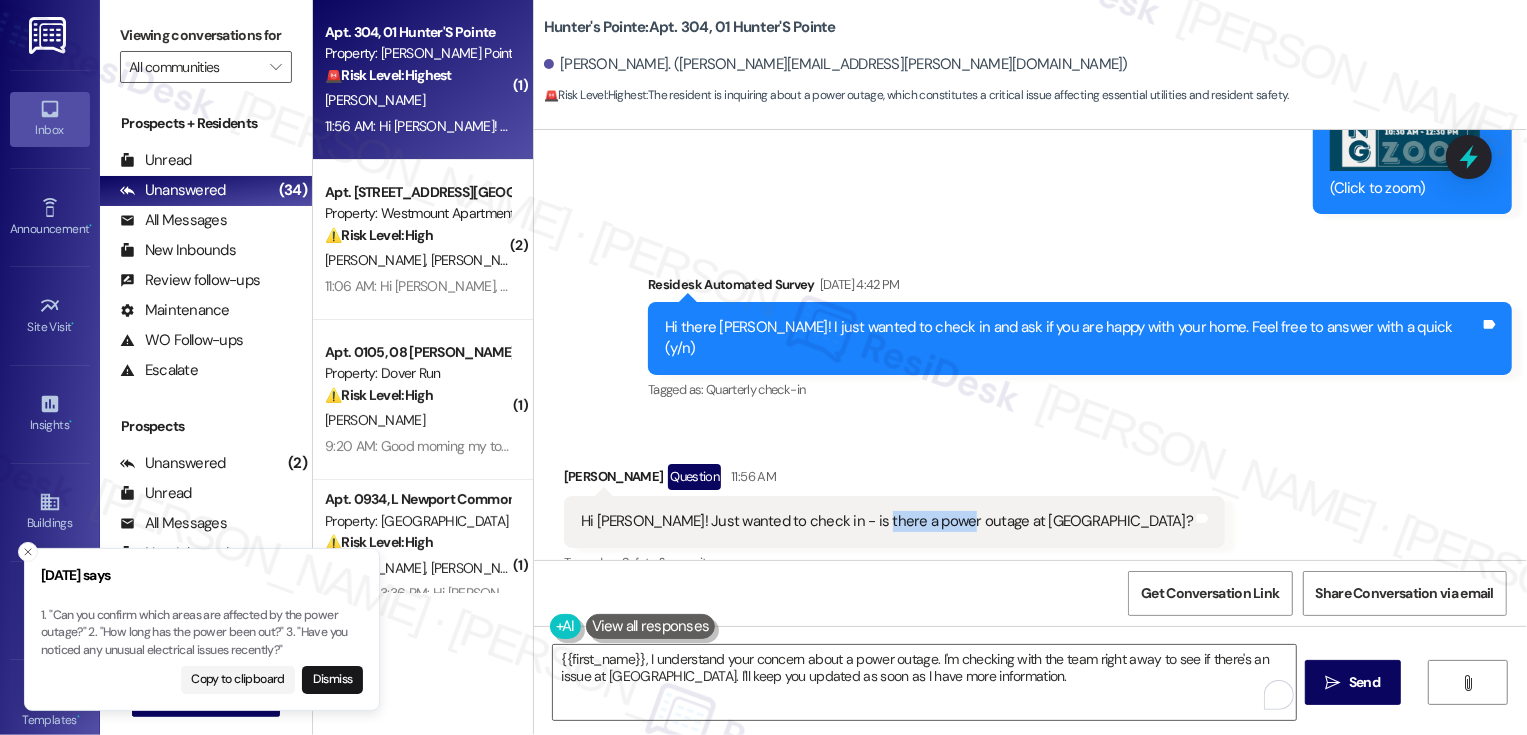 drag, startPoint x: 849, startPoint y: 329, endPoint x: 932, endPoint y: 330, distance: 83.00603 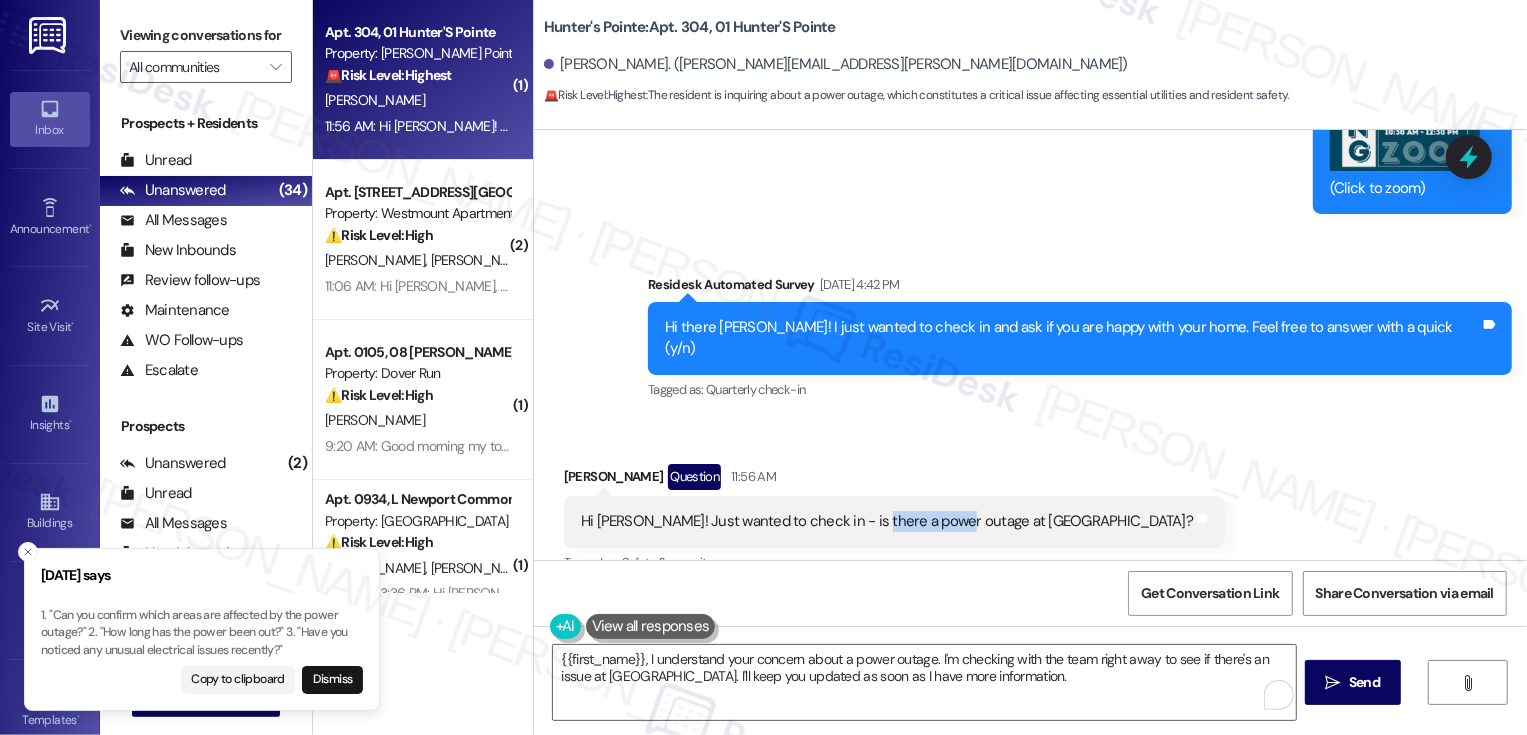 click on "Tagged as:   Safety & security Click to highlight conversations about Safety & security" at bounding box center [894, 562] 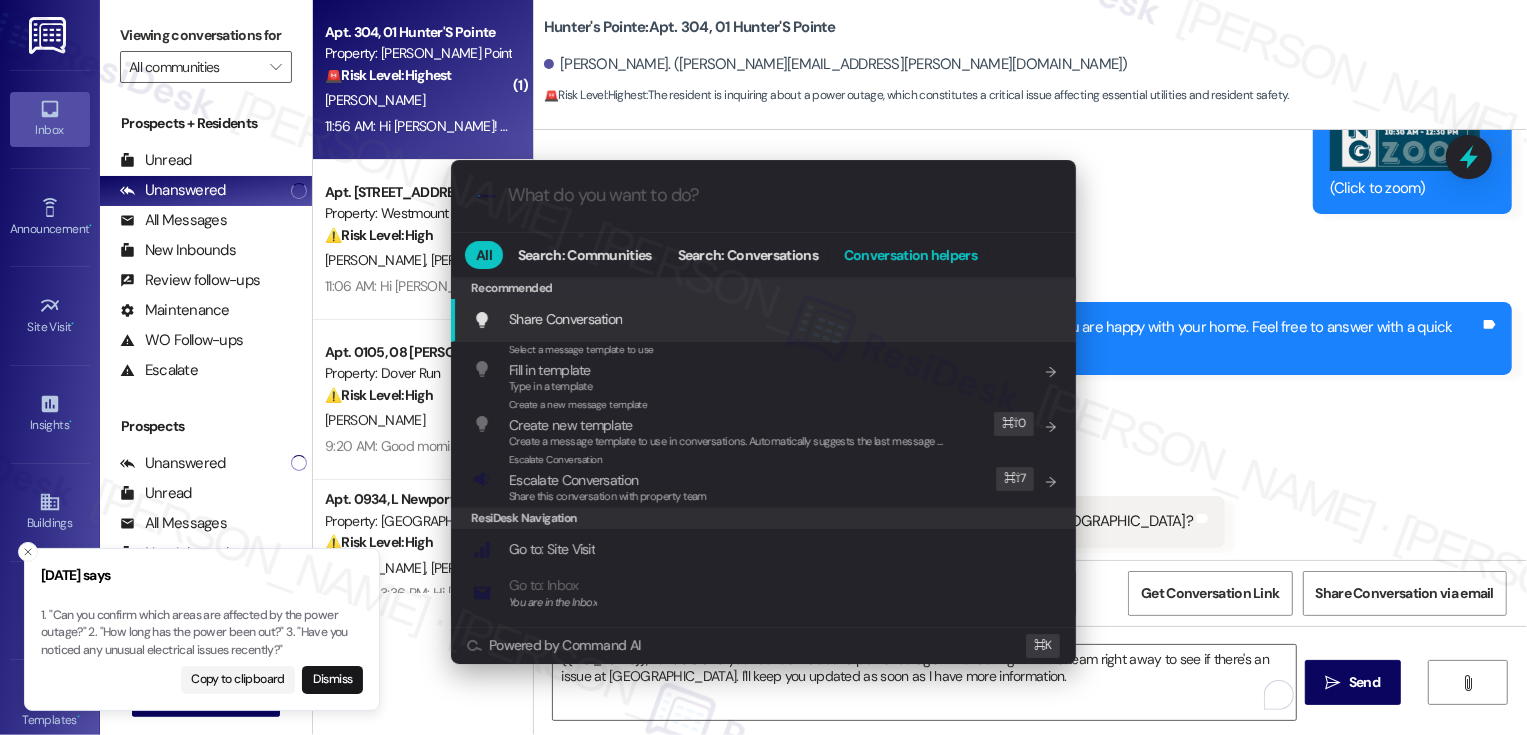 click on "Conversation helpers" at bounding box center [910, 255] 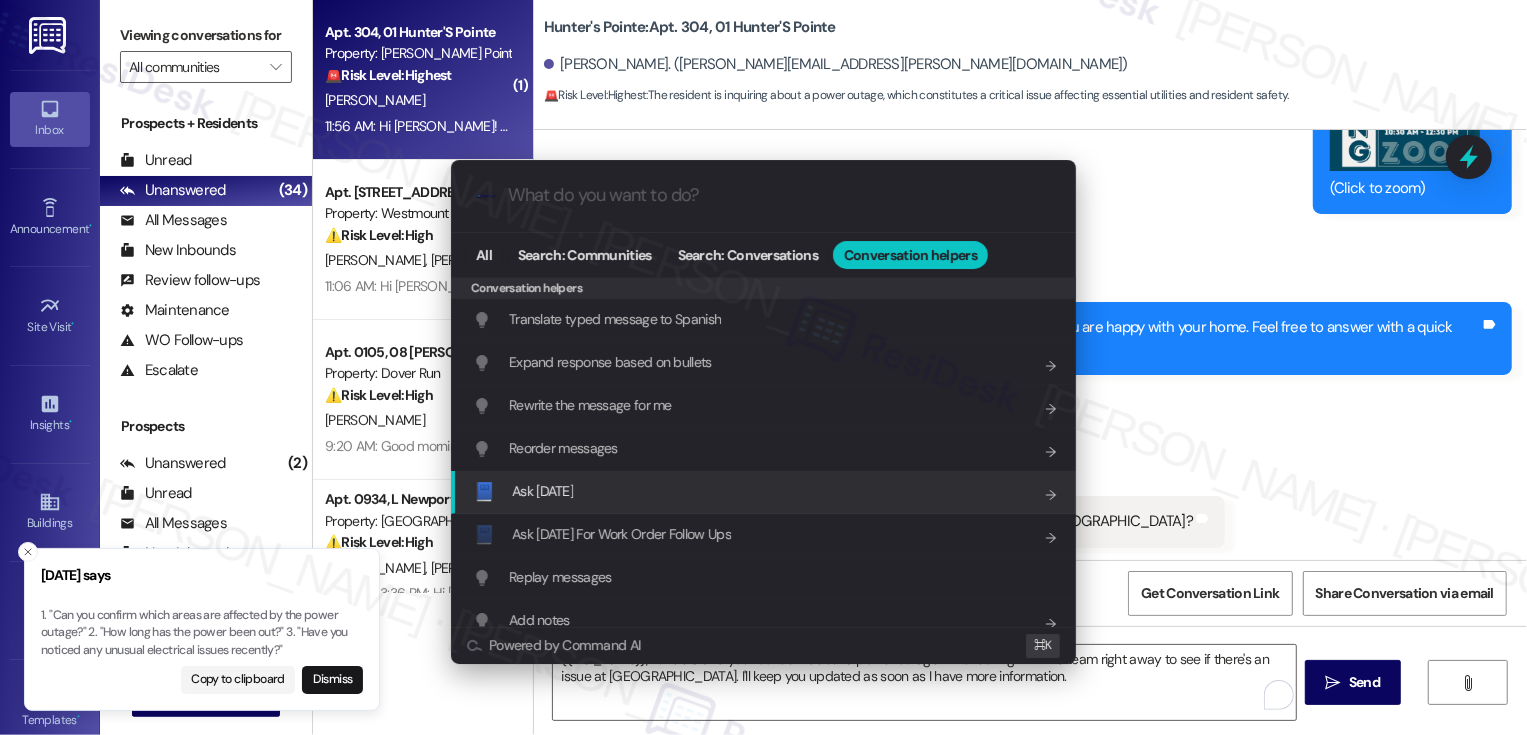 click on ".cls-1{fill:#0a055f;}.cls-2{fill:#0cc4c4;} resideskLogoBlueOrange All Search: Communities Search: Conversations Conversation helpers Conversation helpers Conversation helpers Translate typed message to Spanish Add shortcut Expand response based on bullets Add shortcut Rewrite the message for me Add shortcut Reorder messages Add shortcut 📘 Ask [DATE] Add shortcut 📘 Ask [DATE] For Work Order Follow Ups Add shortcut Replay messages Add shortcut Add notes Add shortcut Open Thread SLA Dashboard Add shortcut Open Account Owner Dashboard Add shortcut Translate typed message to any language Add shortcut Powered by Command AI ⌘ K" at bounding box center [763, 367] 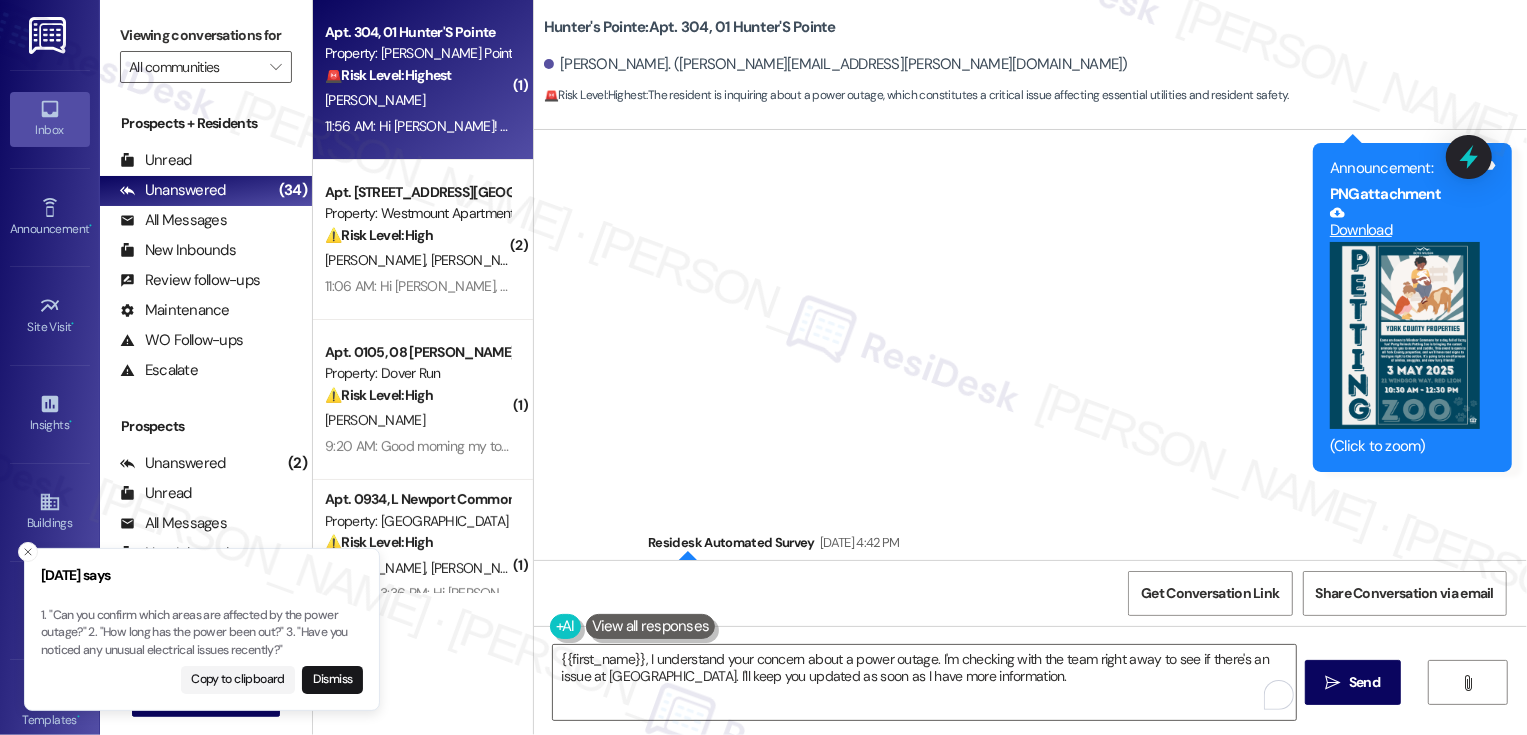 scroll, scrollTop: 8789, scrollLeft: 0, axis: vertical 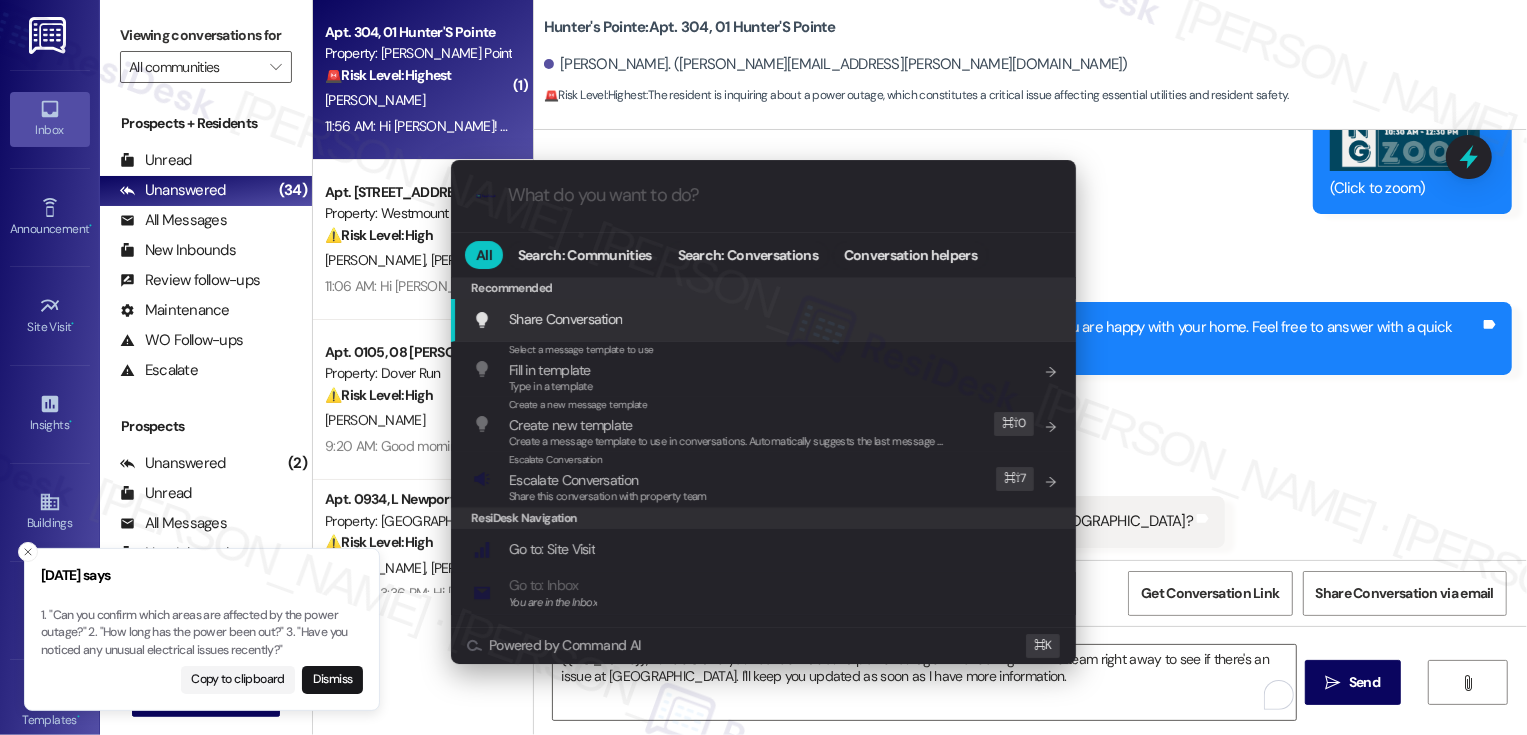 click on "Share Conversation Add shortcut" at bounding box center [763, 320] 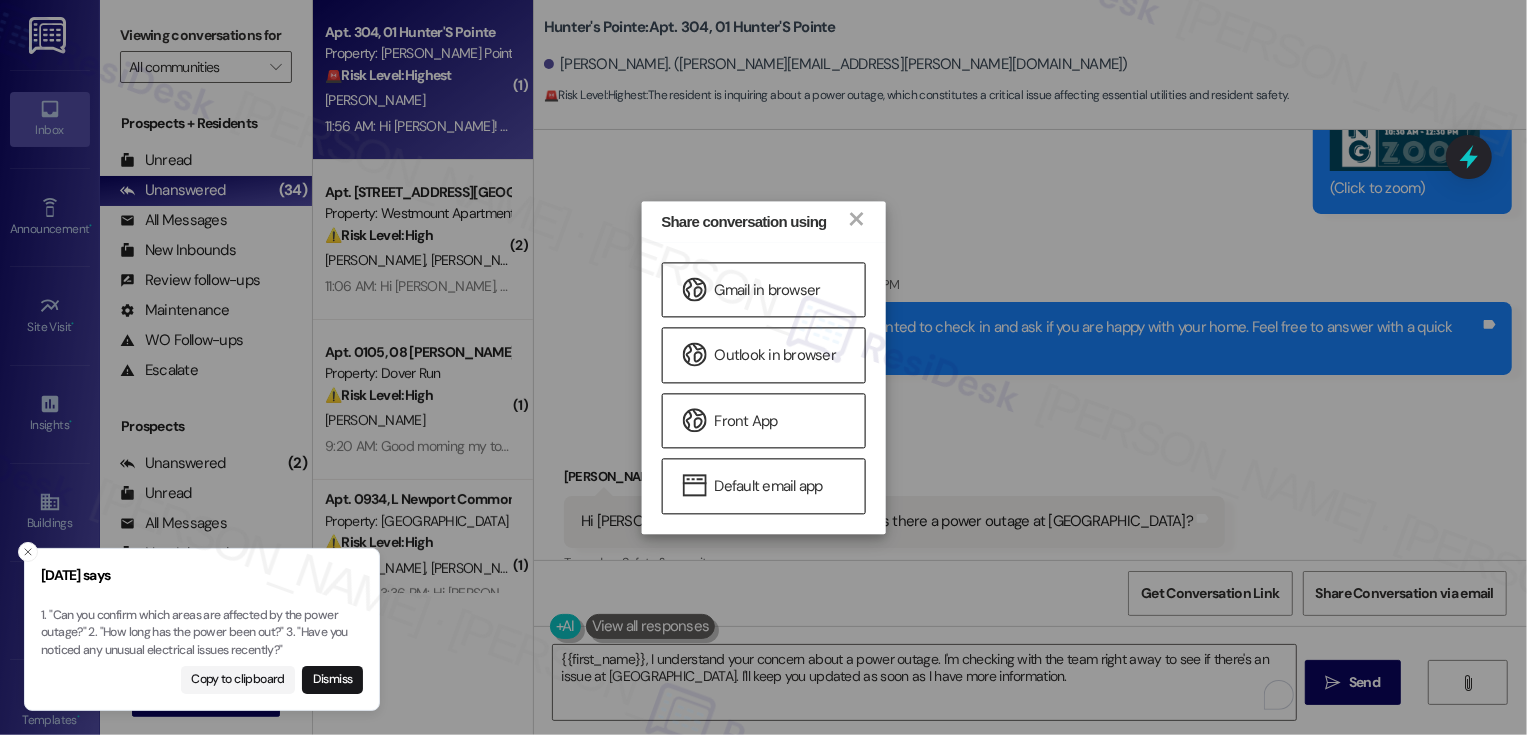 click on "Share conversation using ×         Gmail in browser         Outlook in browser         Front App           Default email app           Copy Powered by MailtoUI" at bounding box center (763, 367) 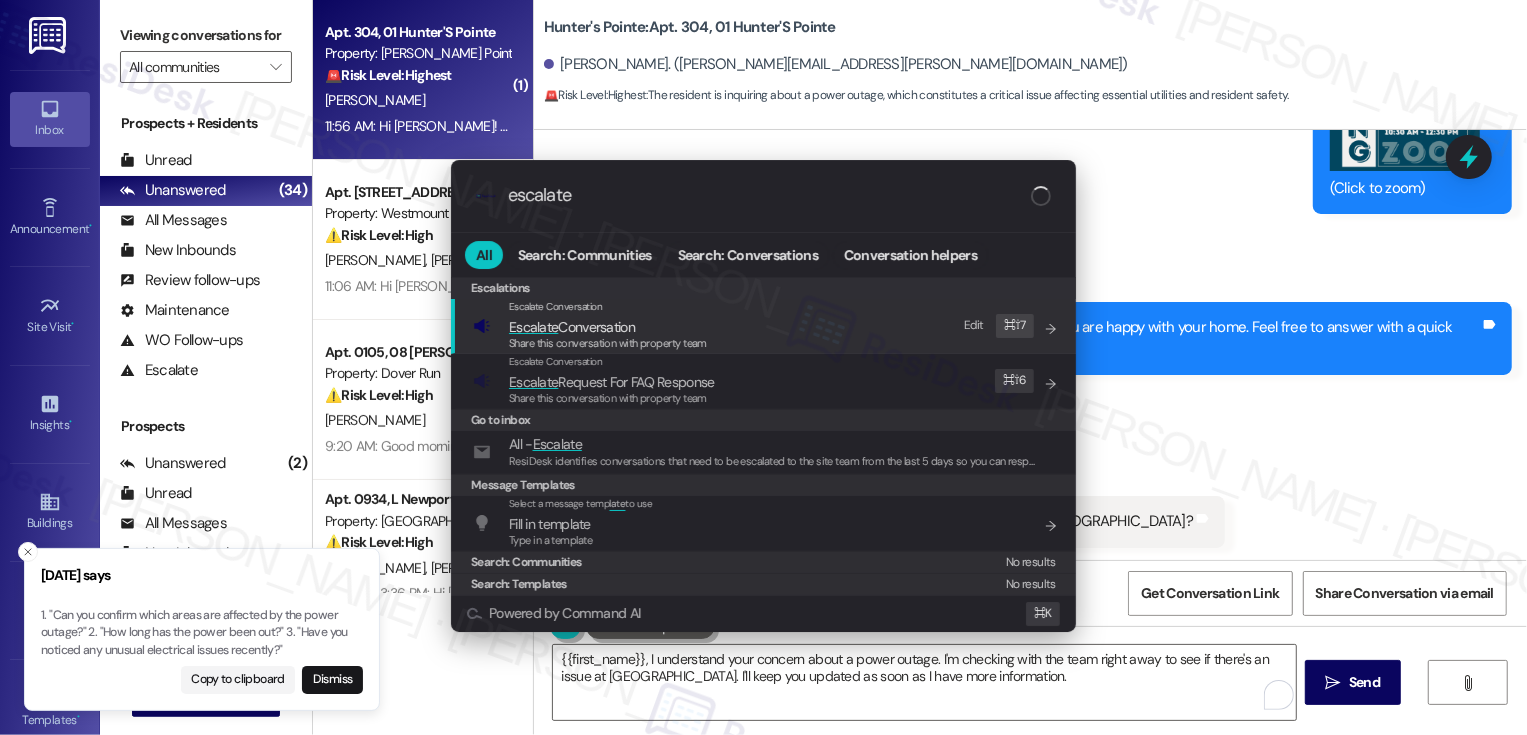 type on "escalate" 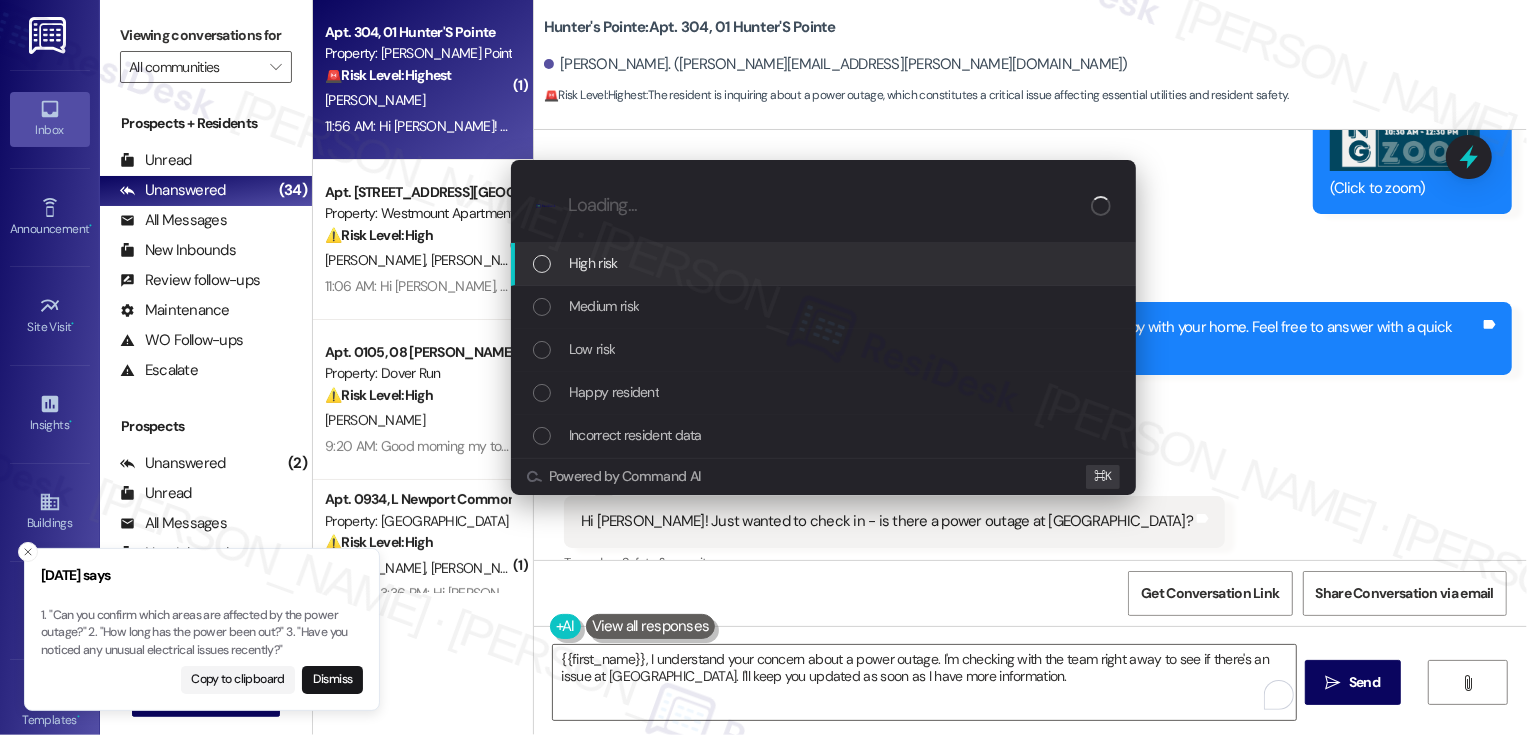 click on "High risk" at bounding box center [593, 263] 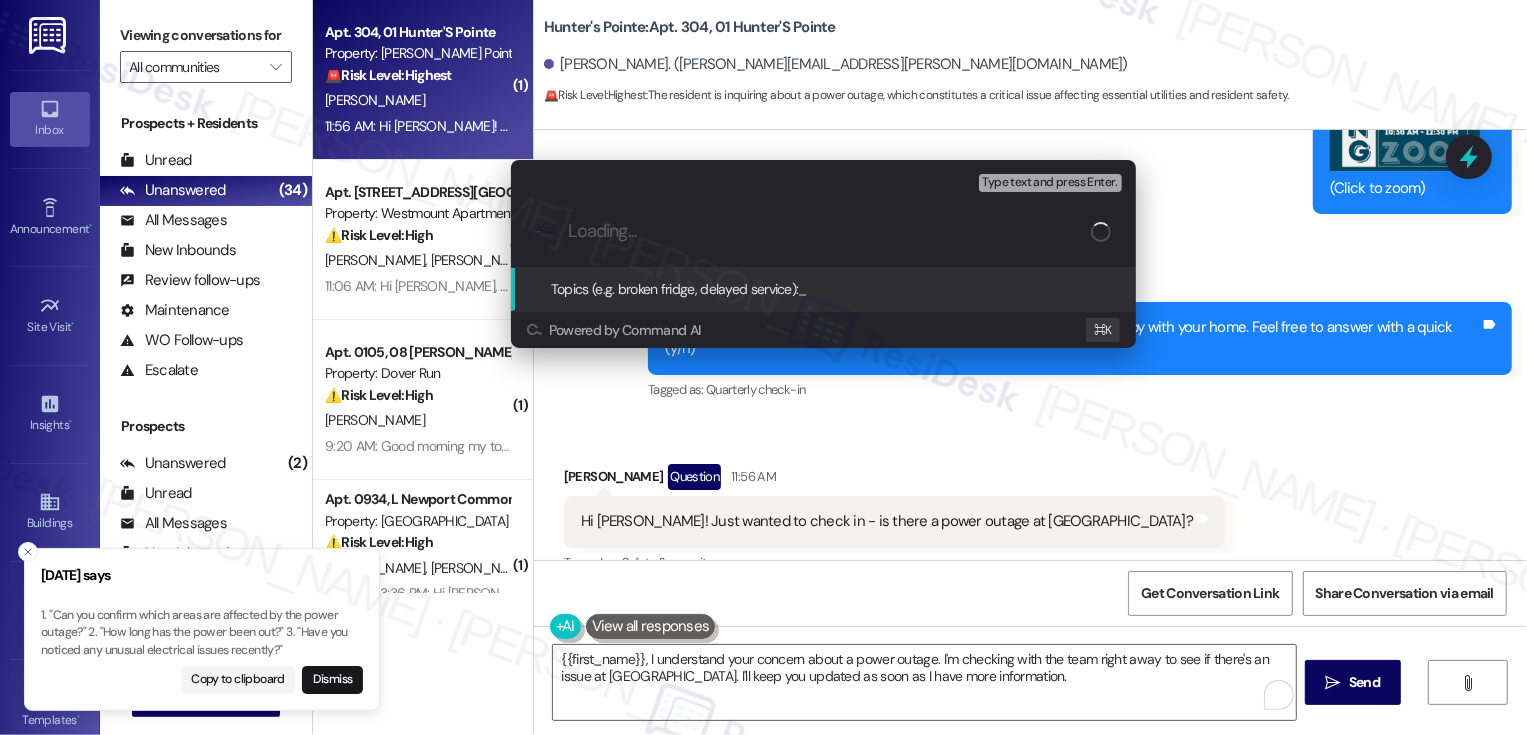 paste on "power outage" 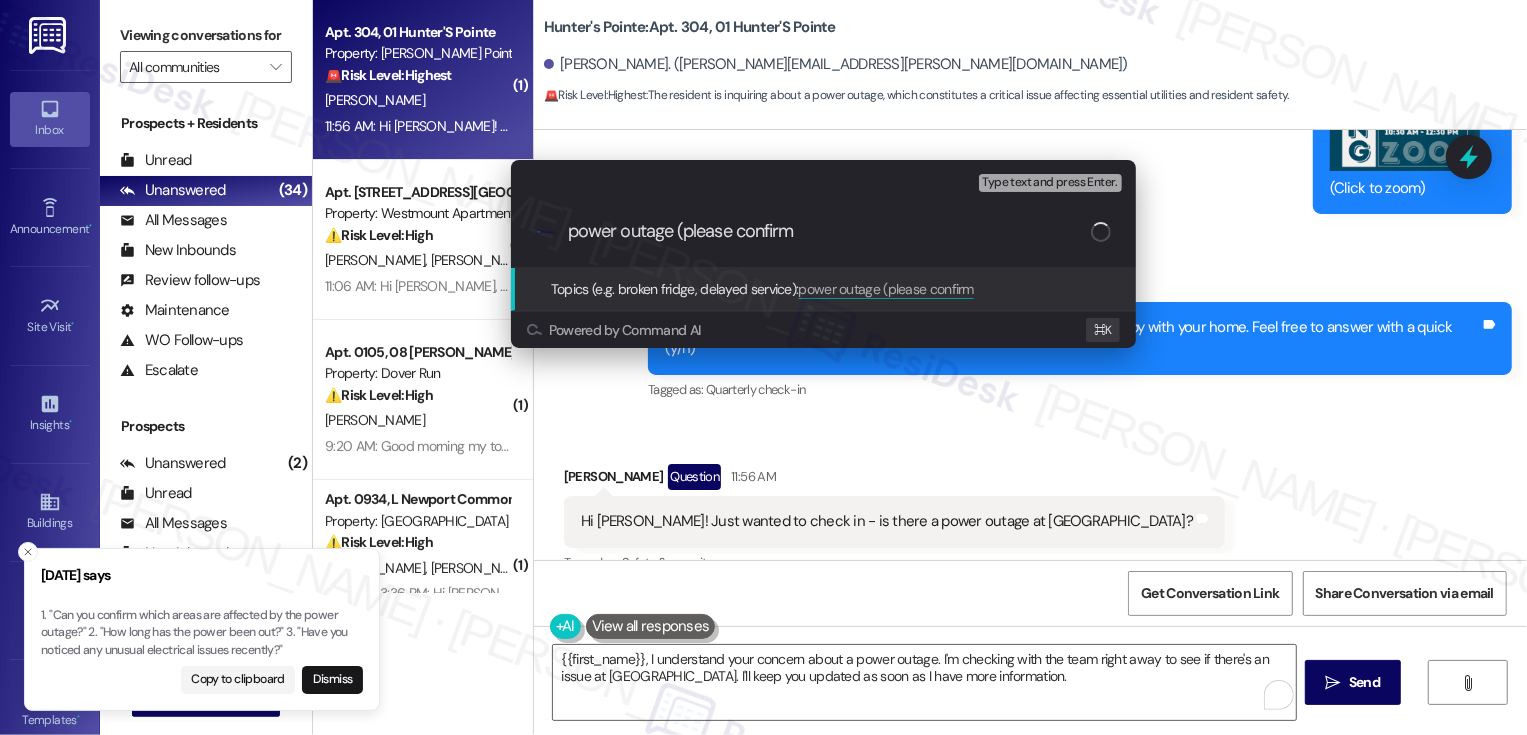 type on "power outage (please confirm)" 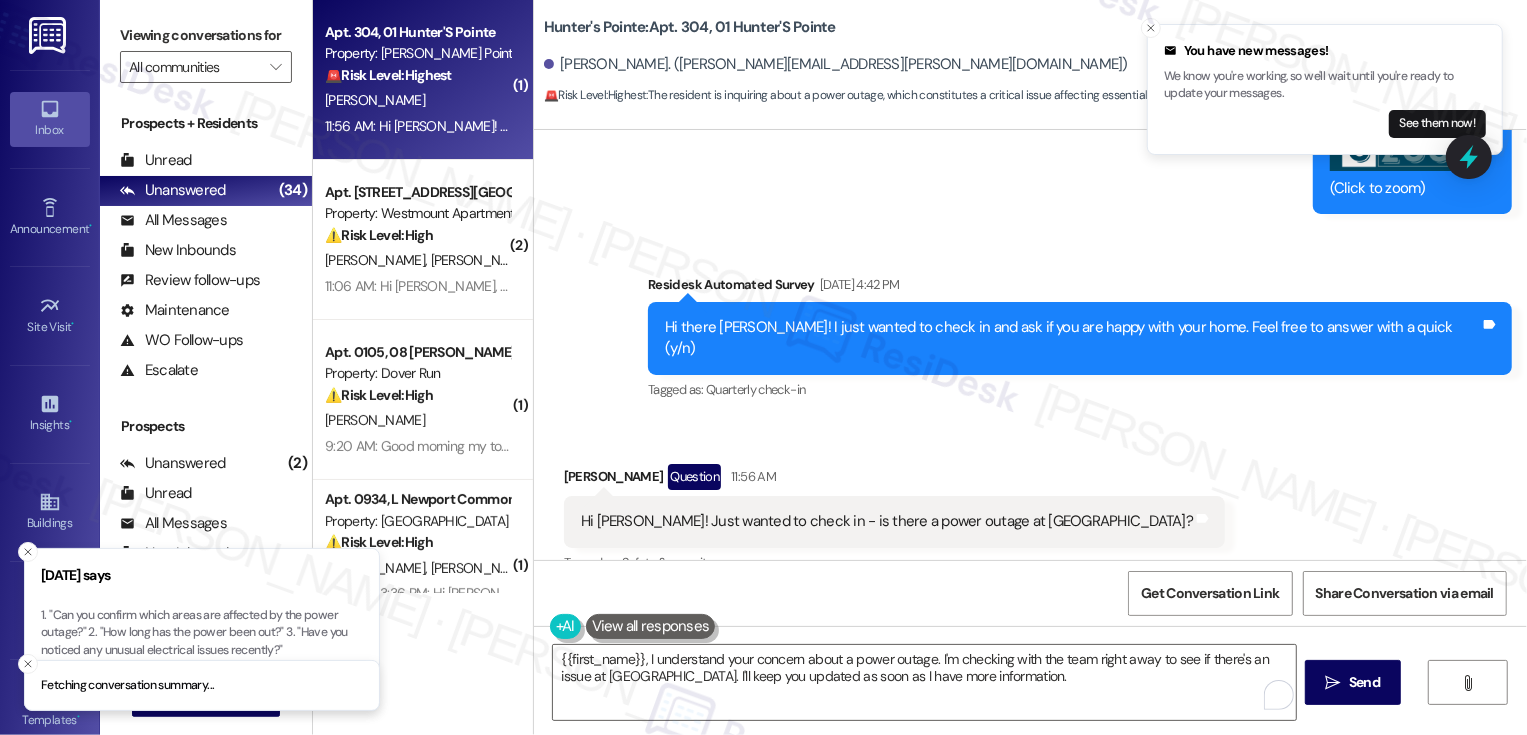 scroll, scrollTop: 8927, scrollLeft: 0, axis: vertical 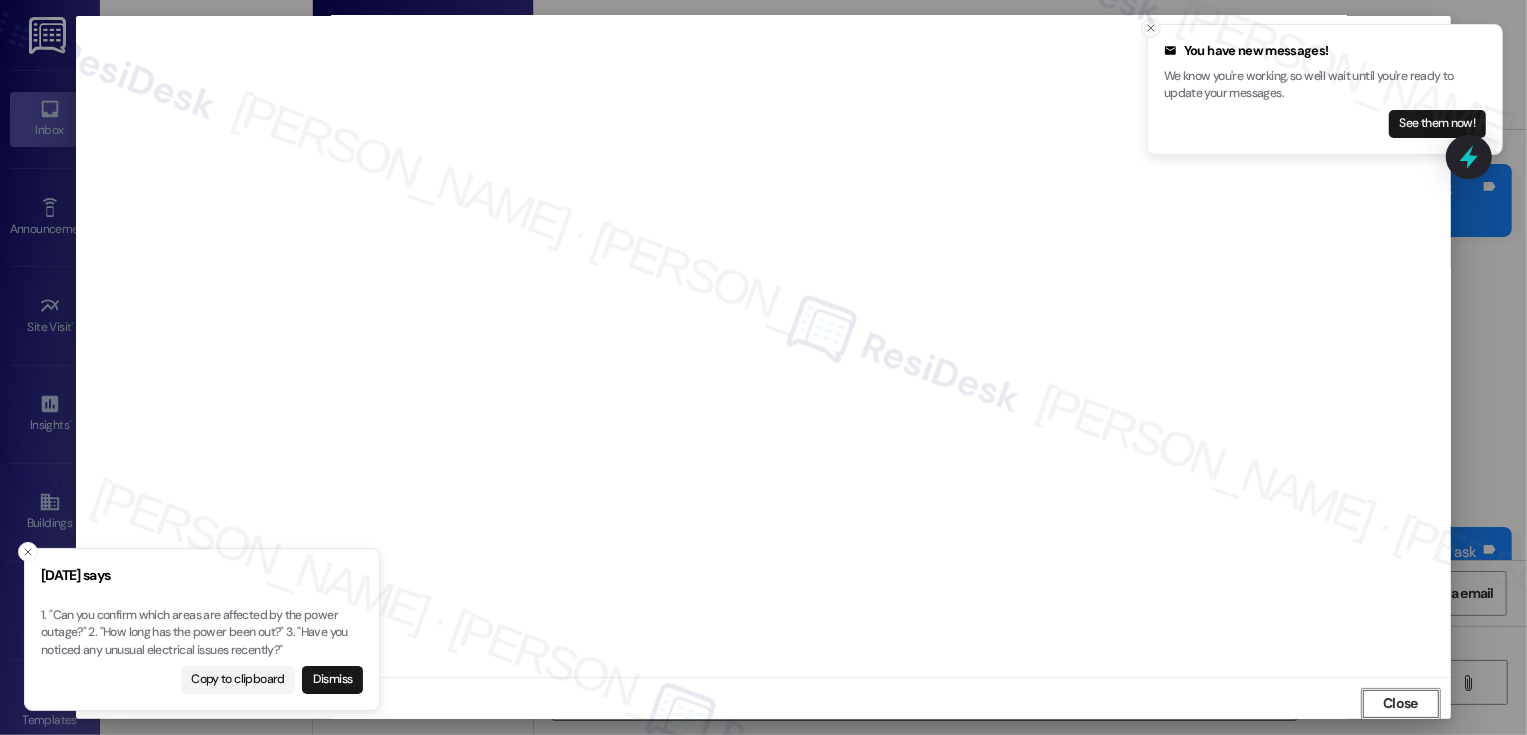click 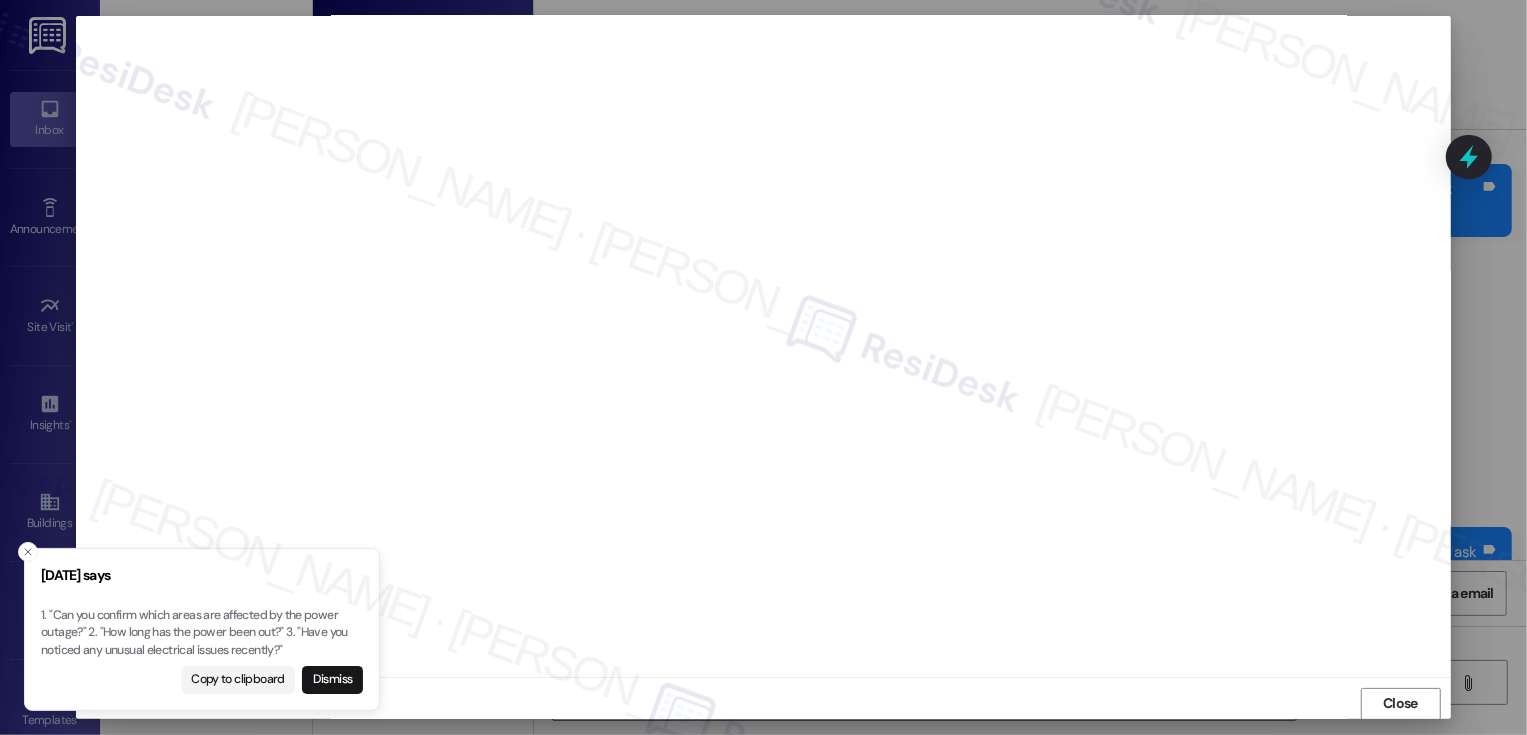 scroll, scrollTop: 11, scrollLeft: 0, axis: vertical 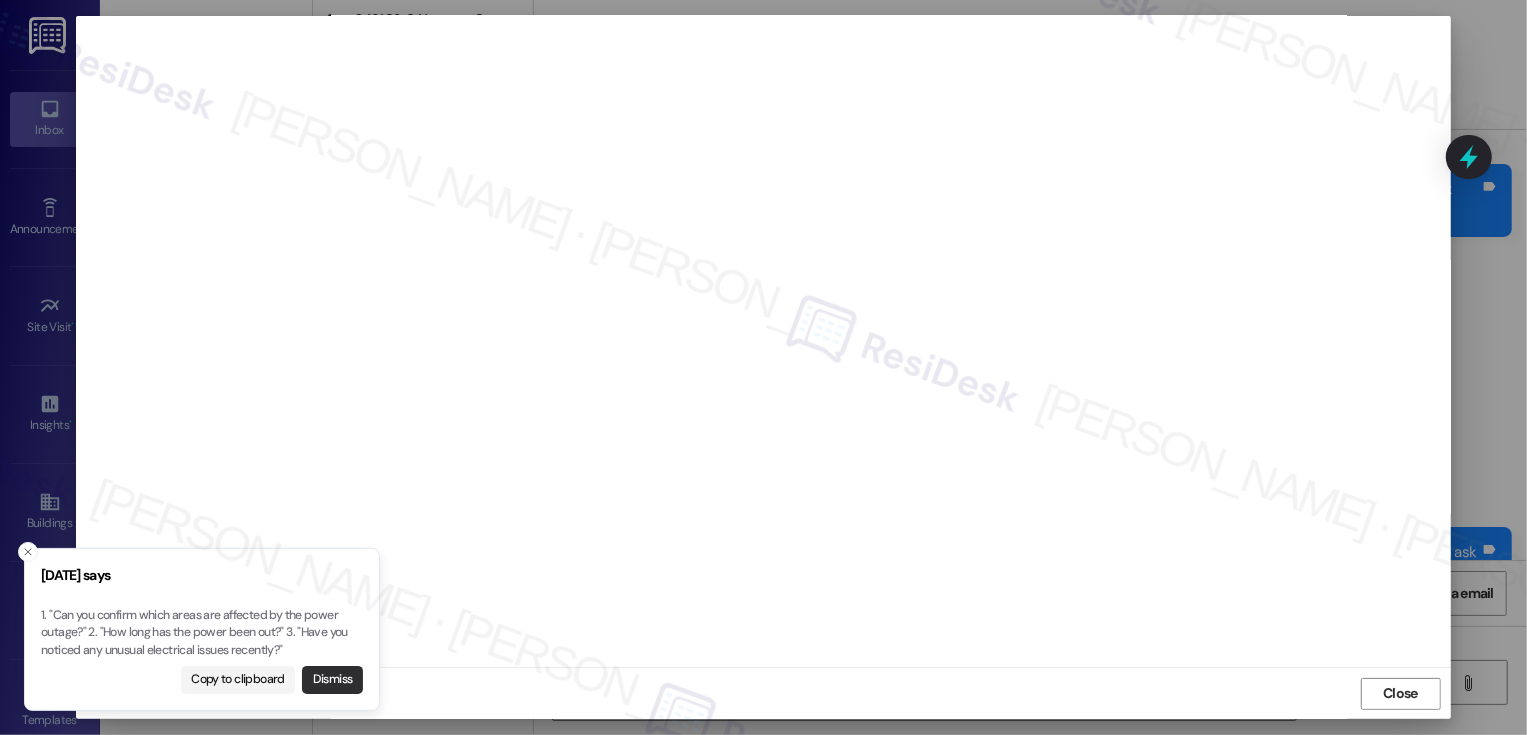 click on "Dismiss" at bounding box center (332, 680) 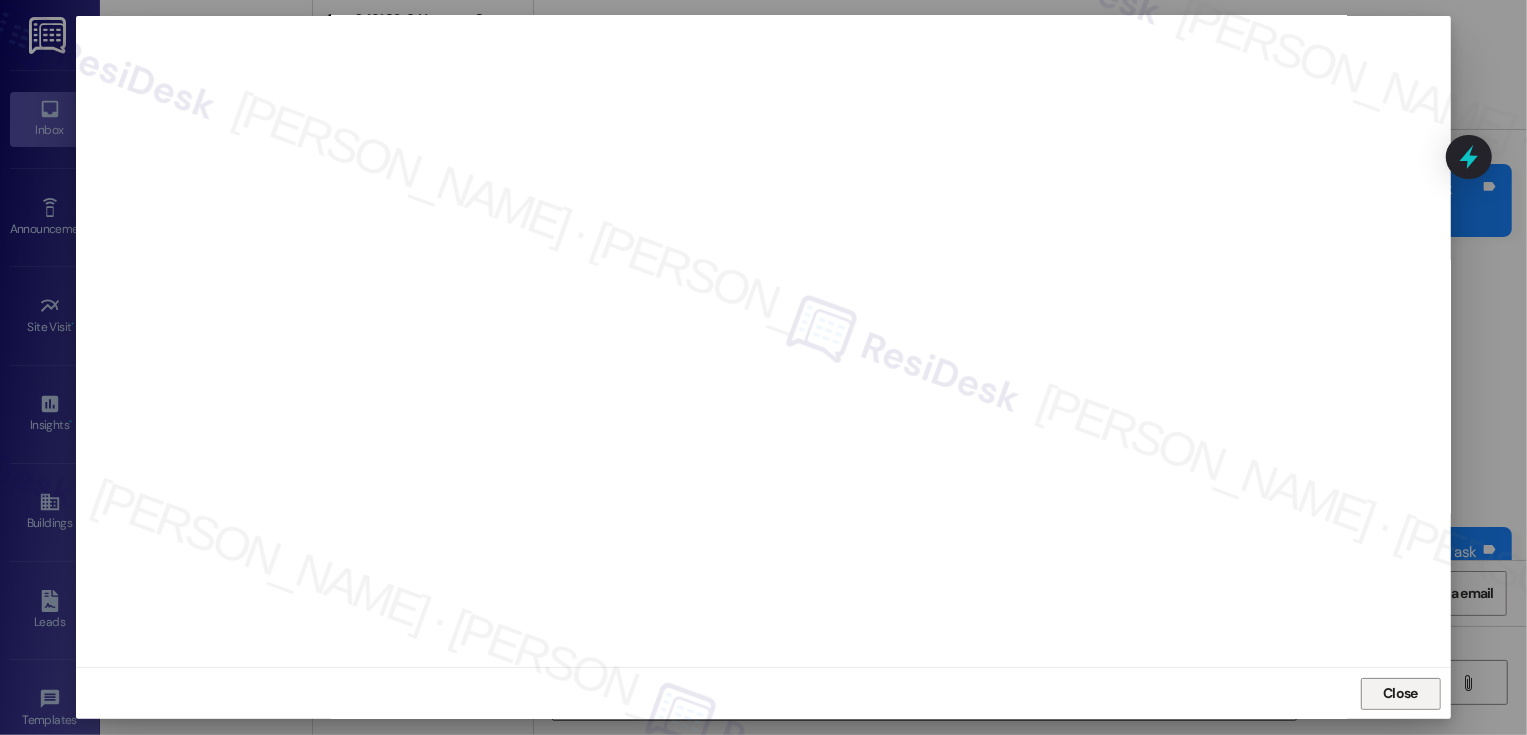 click on "Close" at bounding box center [1400, 693] 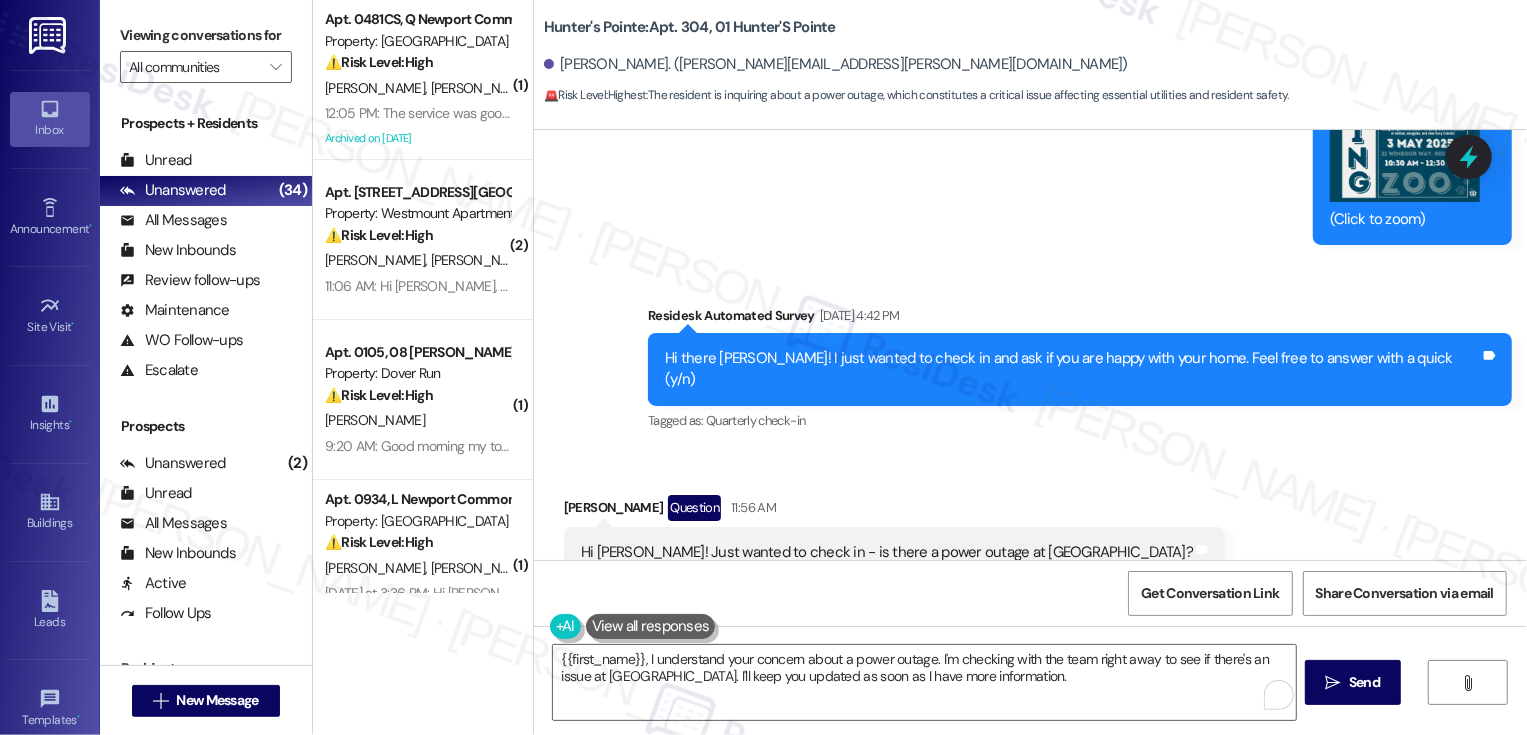scroll, scrollTop: 8928, scrollLeft: 0, axis: vertical 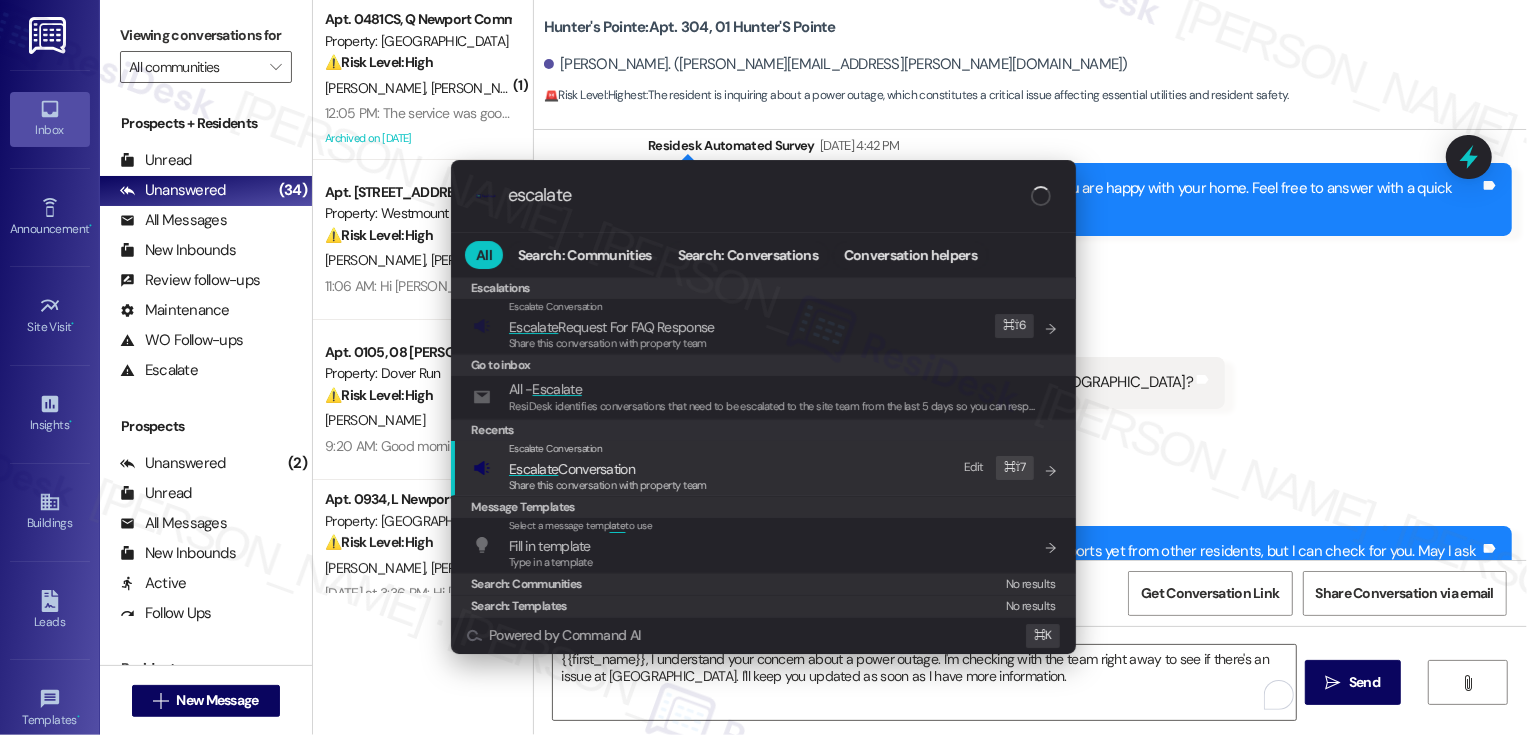 type on "escalate" 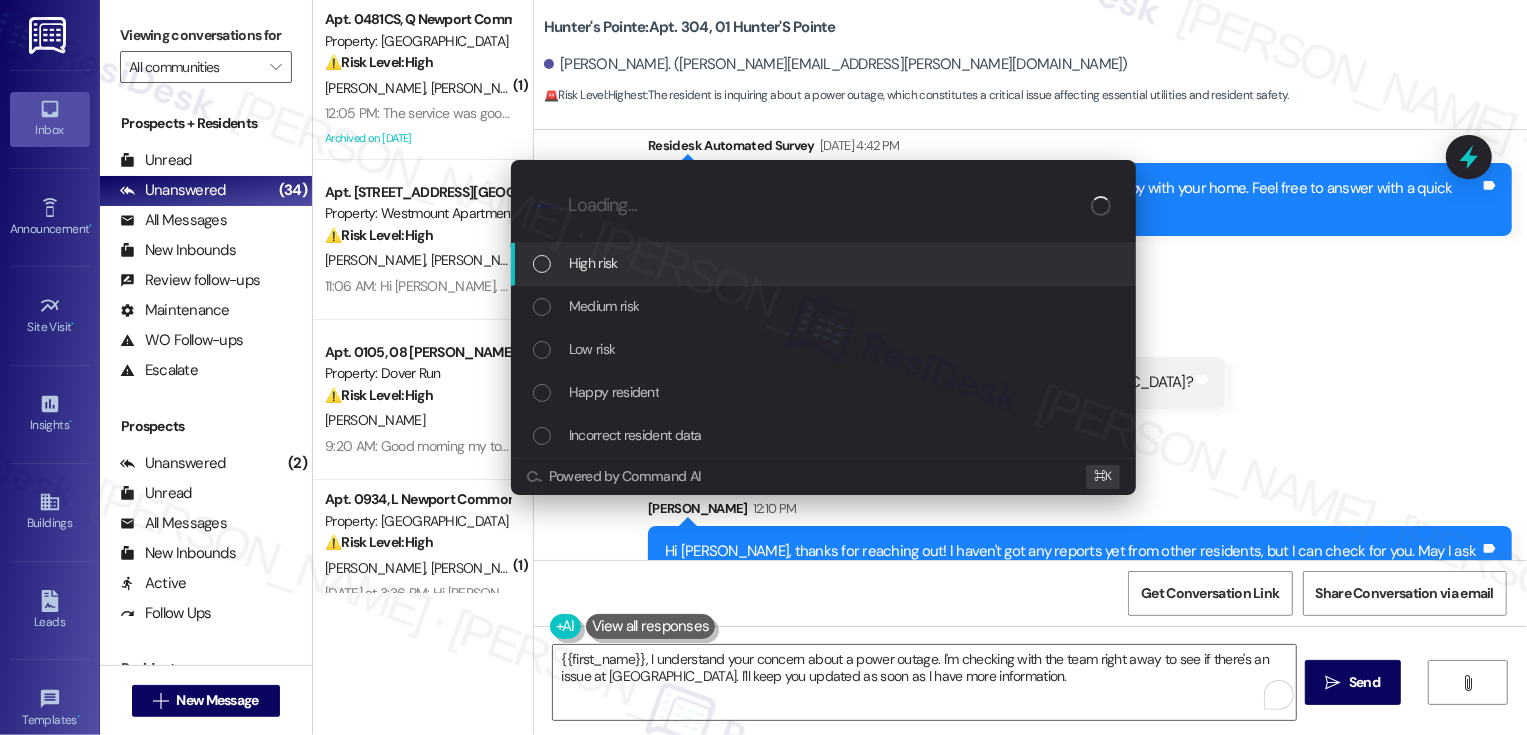 click on "High risk" at bounding box center (593, 263) 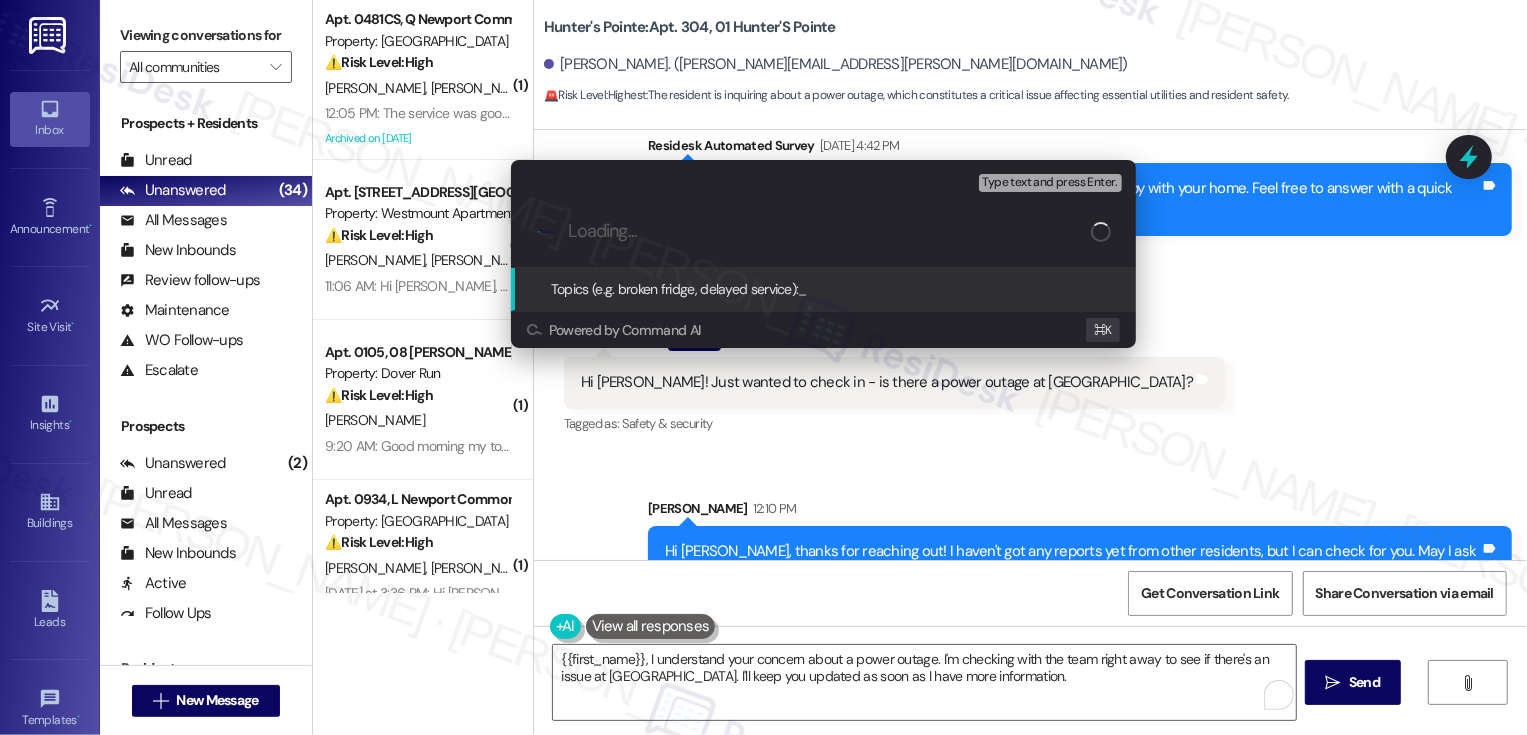 paste on "power outage (please confirm)" 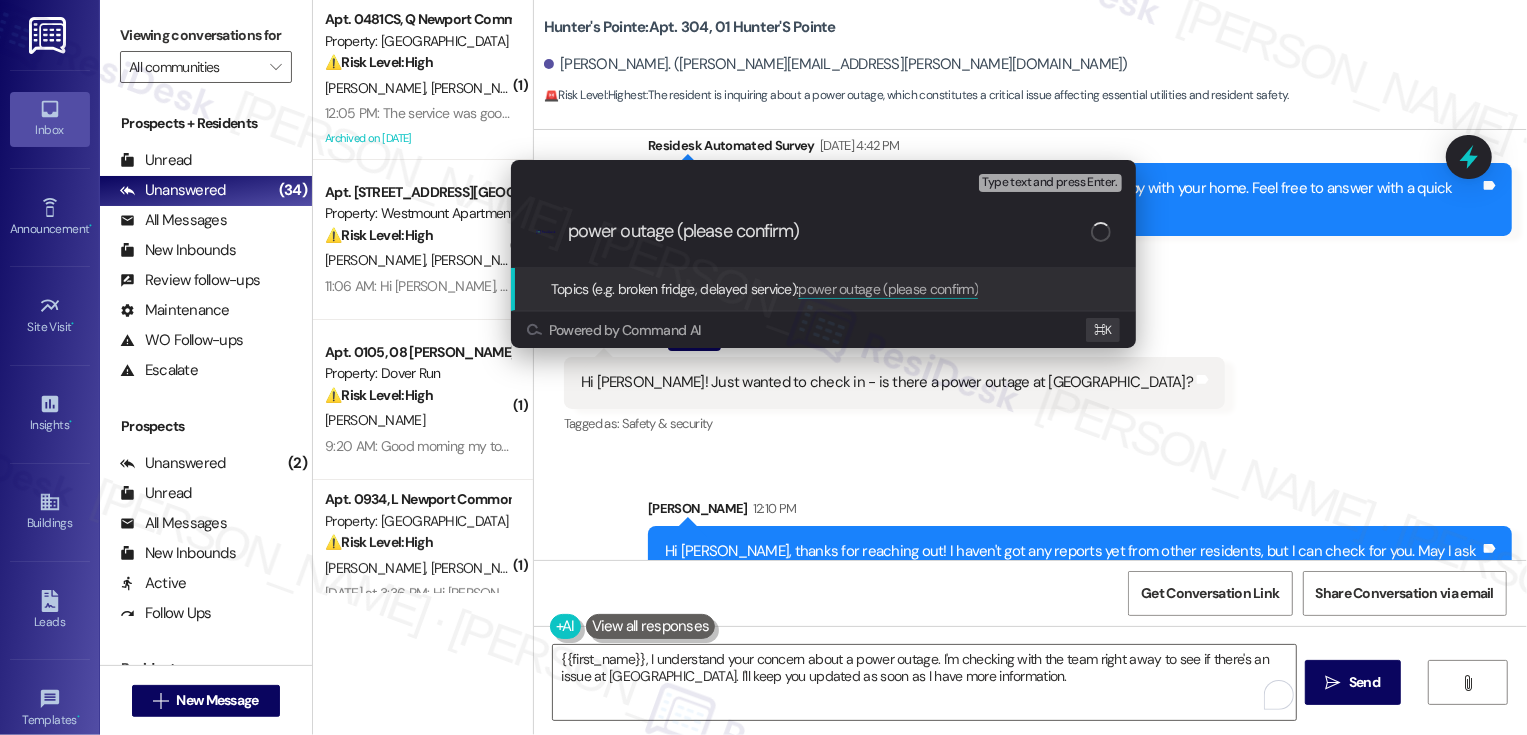 type 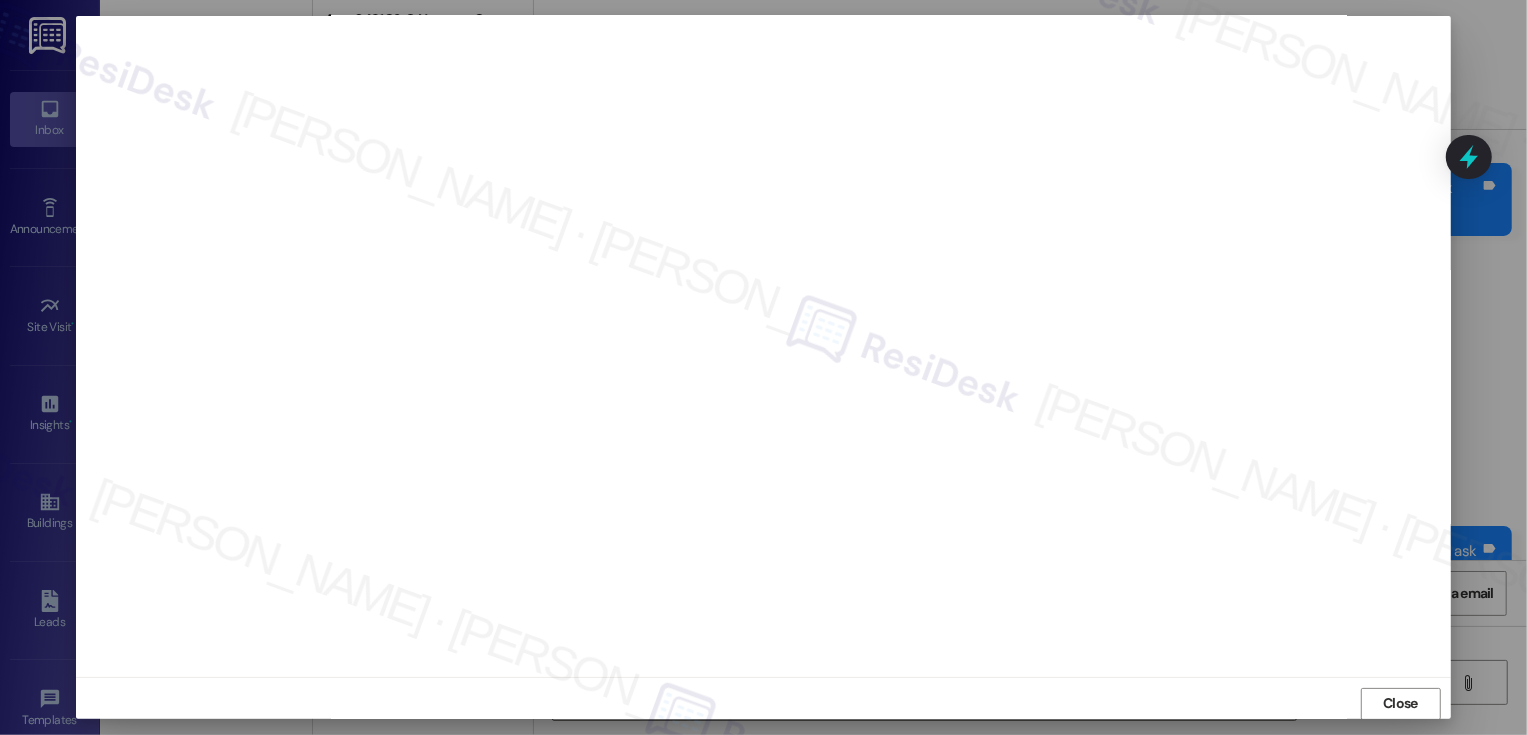 scroll, scrollTop: 11, scrollLeft: 0, axis: vertical 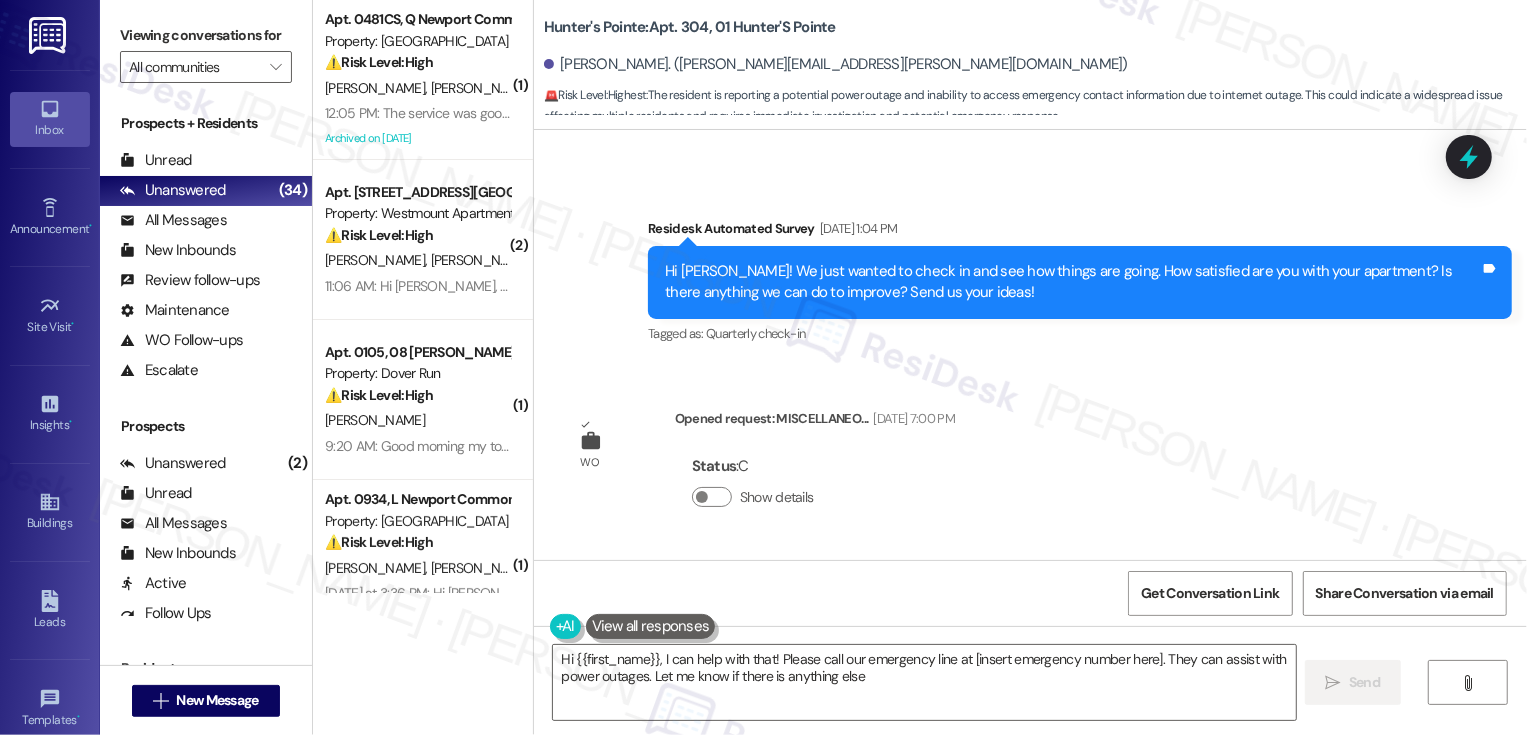 type on "Hi {{first_name}}, I can help with that! Please call our emergency line at [insert emergency number here]. They can assist with power outages. Let me know if there is anything else!" 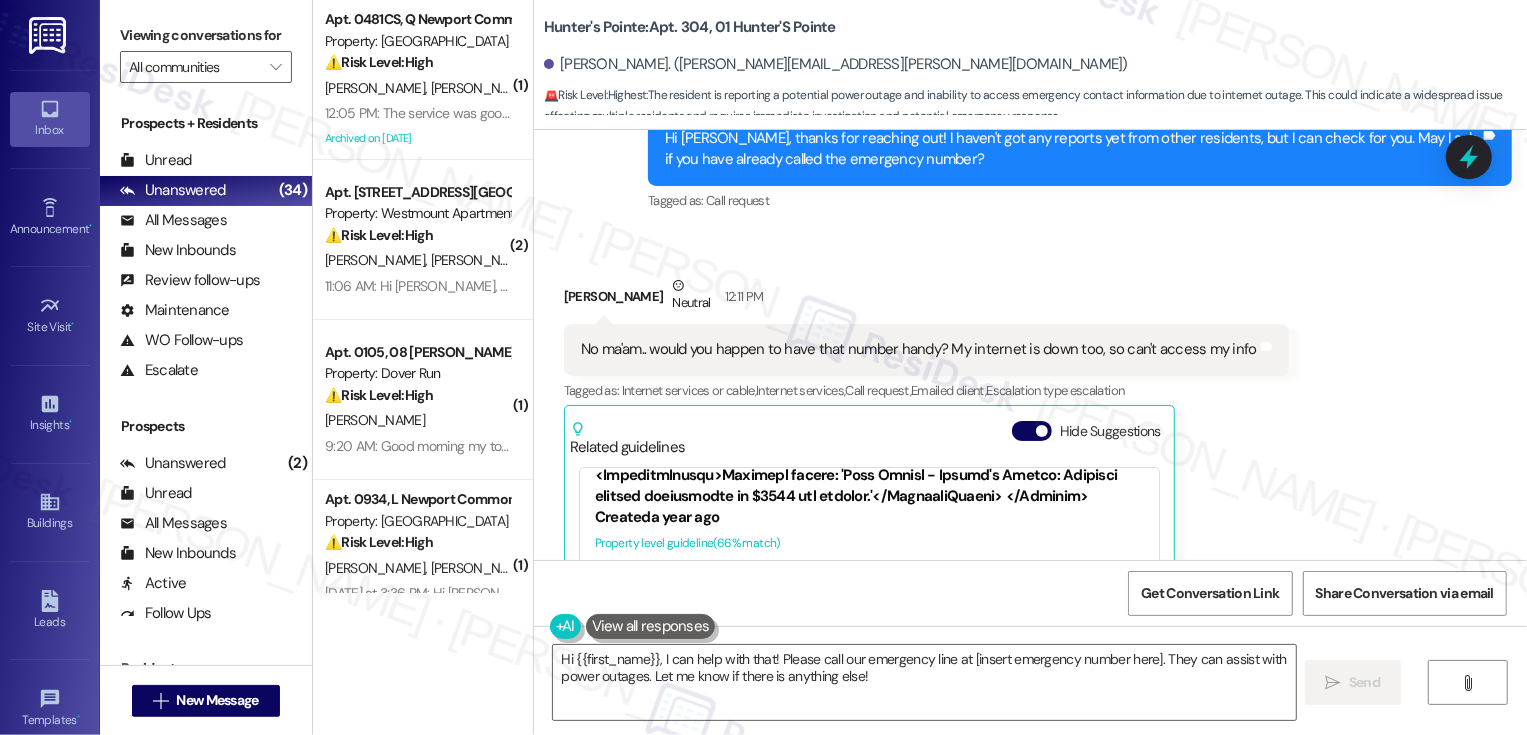 scroll, scrollTop: 9361, scrollLeft: 0, axis: vertical 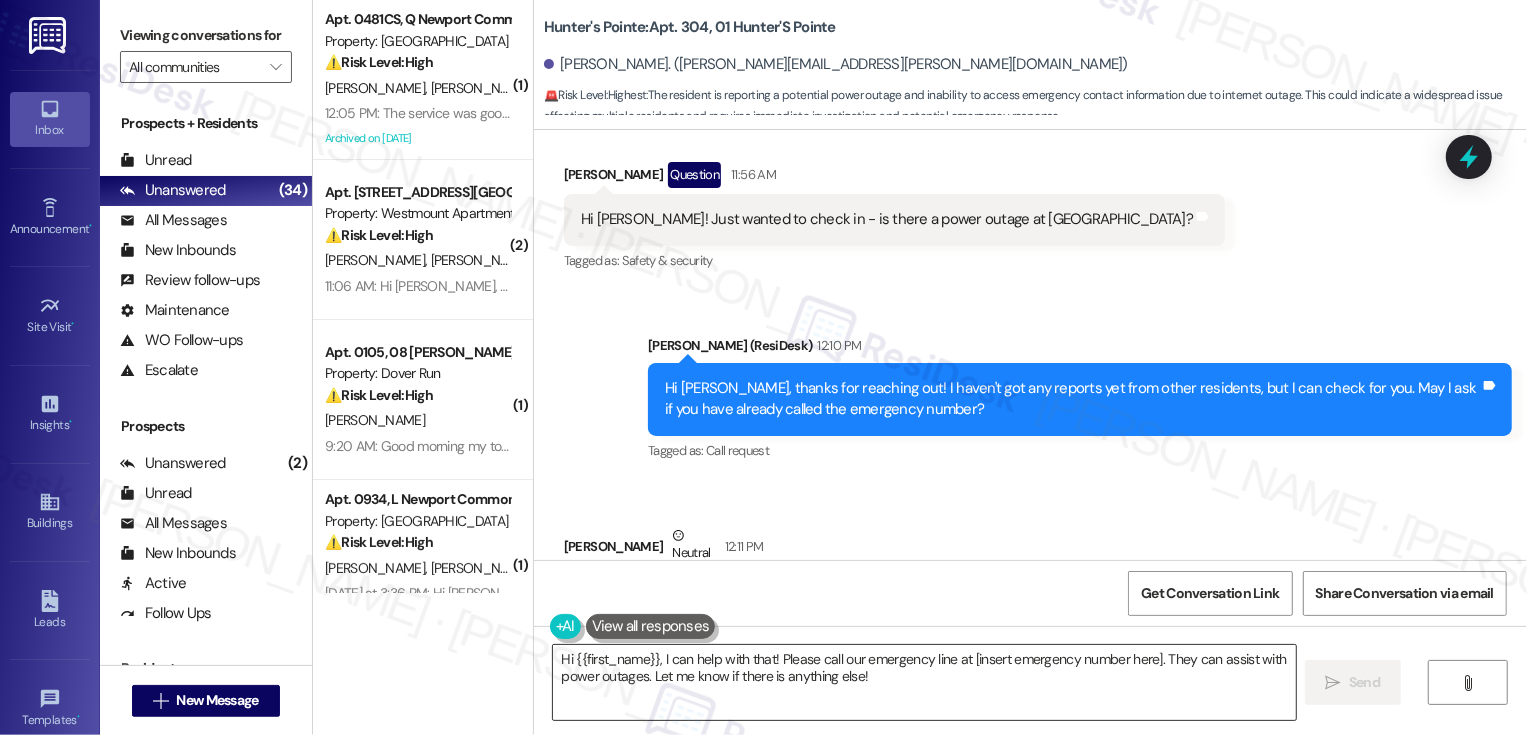 click on "Hi {{first_name}}, I can help with that! Please call our emergency line at [insert emergency number here]. They can assist with power outages. Let me know if there is anything else!" at bounding box center [924, 682] 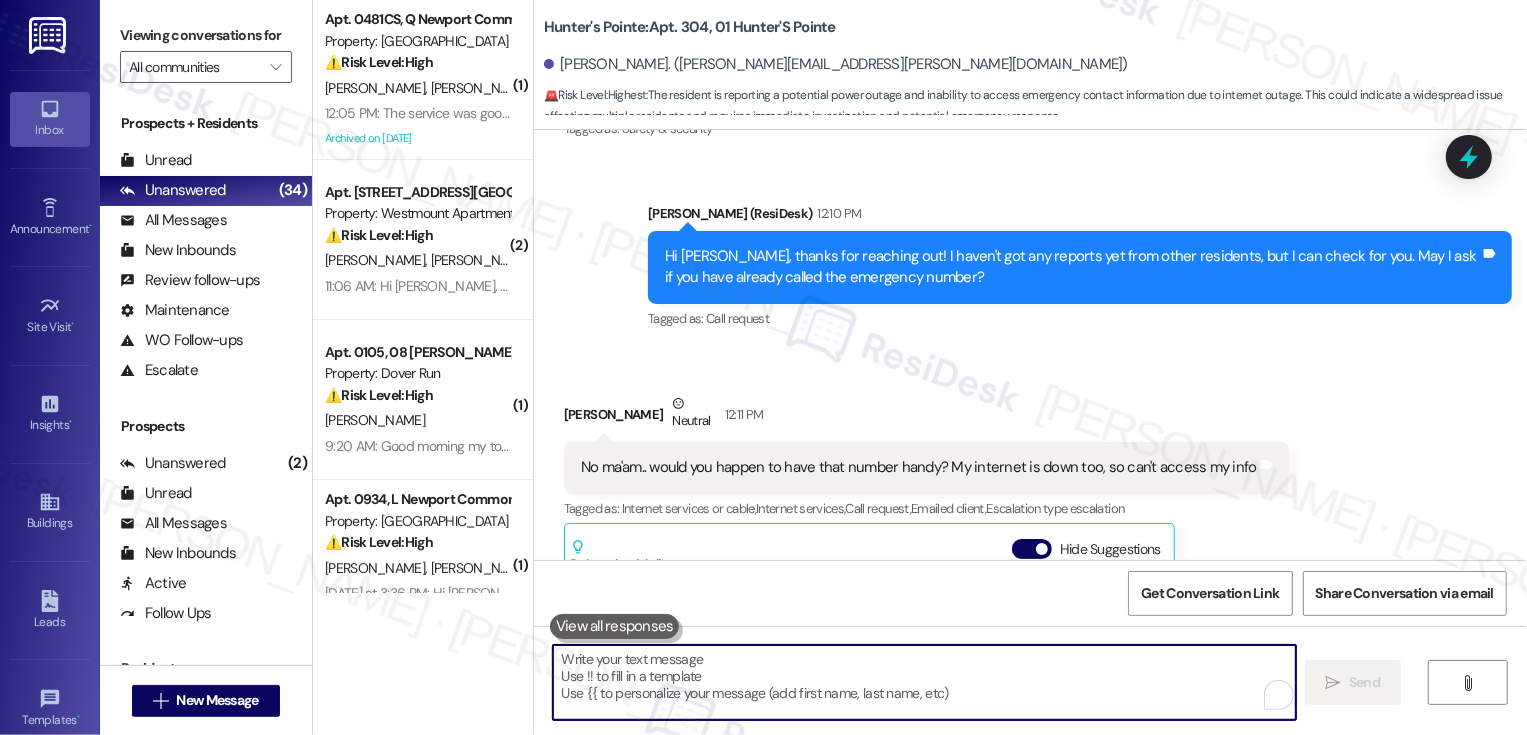 scroll, scrollTop: 9245, scrollLeft: 0, axis: vertical 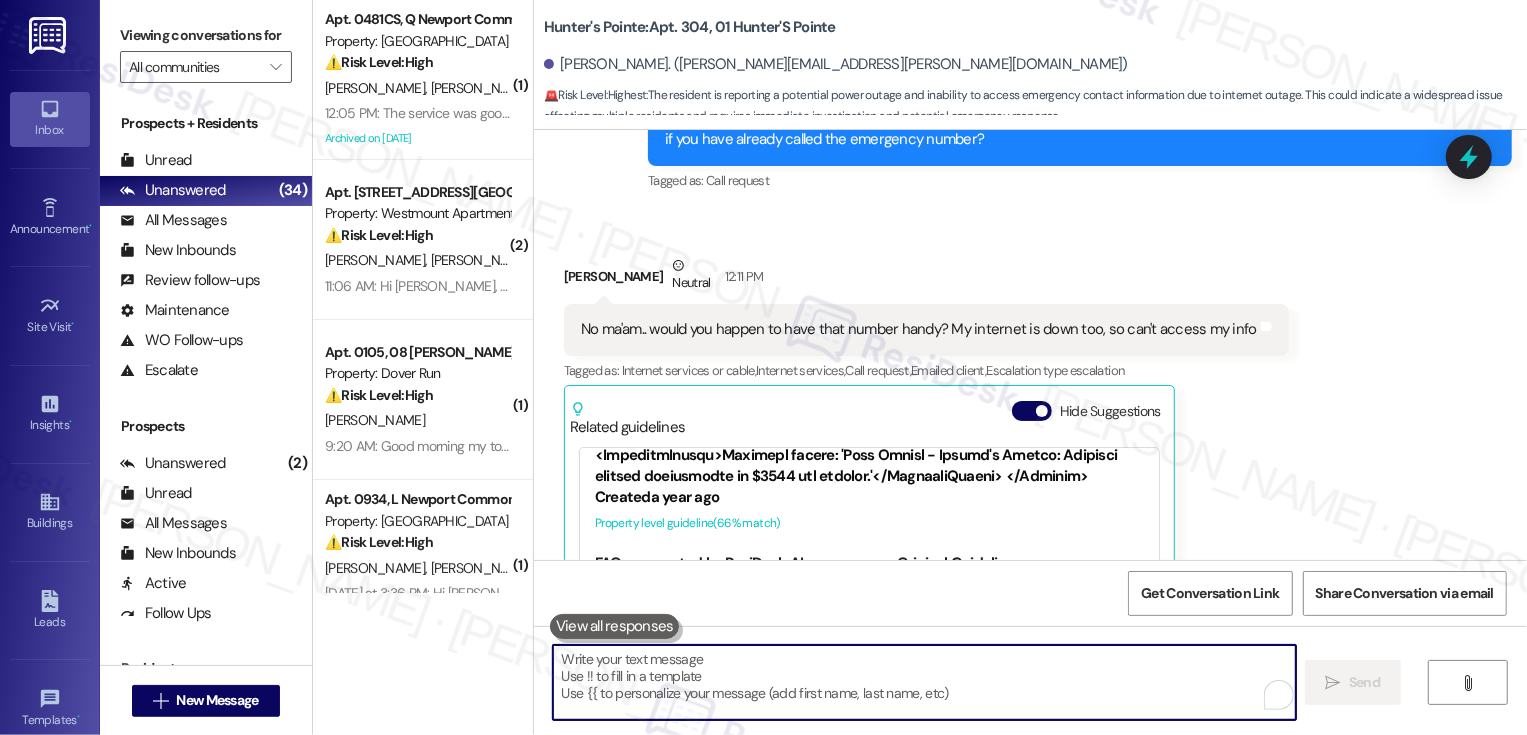 click on "[URL][DOMAIN_NAME]…" at bounding box center (1005, 594) 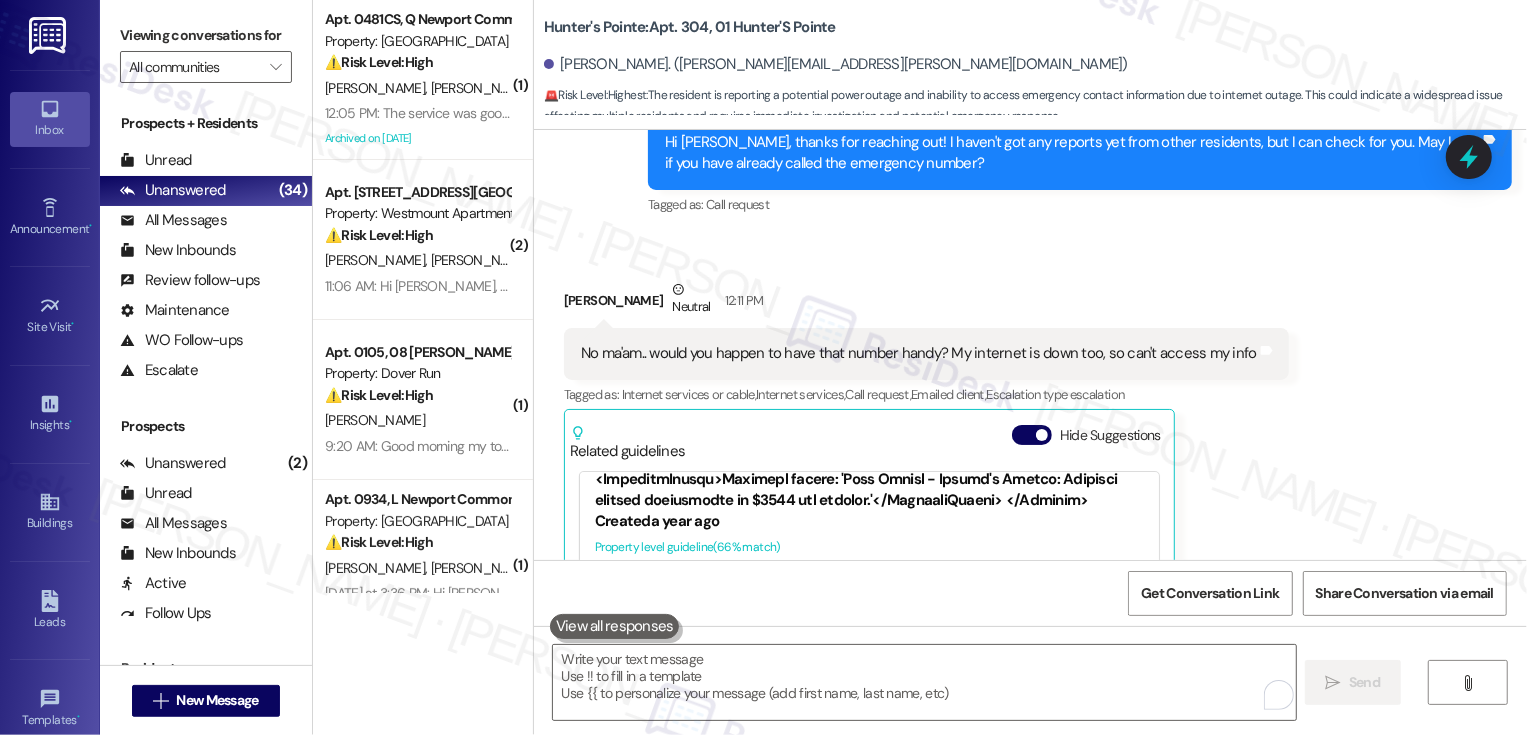 scroll, scrollTop: 9339, scrollLeft: 0, axis: vertical 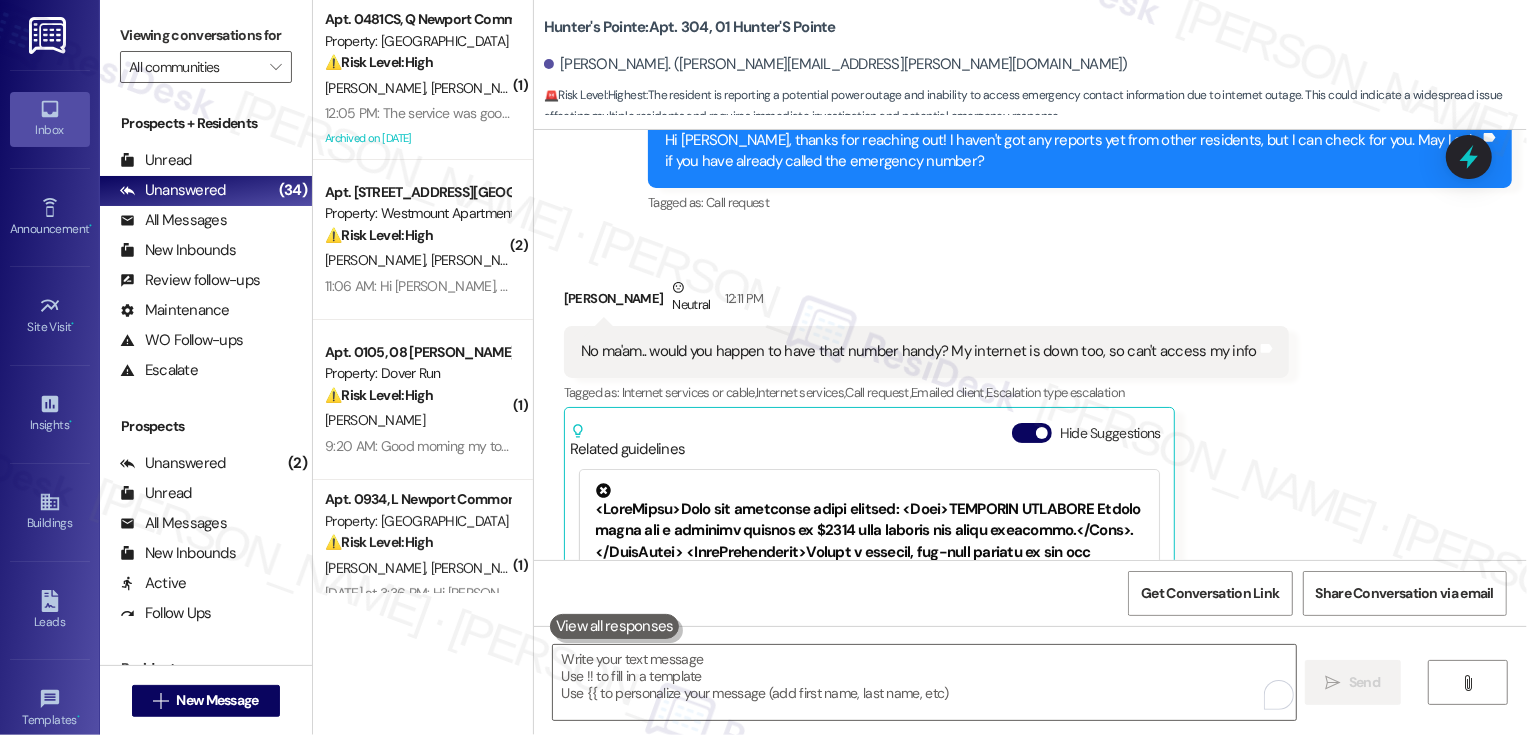 click 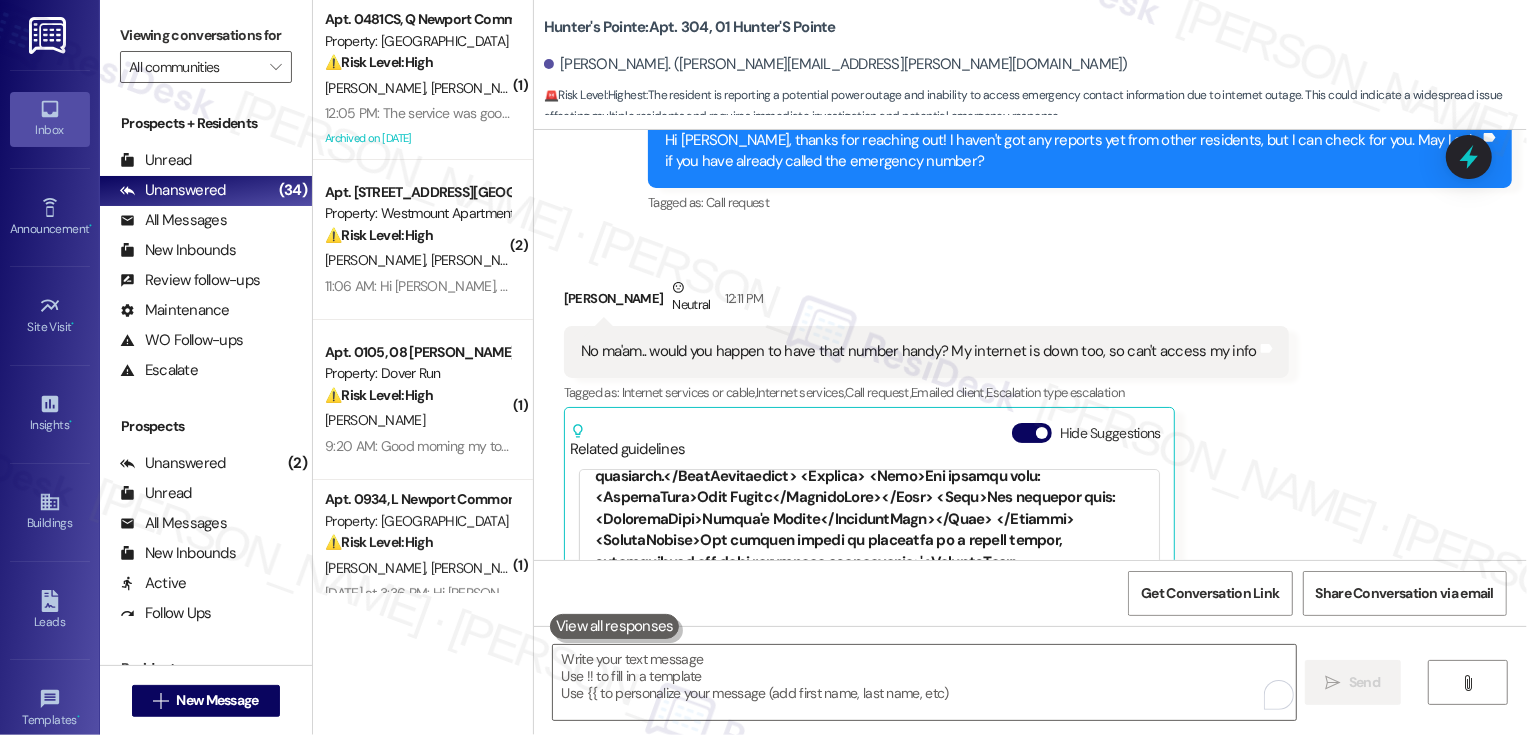 scroll, scrollTop: 155, scrollLeft: 0, axis: vertical 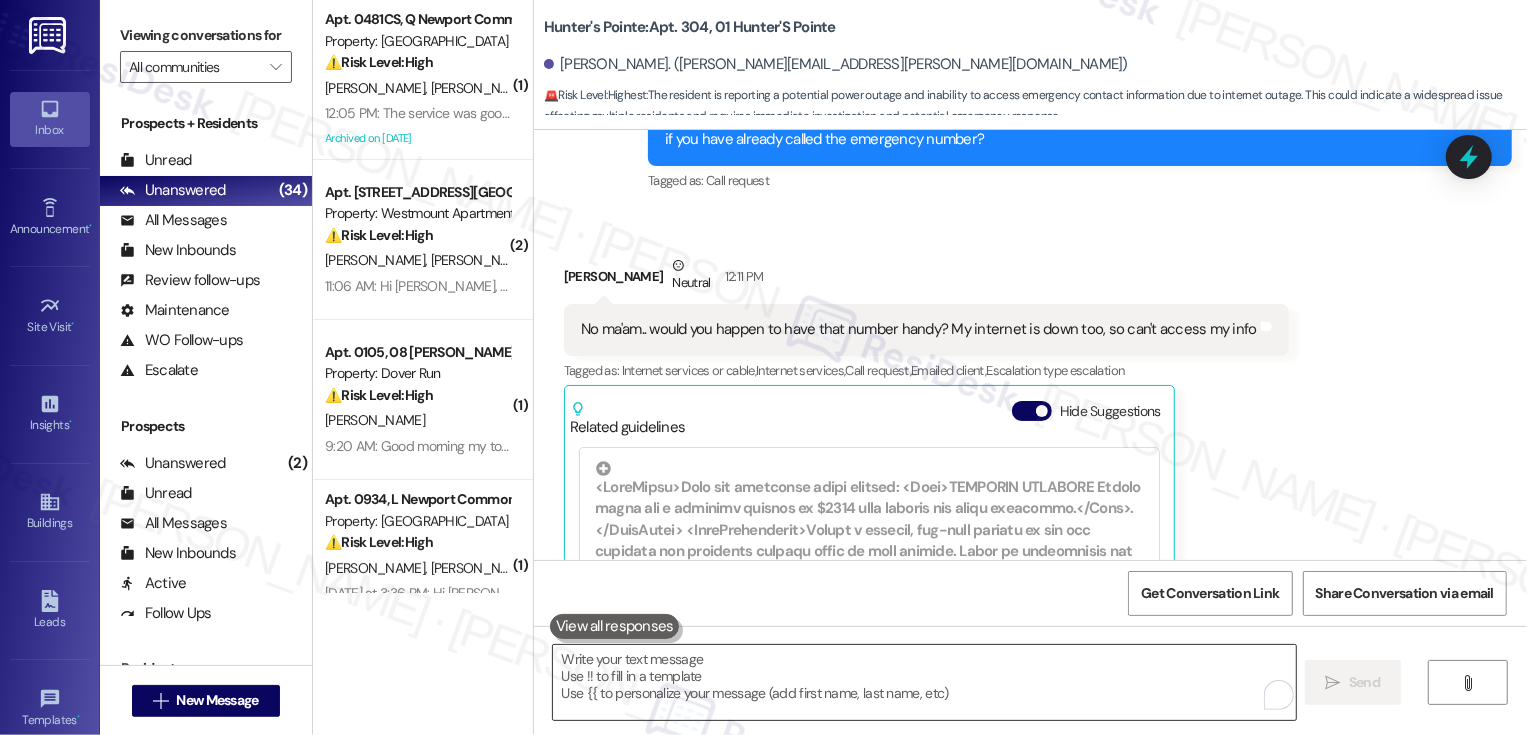 click at bounding box center [924, 682] 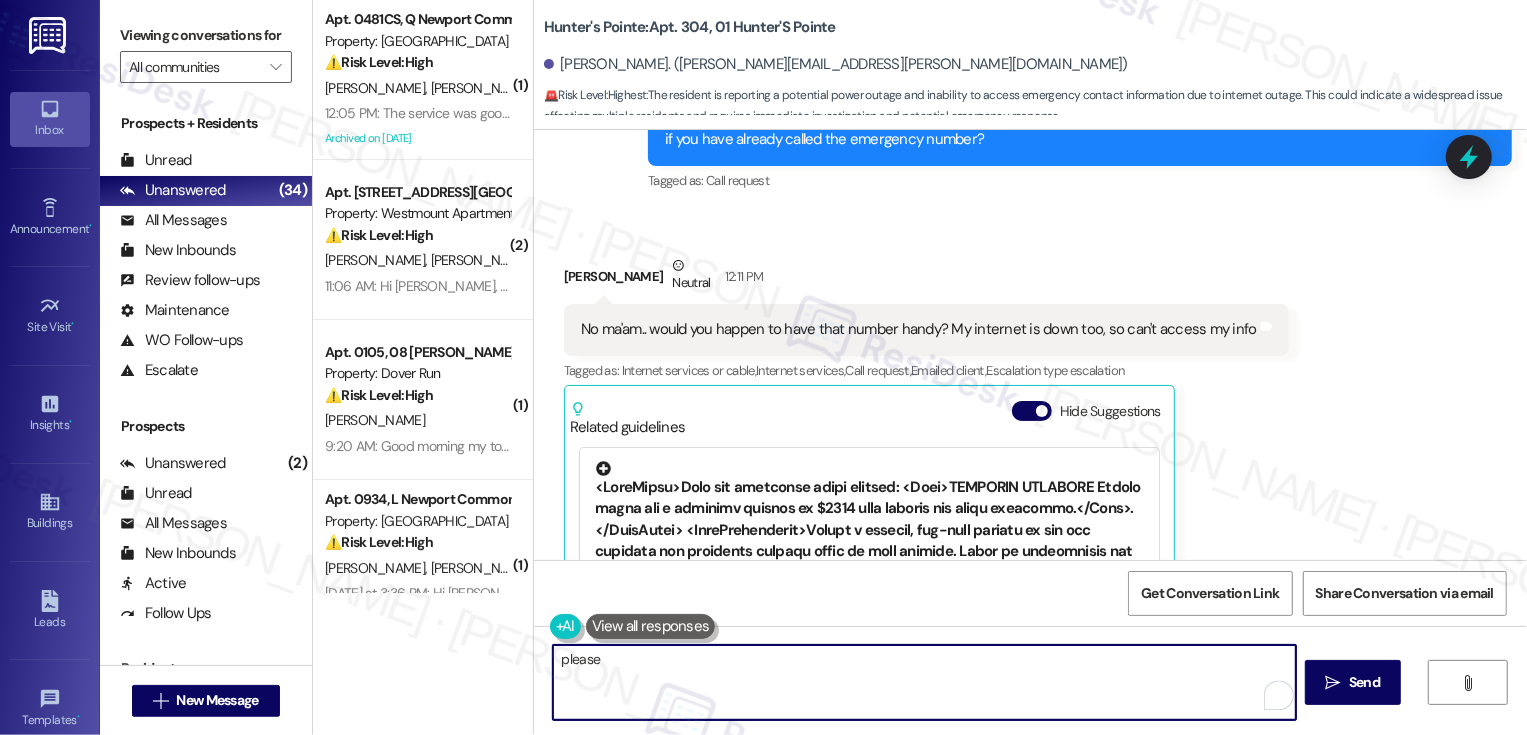paste on "[PHONE_NUMBER]" 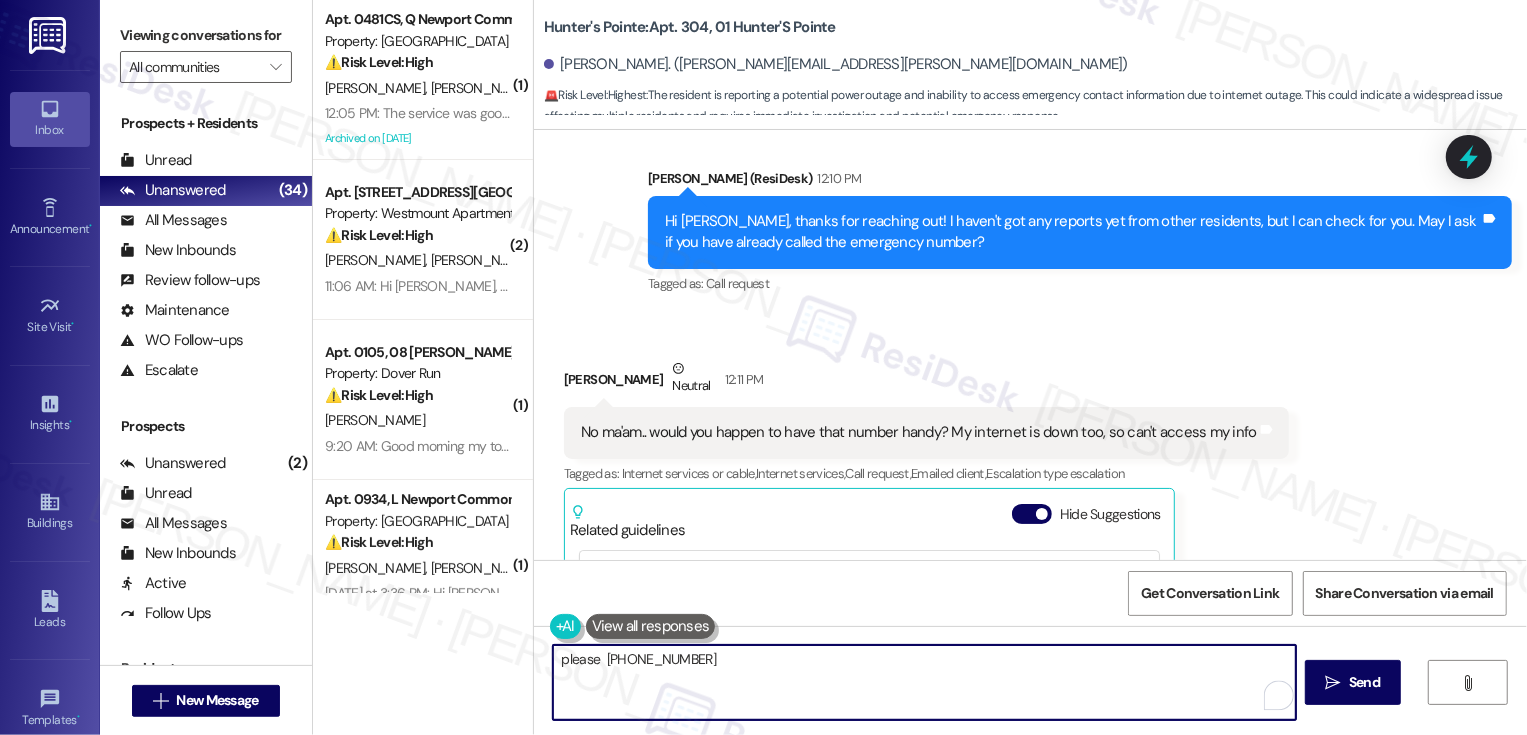 scroll, scrollTop: 9236, scrollLeft: 0, axis: vertical 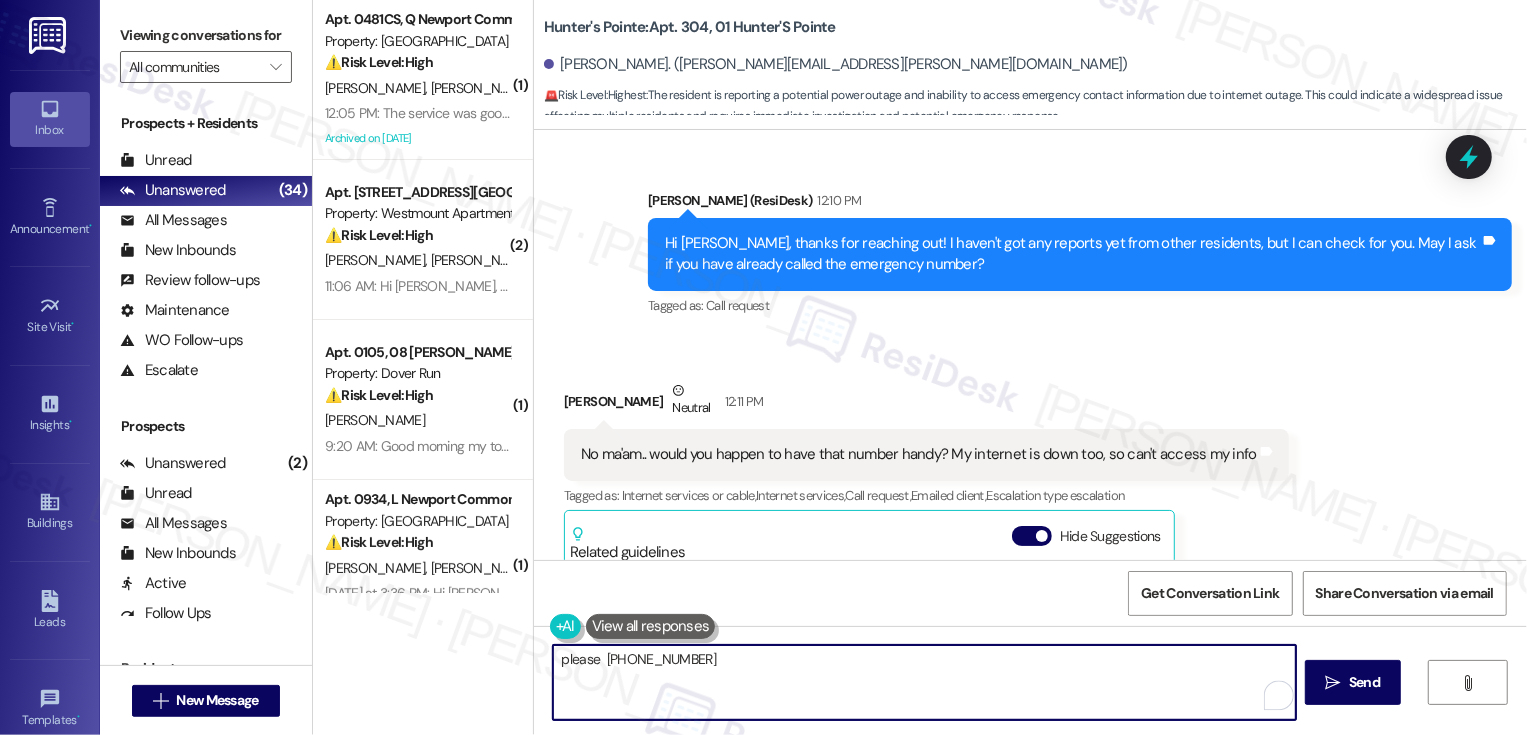 drag, startPoint x: 594, startPoint y: 660, endPoint x: 713, endPoint y: 660, distance: 119 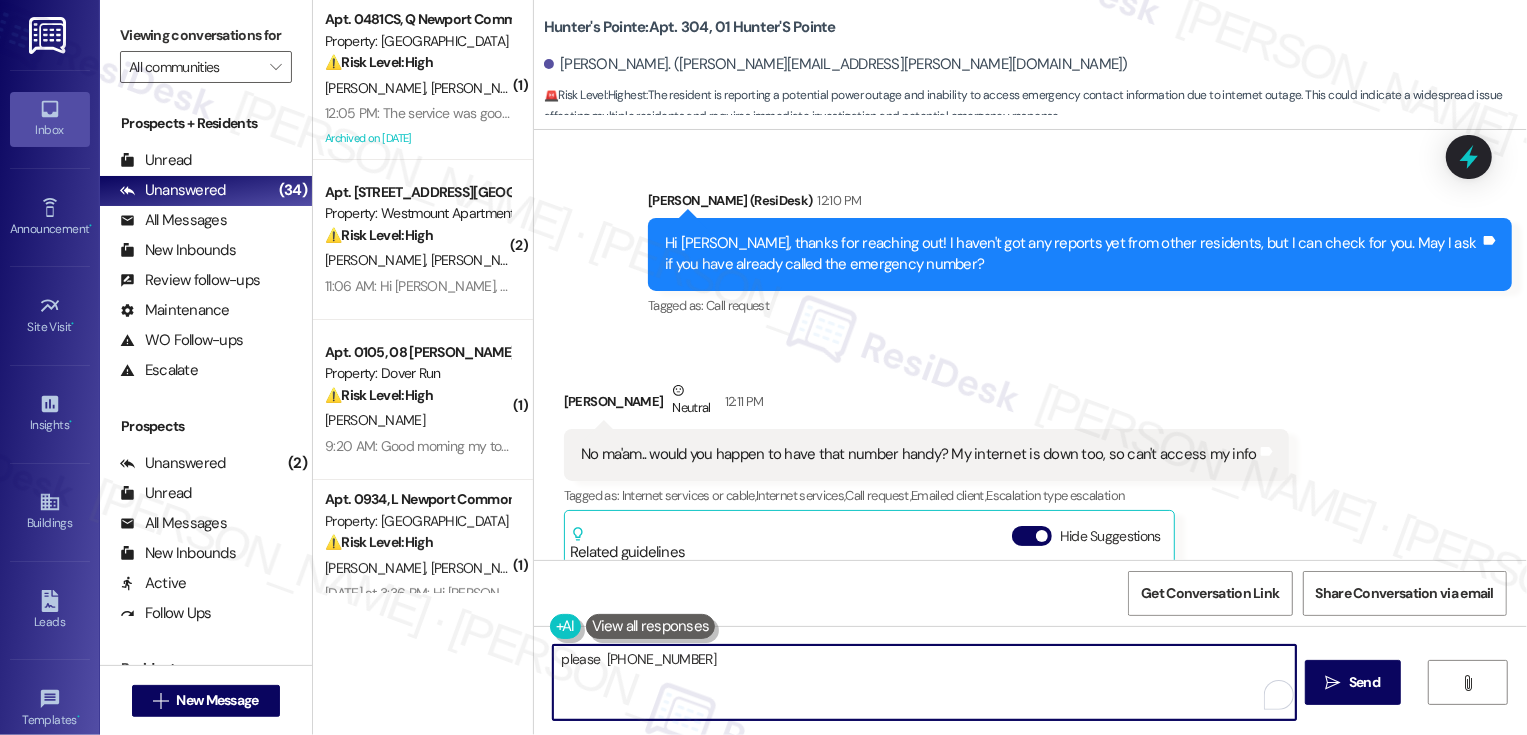 type on "please  [PHONE_NUMBER]" 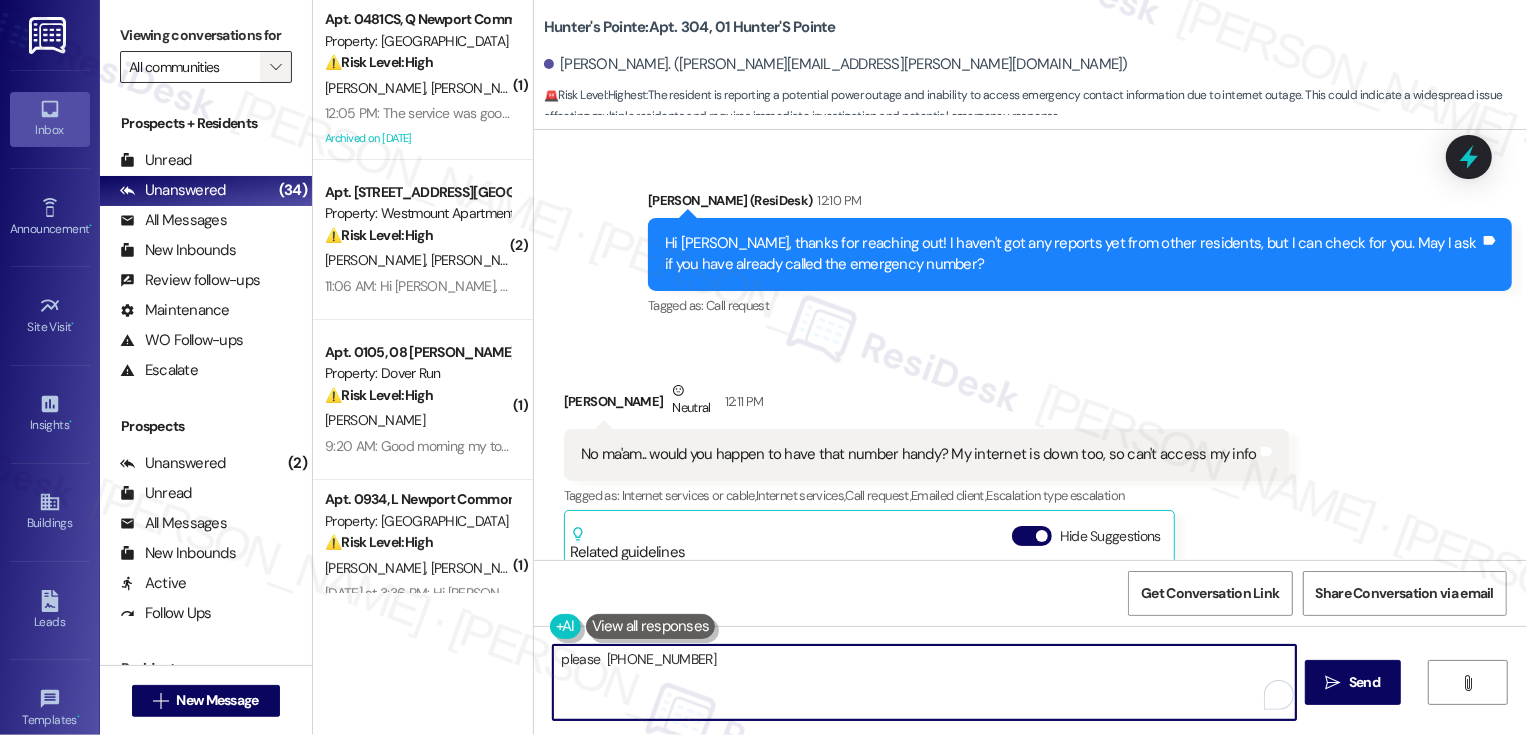 click on "" at bounding box center [275, 67] 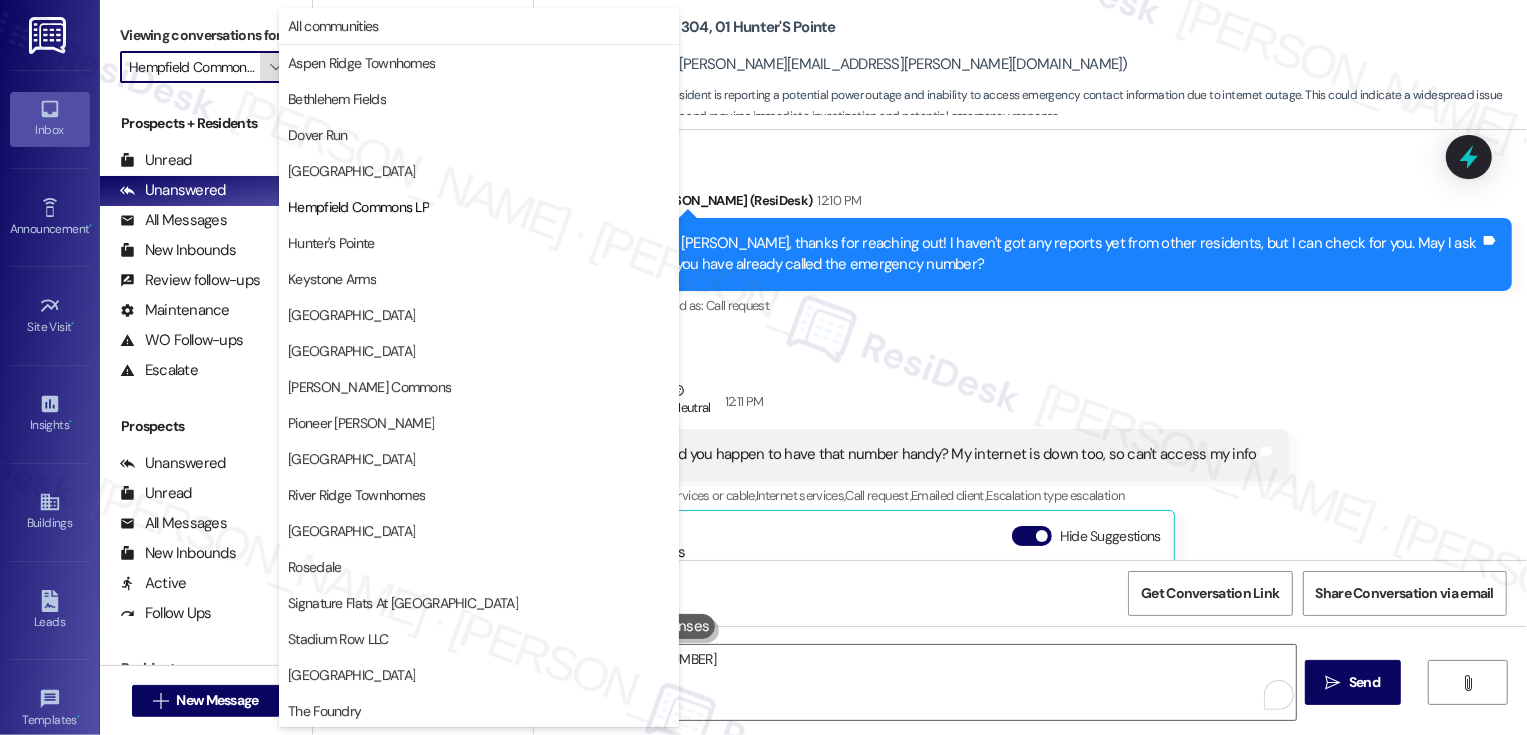type on "Hunter's Pointe" 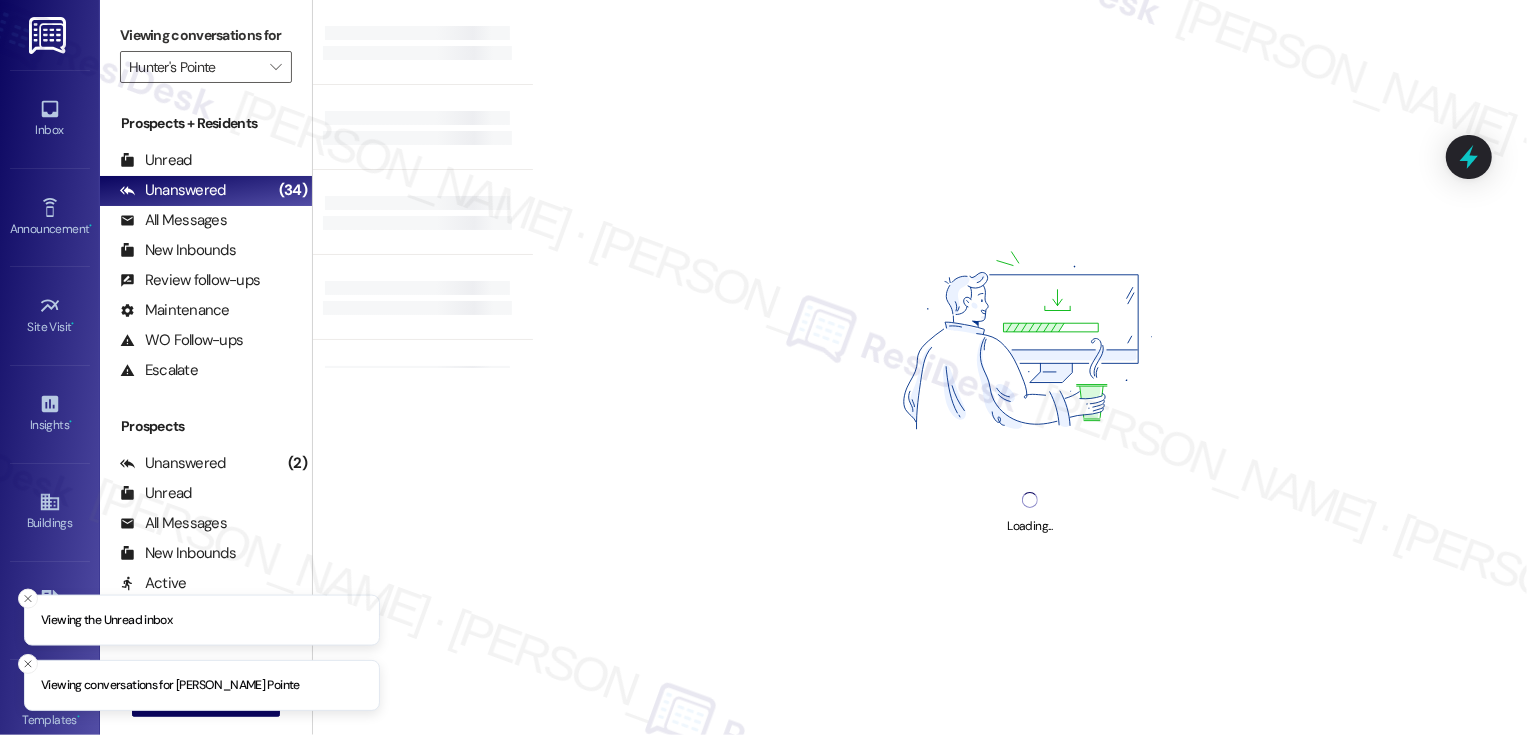 type on "Hunter's Pointe" 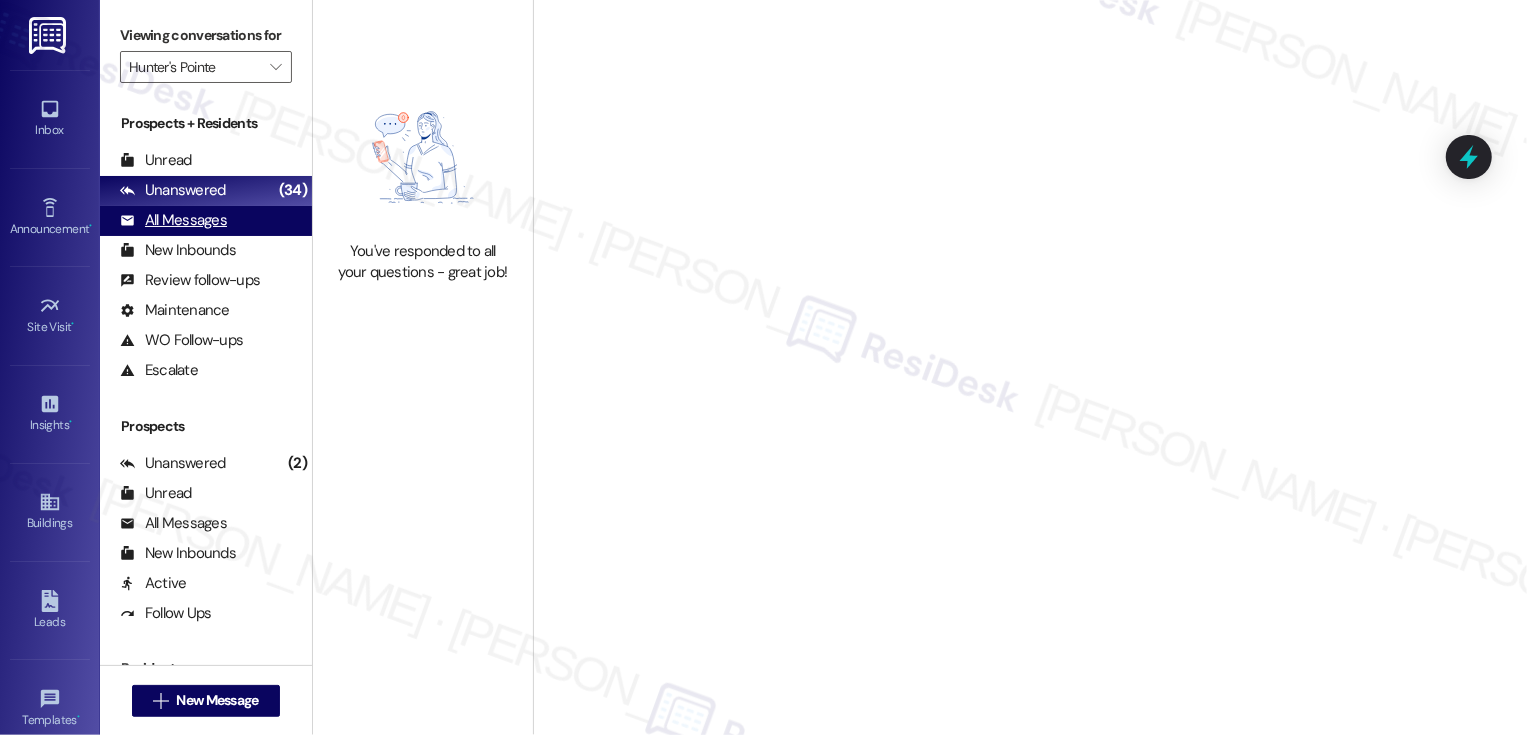 click on "All Messages (undefined)" at bounding box center (206, 221) 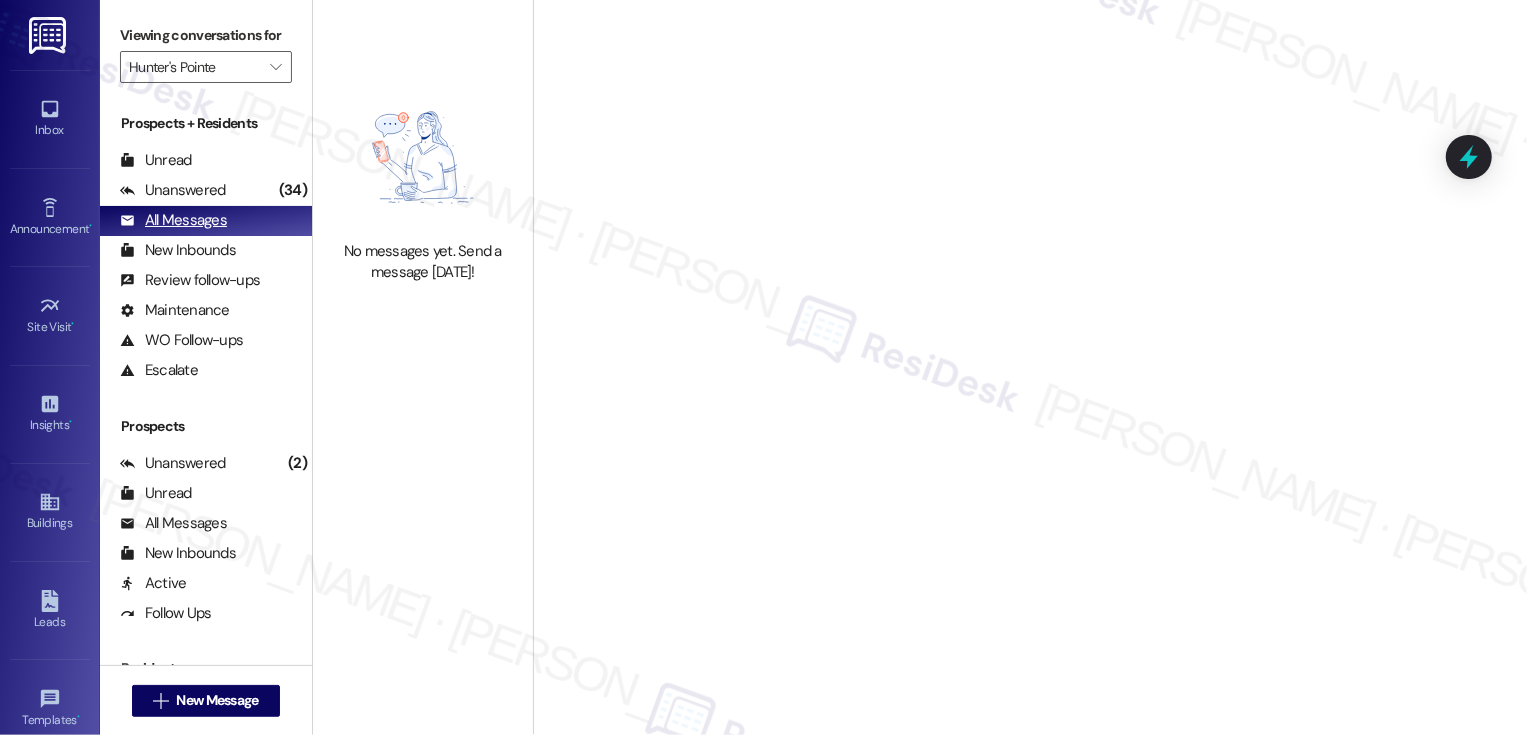 click on "All Messages (undefined)" at bounding box center [206, 221] 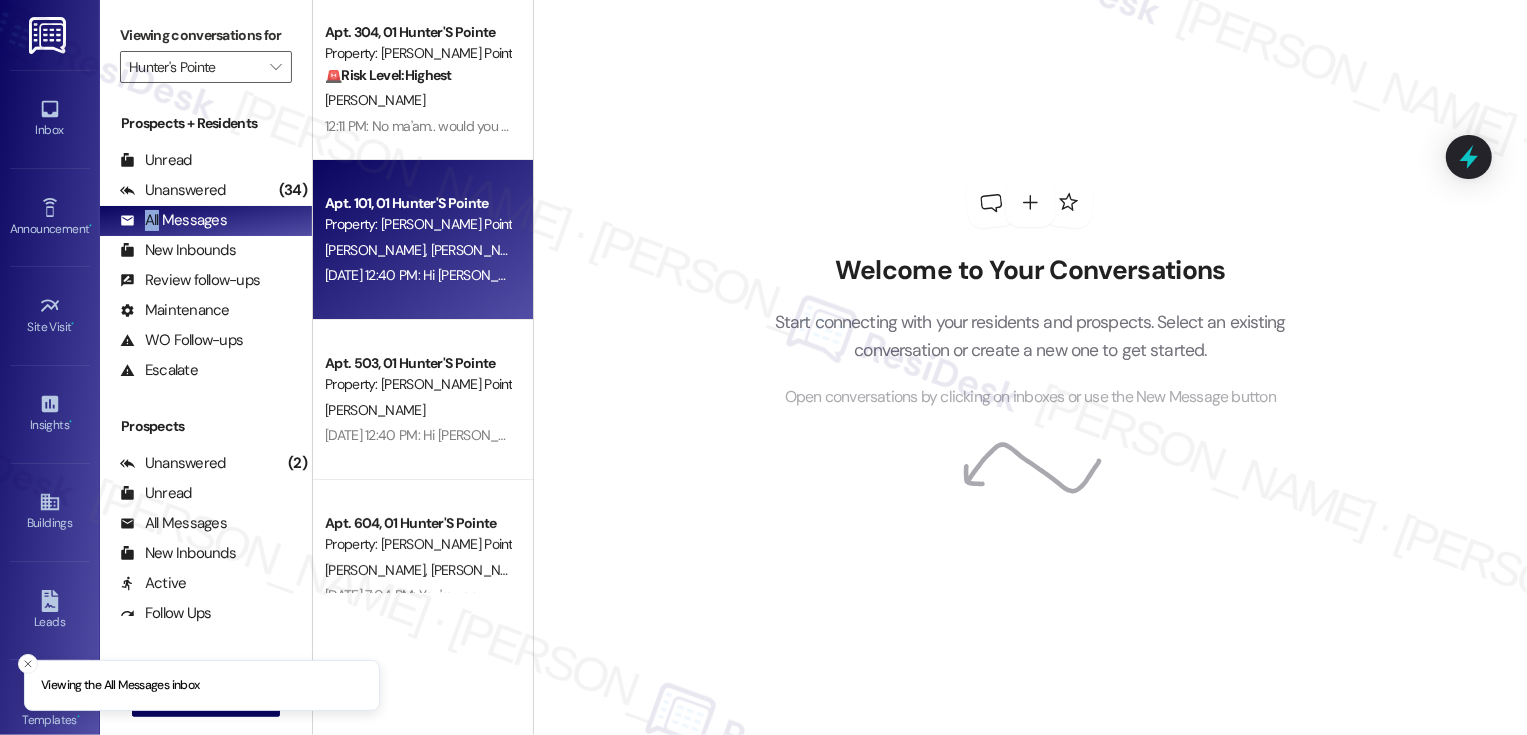 click on "[PERSON_NAME] [PERSON_NAME]" at bounding box center [417, 250] 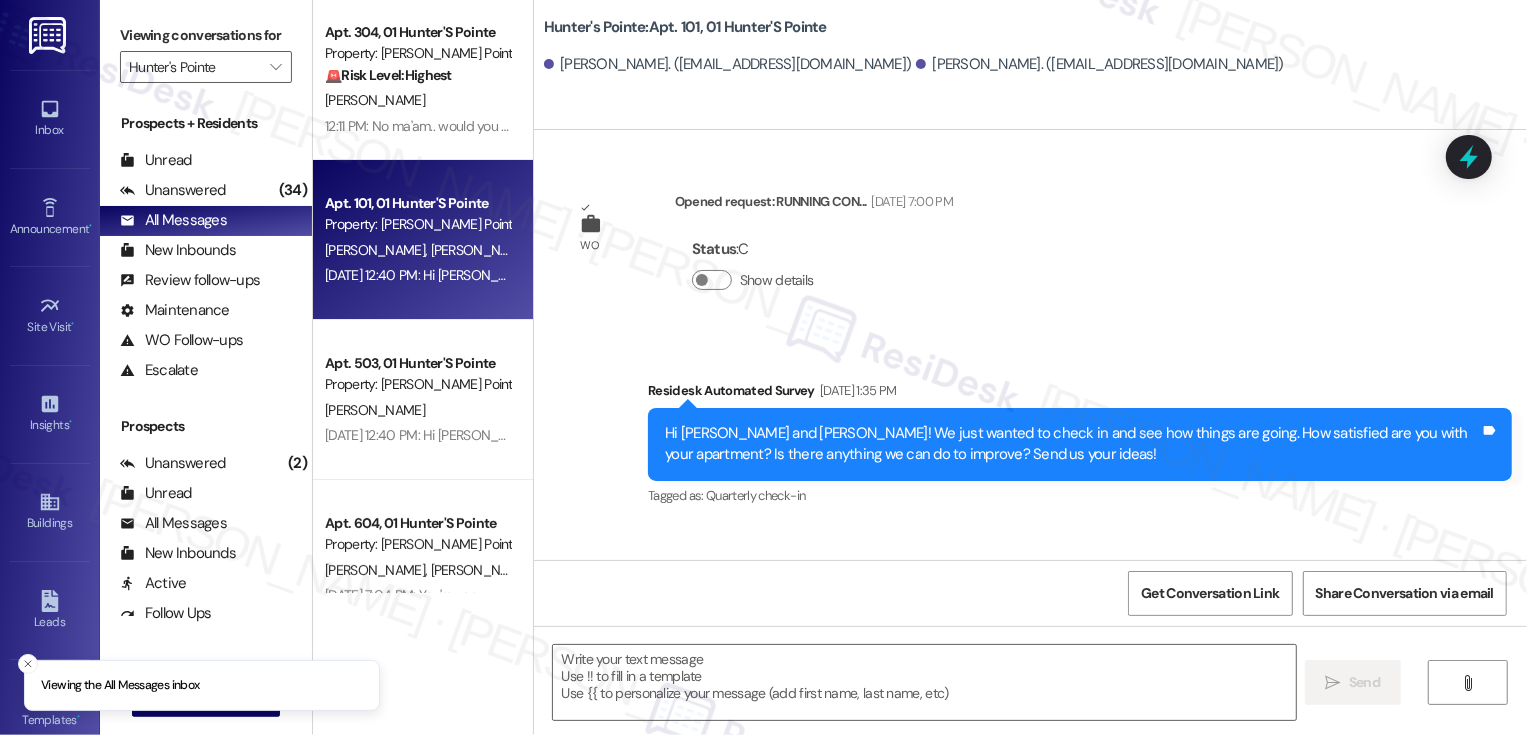 type on "Fetching suggested responses. Please feel free to read through the conversation in the meantime." 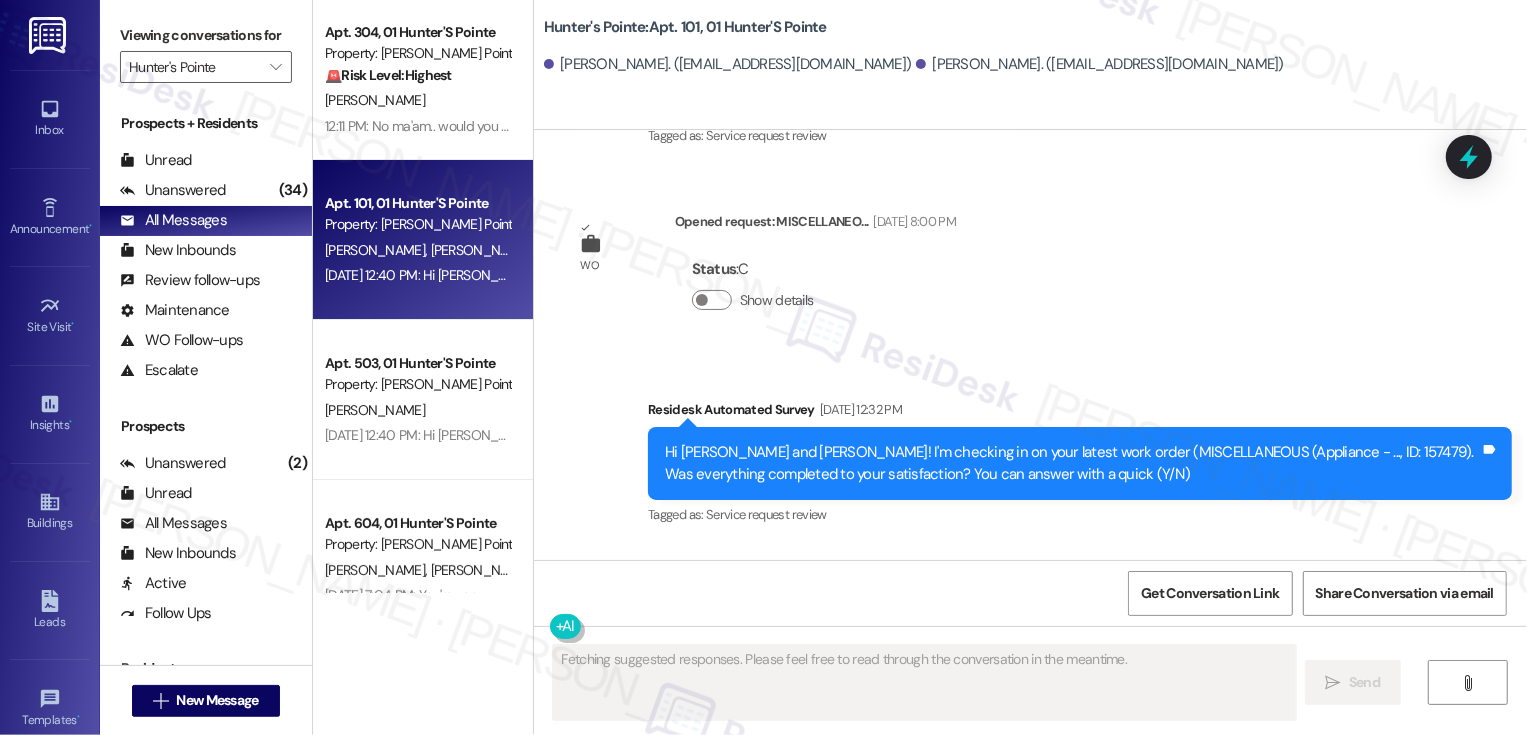 type 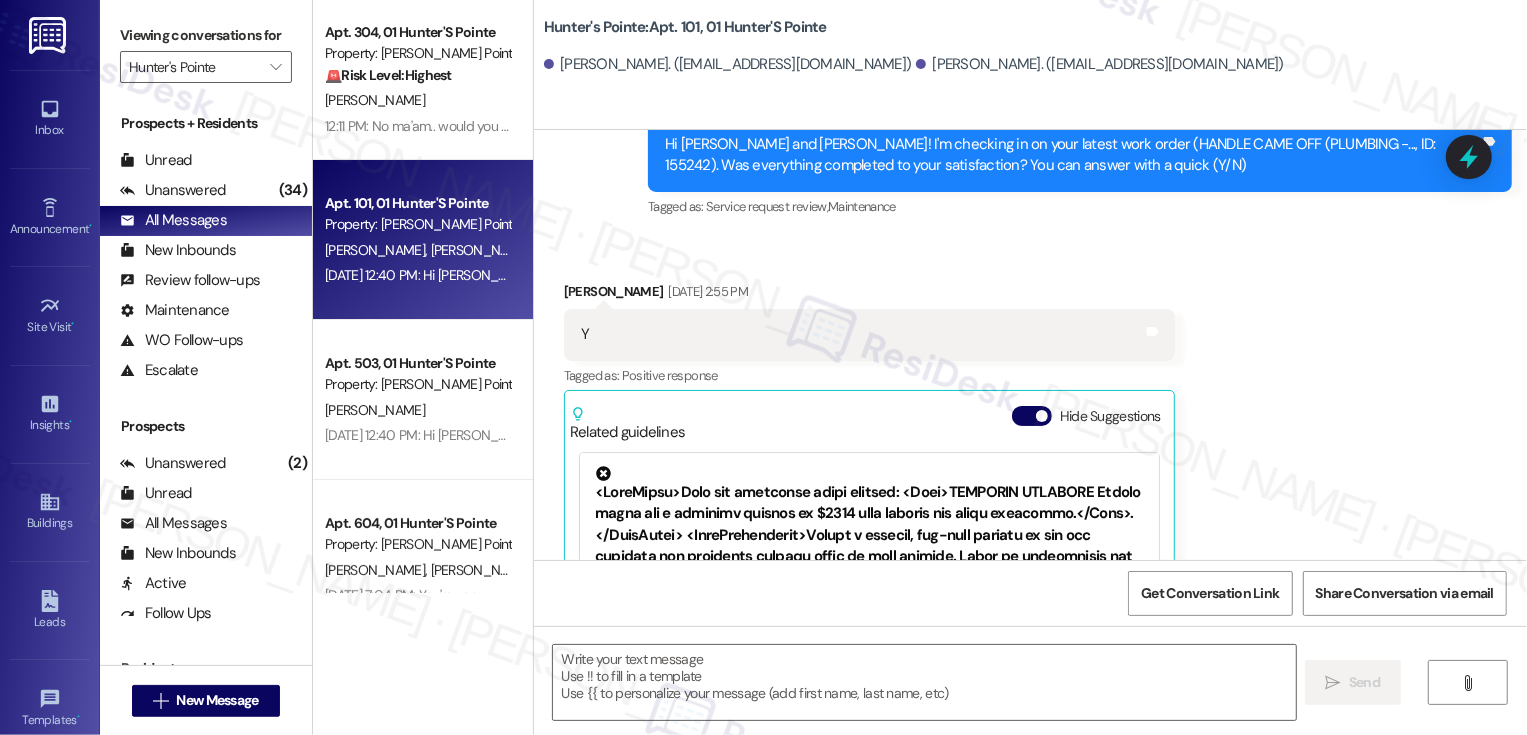 scroll, scrollTop: 12551, scrollLeft: 0, axis: vertical 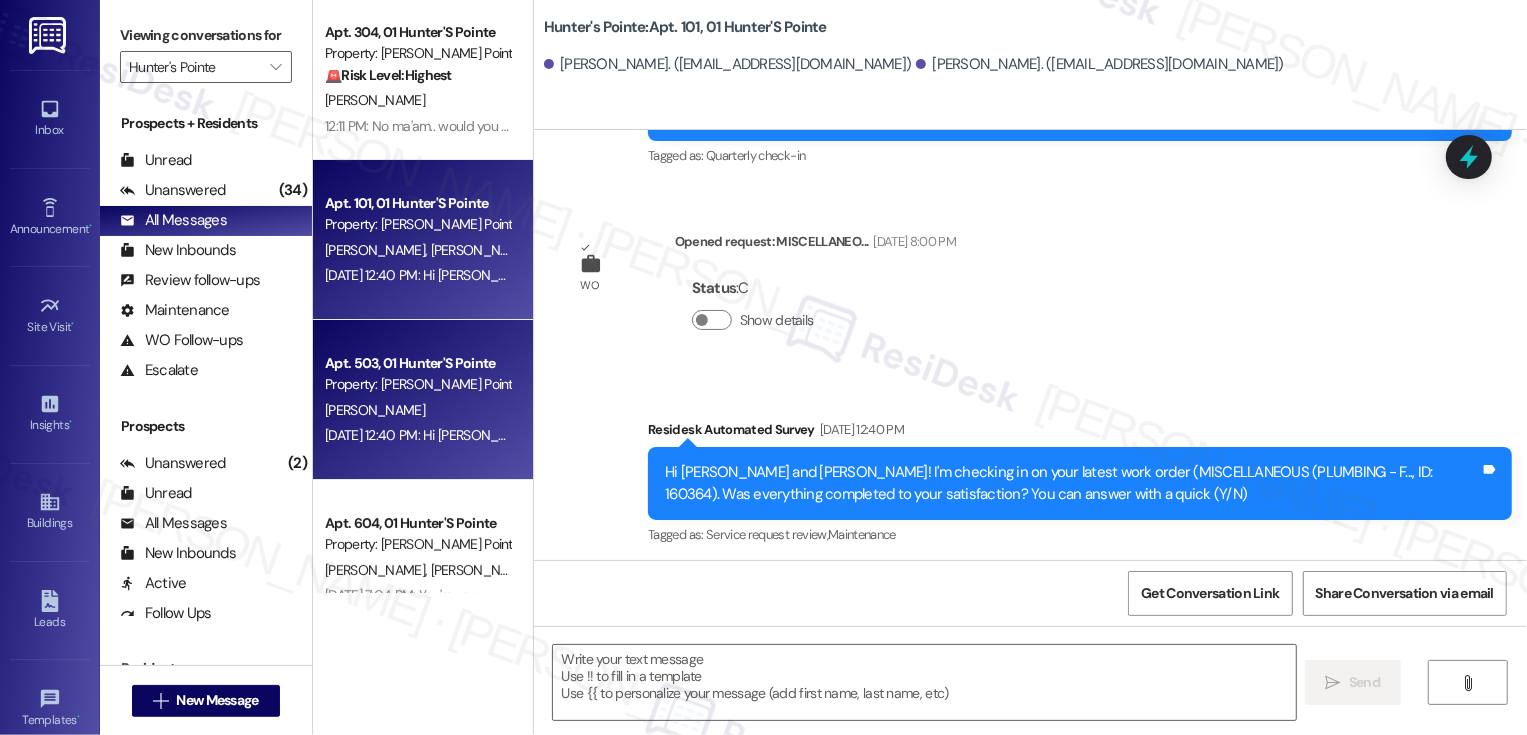 click on "Property: [PERSON_NAME] Pointe" at bounding box center (417, 384) 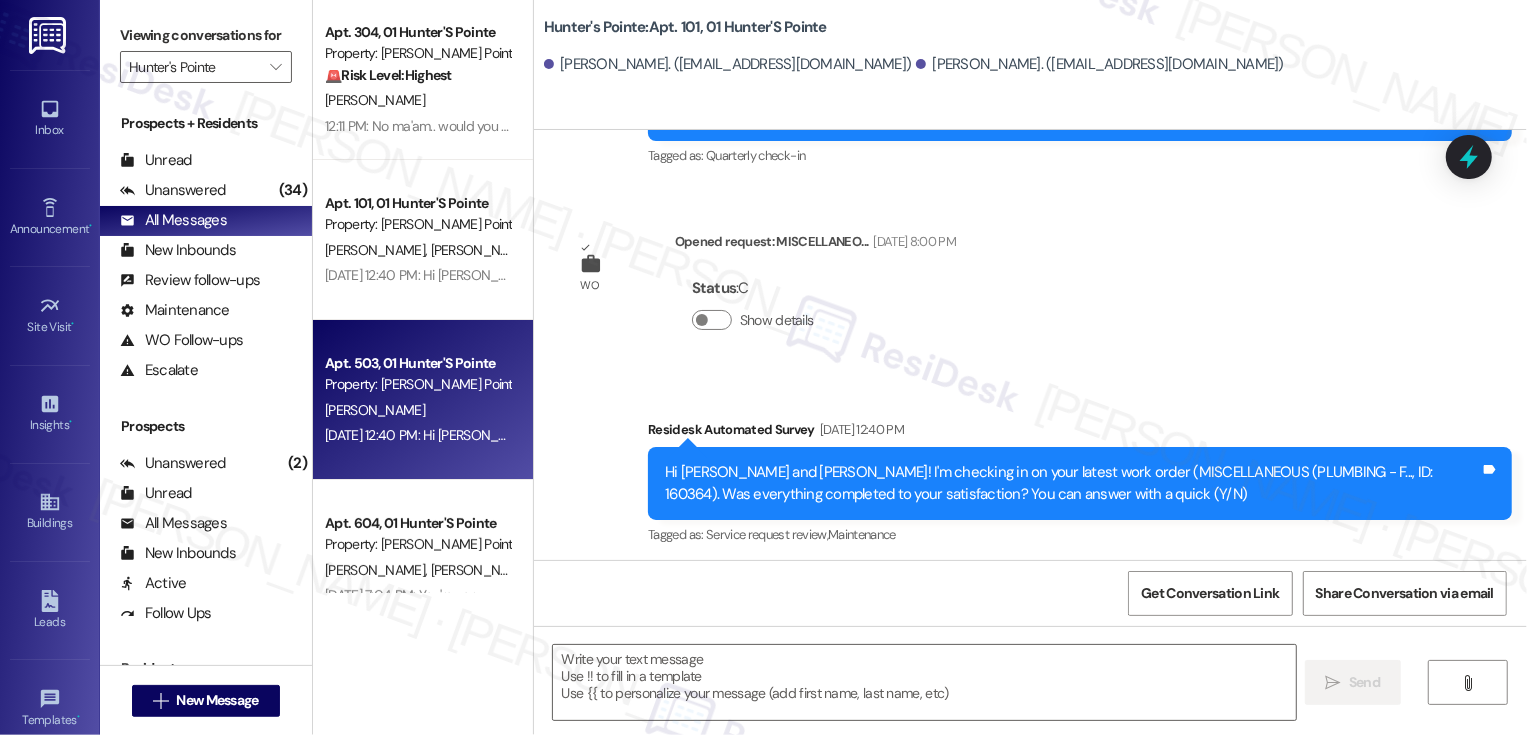 click on "Property: [PERSON_NAME] Pointe" at bounding box center [417, 384] 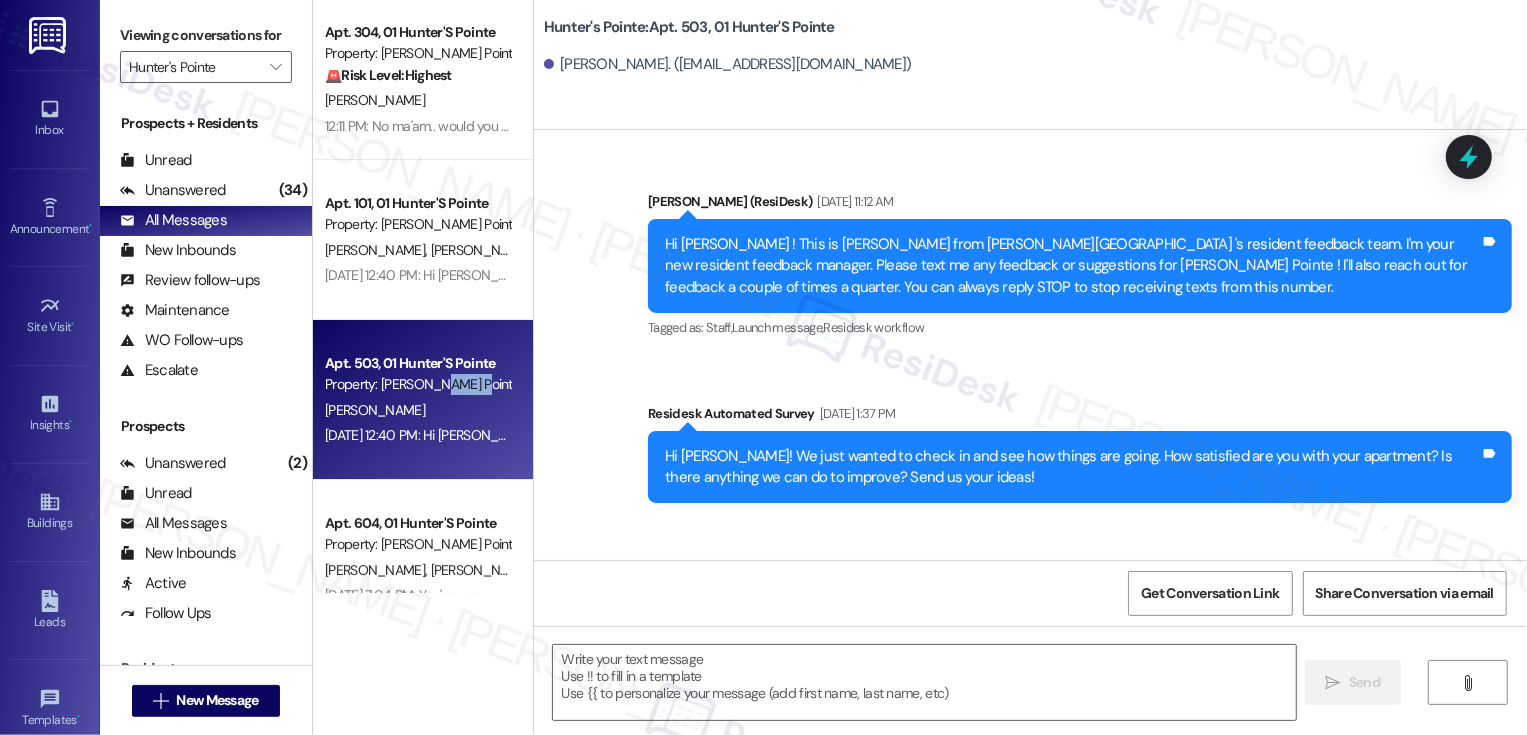 click on "Property: [PERSON_NAME] Pointe" at bounding box center [417, 384] 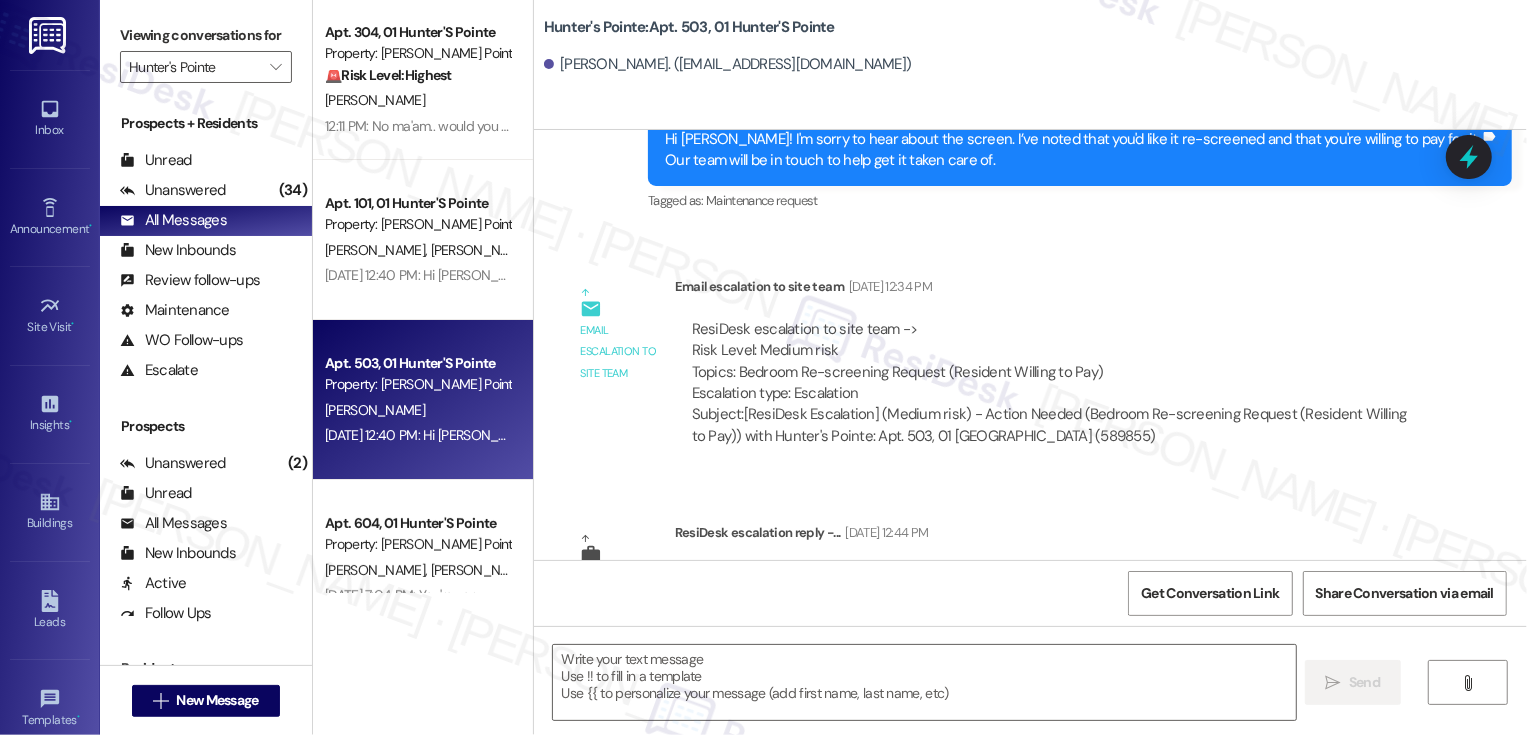 type on "Fetching suggested responses. Please feel free to read through the conversation in the meantime." 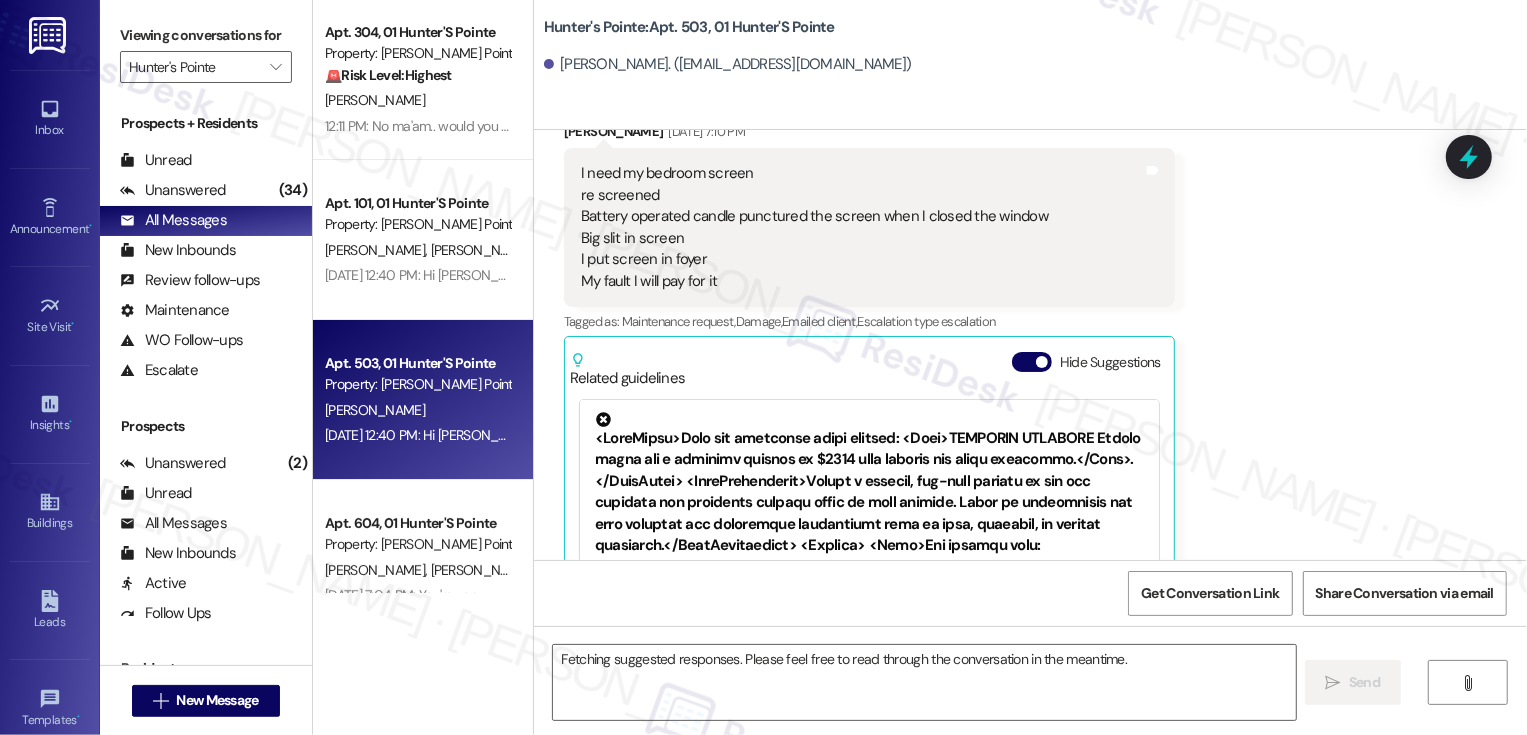 type 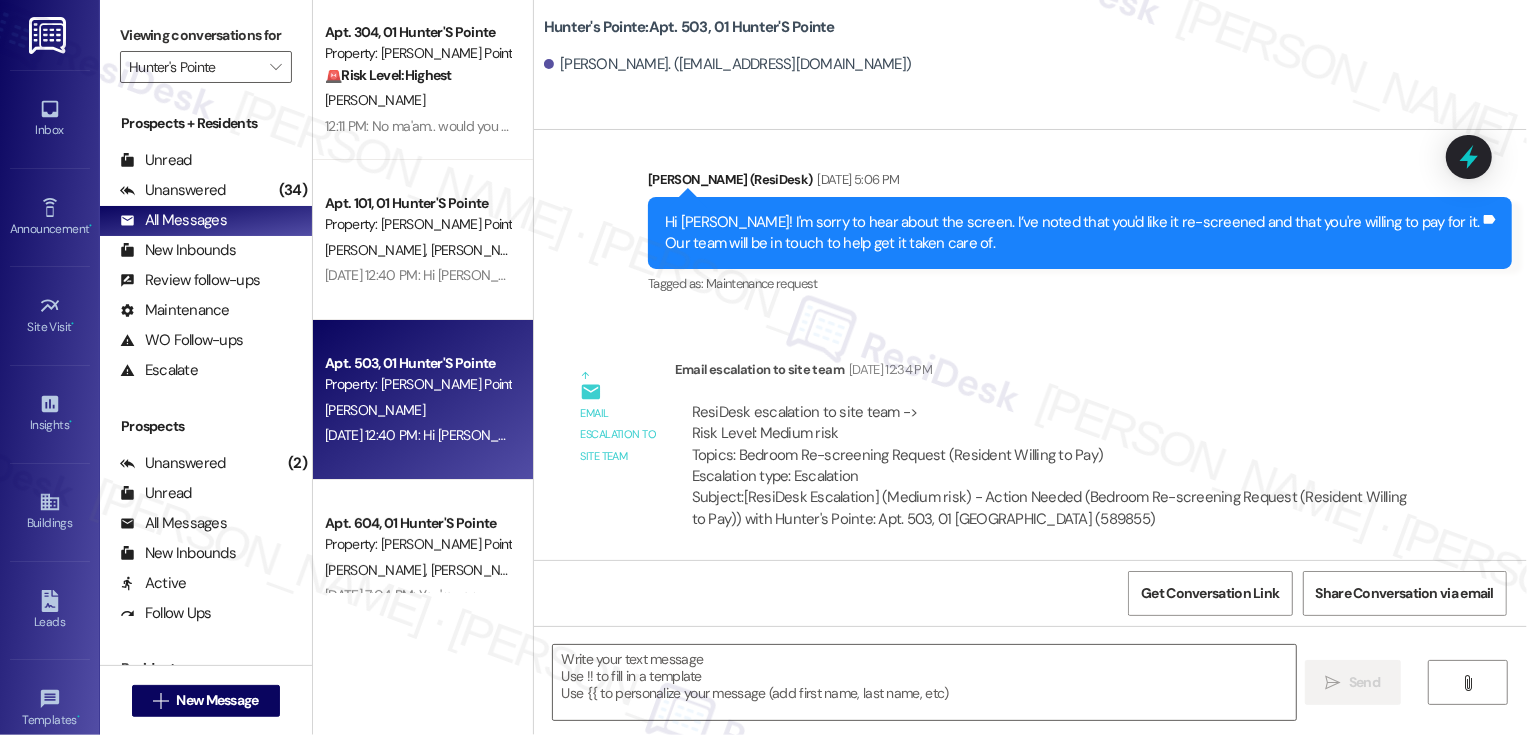 scroll, scrollTop: 13958, scrollLeft: 0, axis: vertical 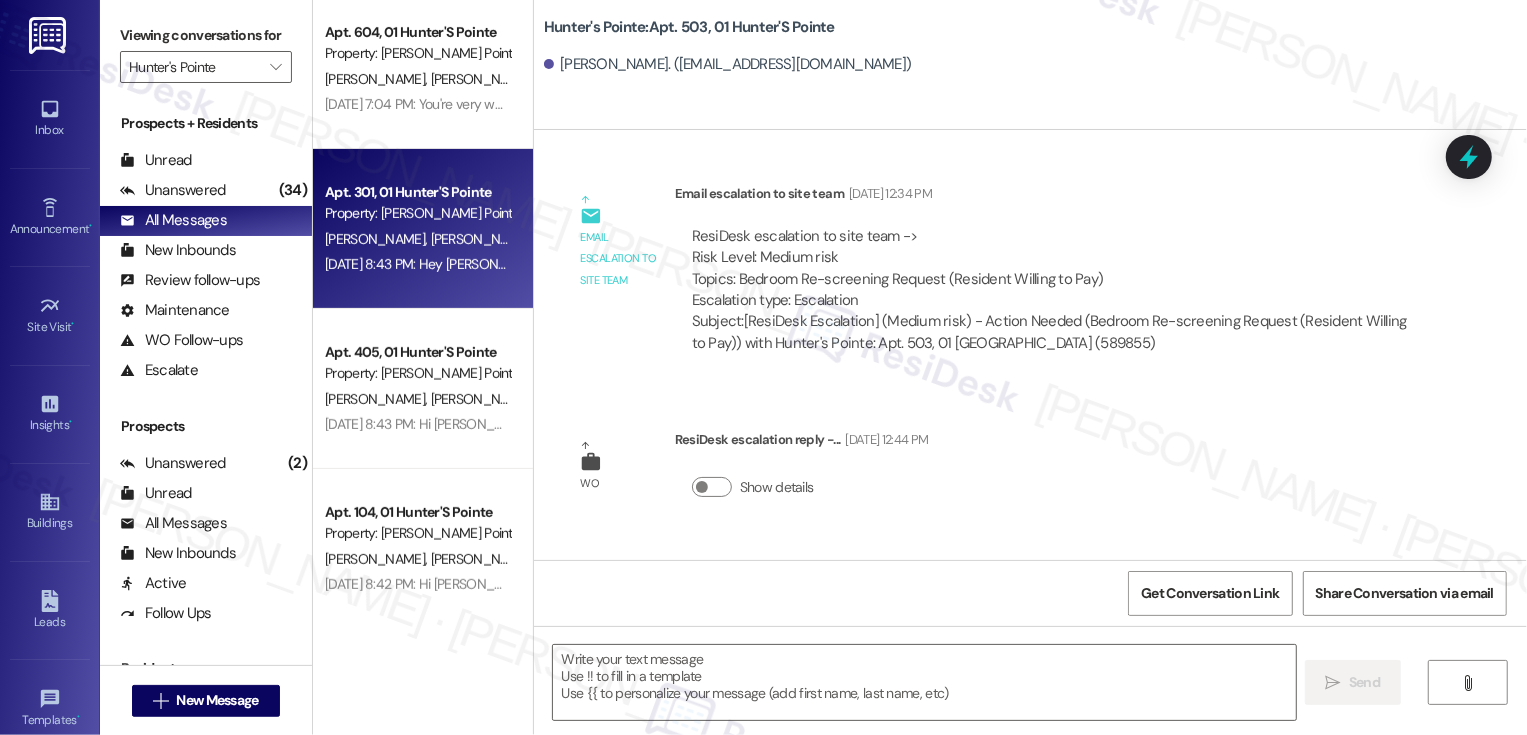 click on "Property: [PERSON_NAME] Pointe" at bounding box center (417, 213) 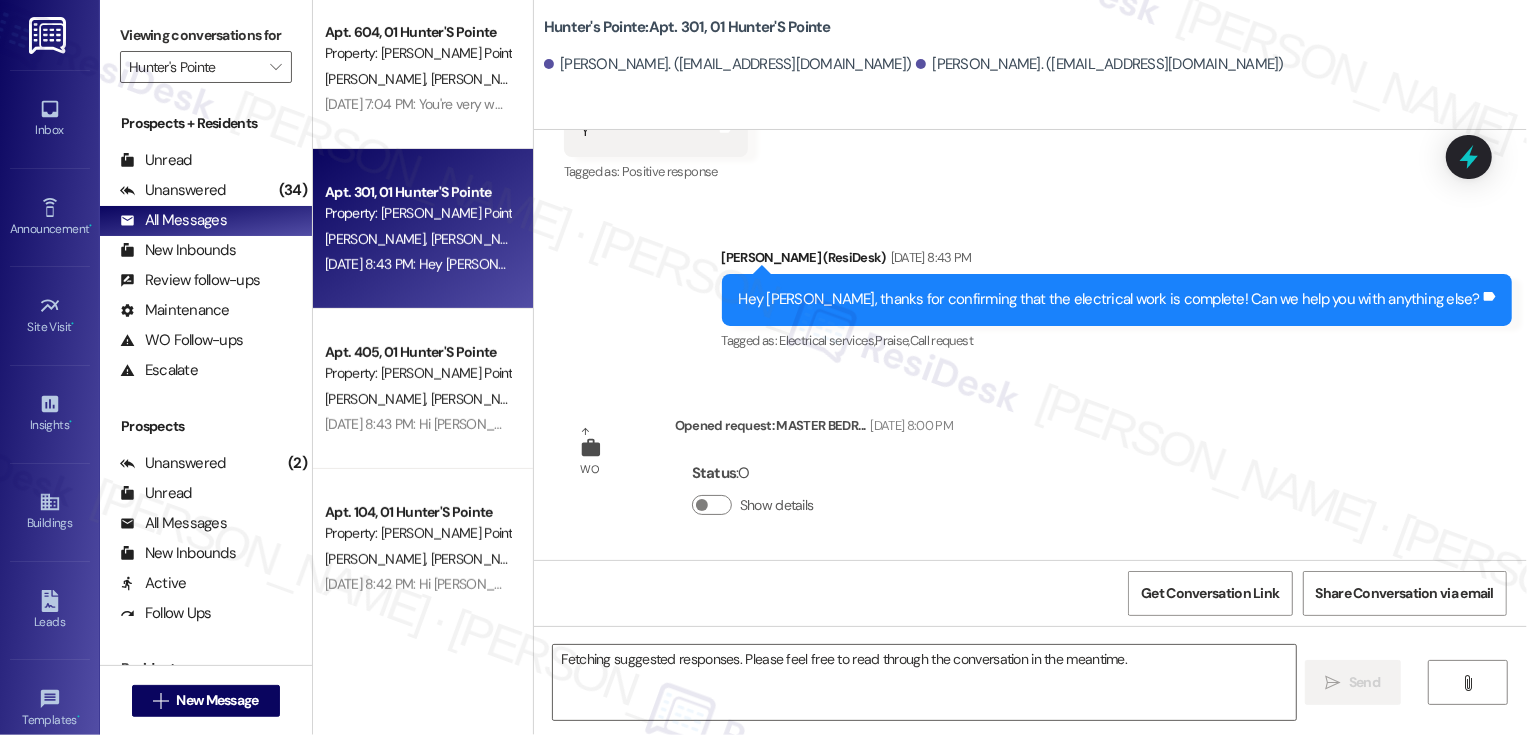 type 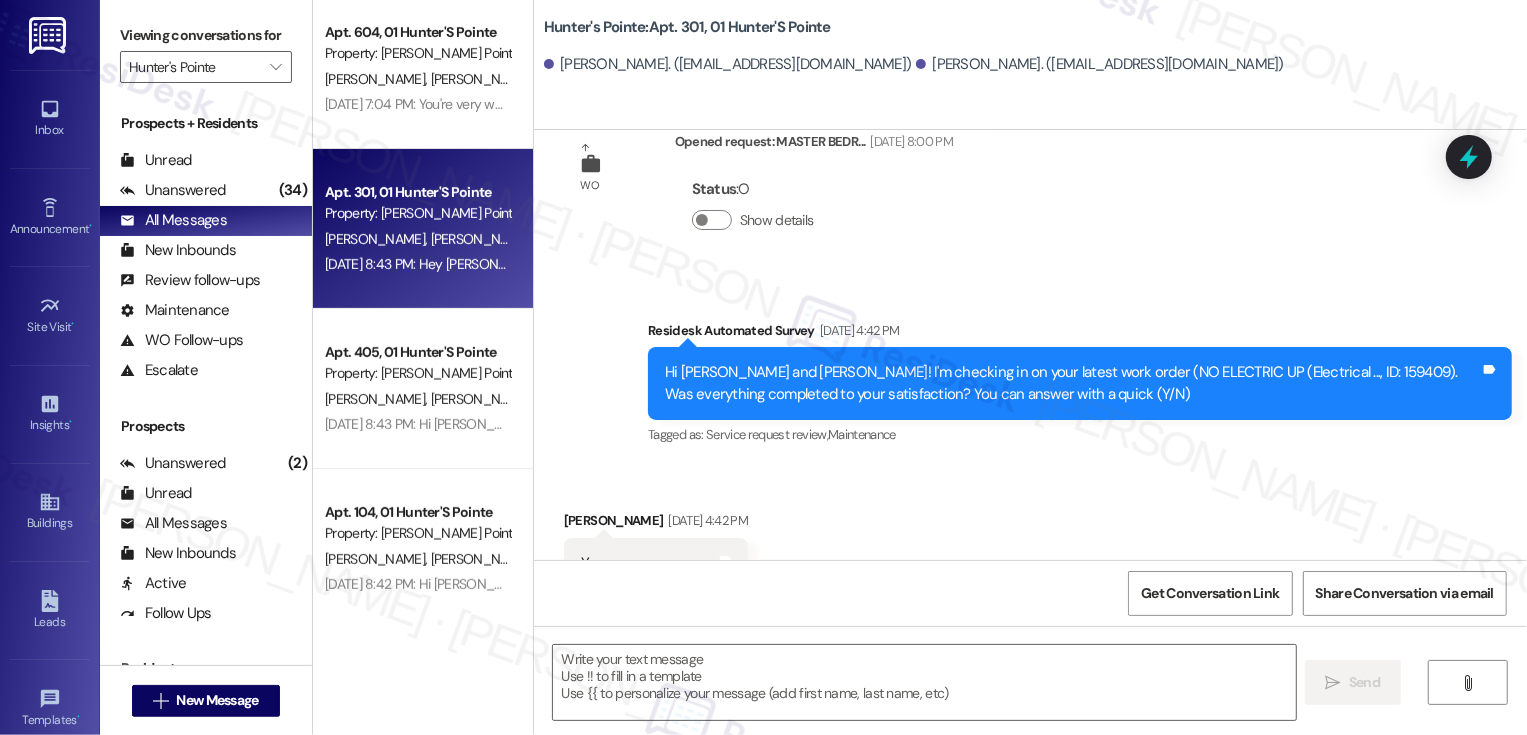 click on "[PERSON_NAME] [PERSON_NAME]" at bounding box center (417, 239) 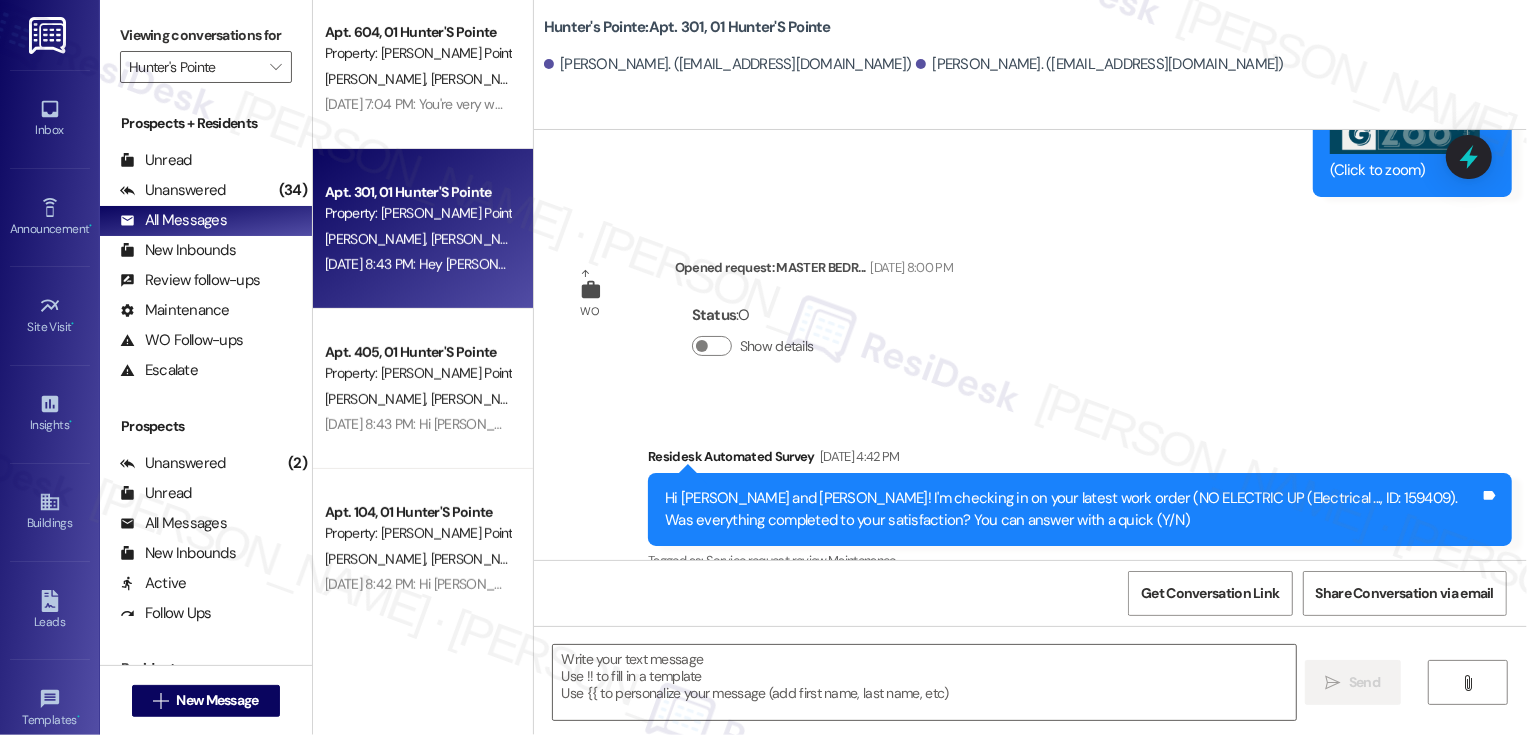 scroll, scrollTop: 6503, scrollLeft: 0, axis: vertical 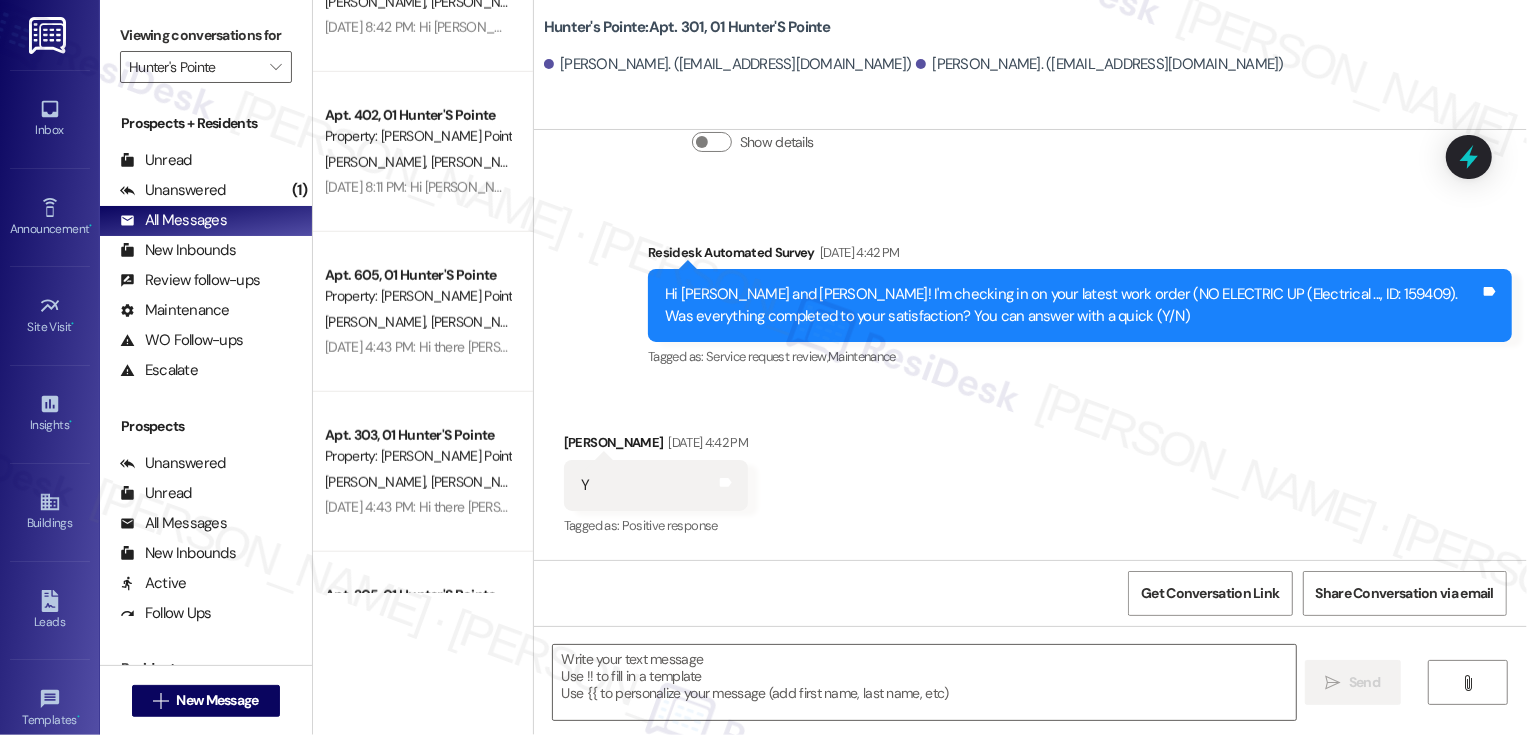 click on "[PERSON_NAME]" at bounding box center (480, 322) 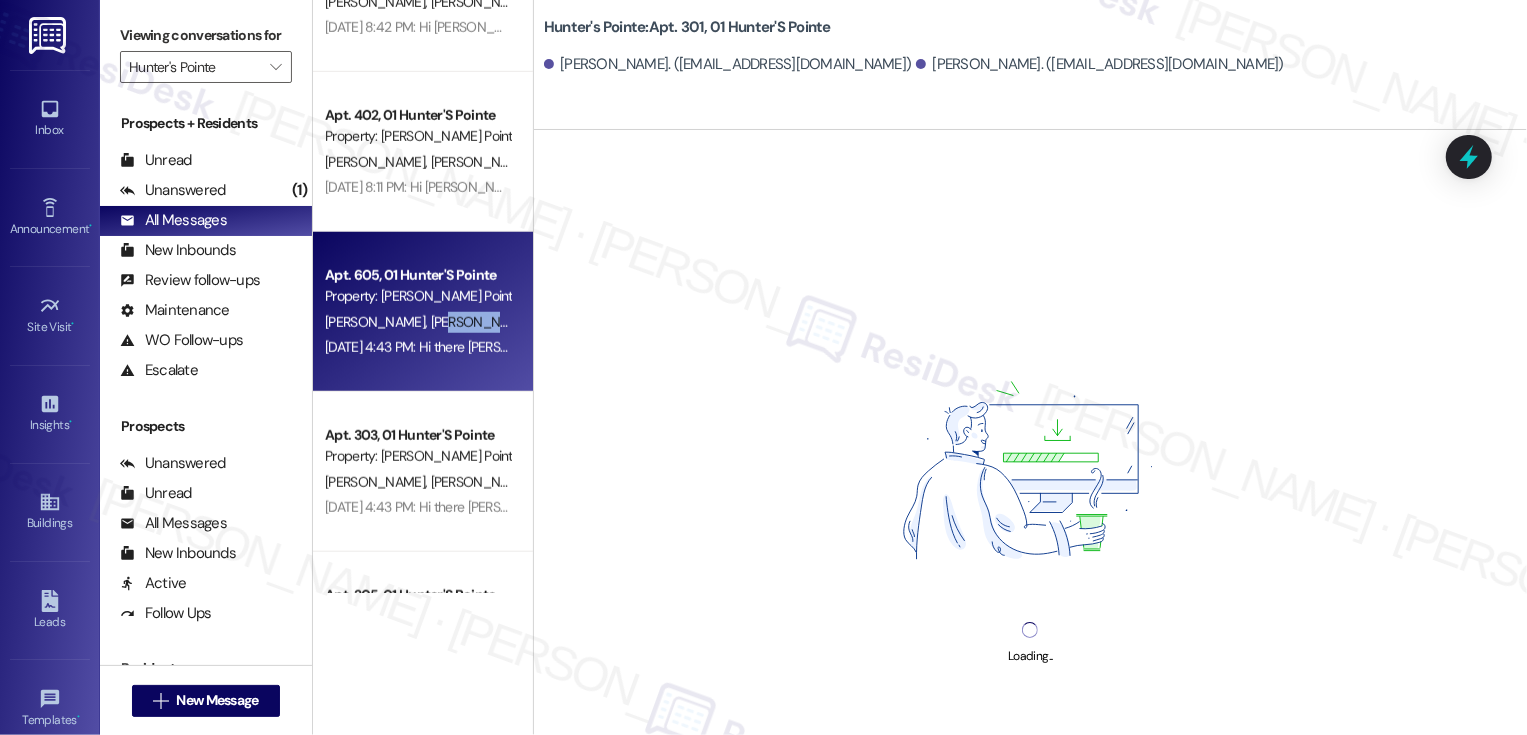 click on "[PERSON_NAME] [PERSON_NAME]" at bounding box center [417, 322] 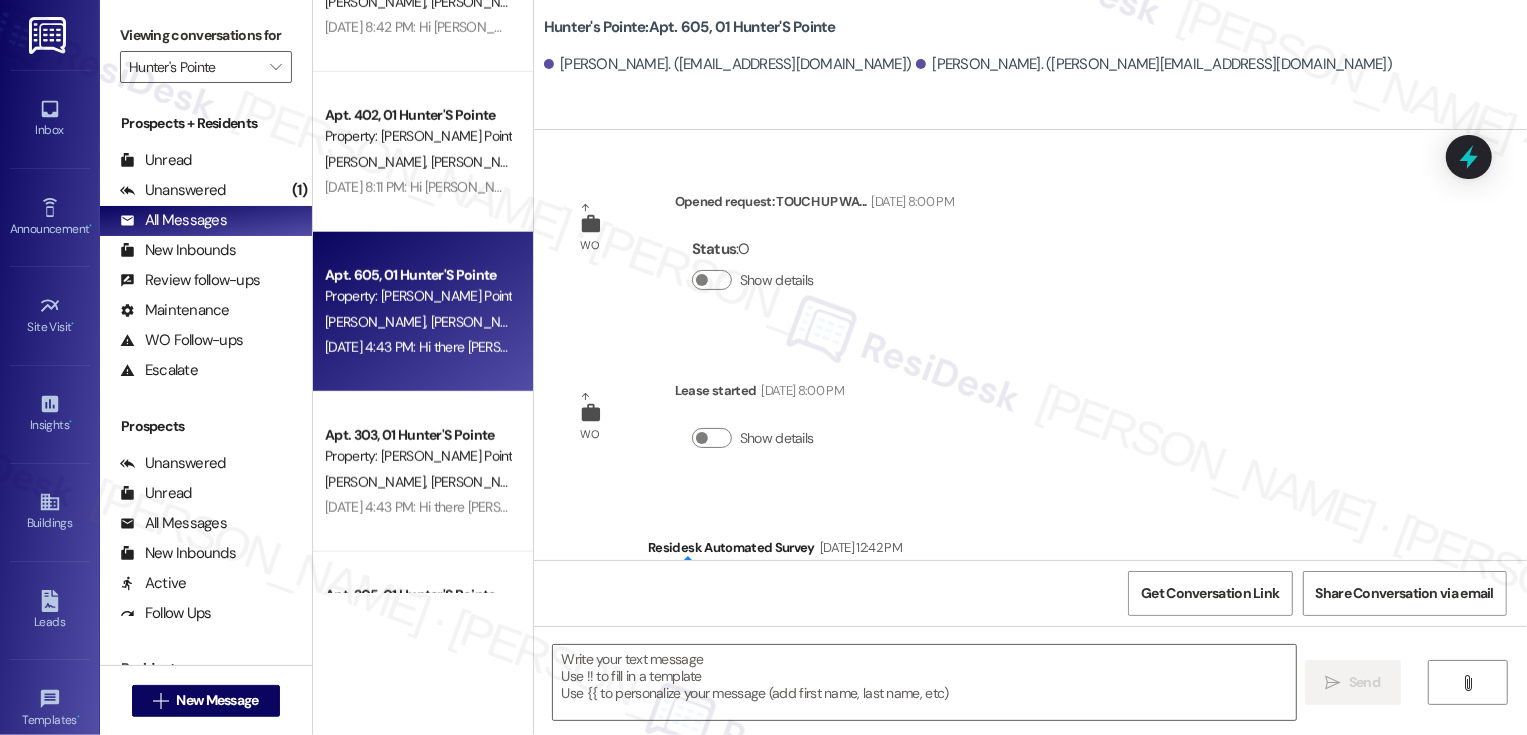 type on "Fetching suggested responses. Please feel free to read through the conversation in the meantime." 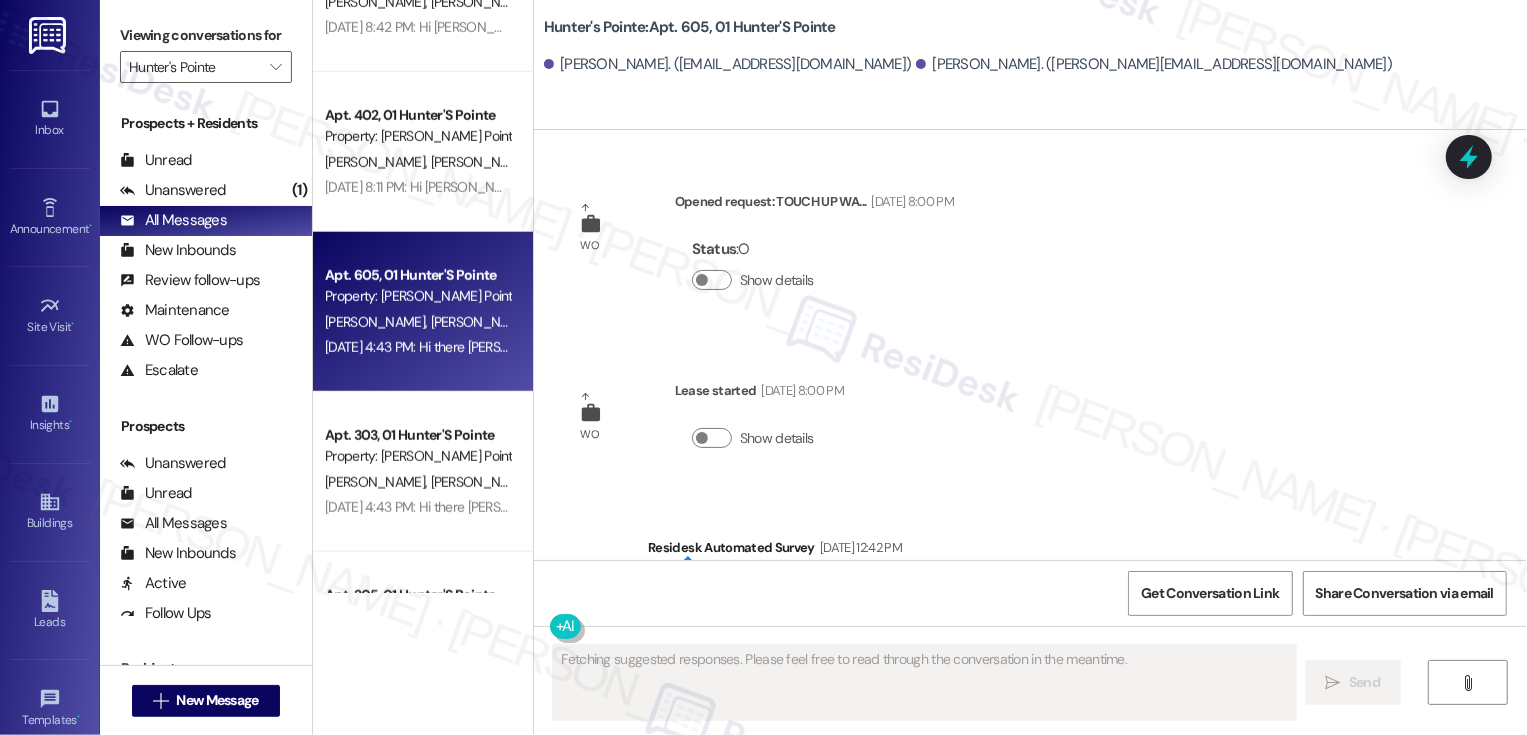 type 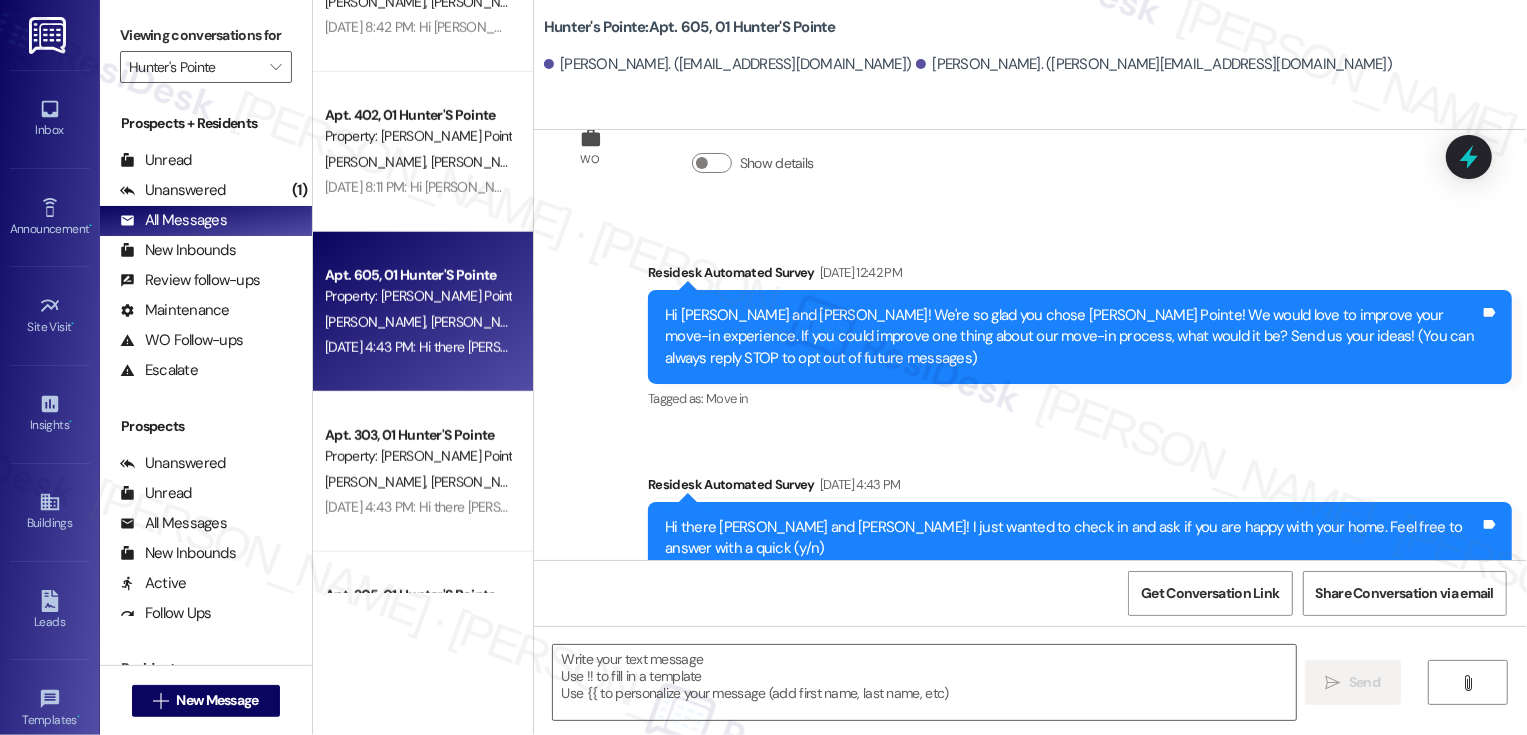 scroll, scrollTop: 313, scrollLeft: 0, axis: vertical 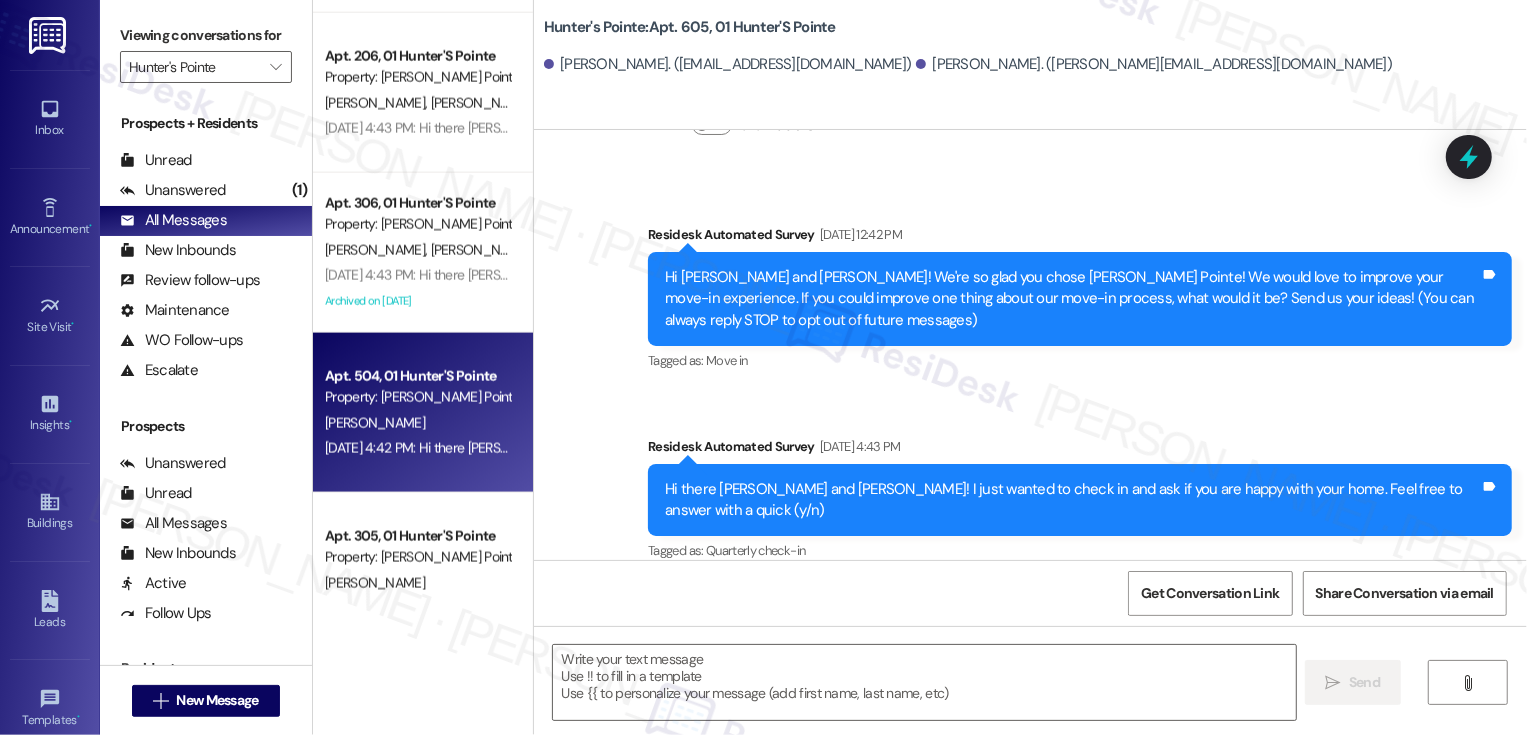 click on "Apt. 504, 01 Hunter'S Pointe" at bounding box center [417, 376] 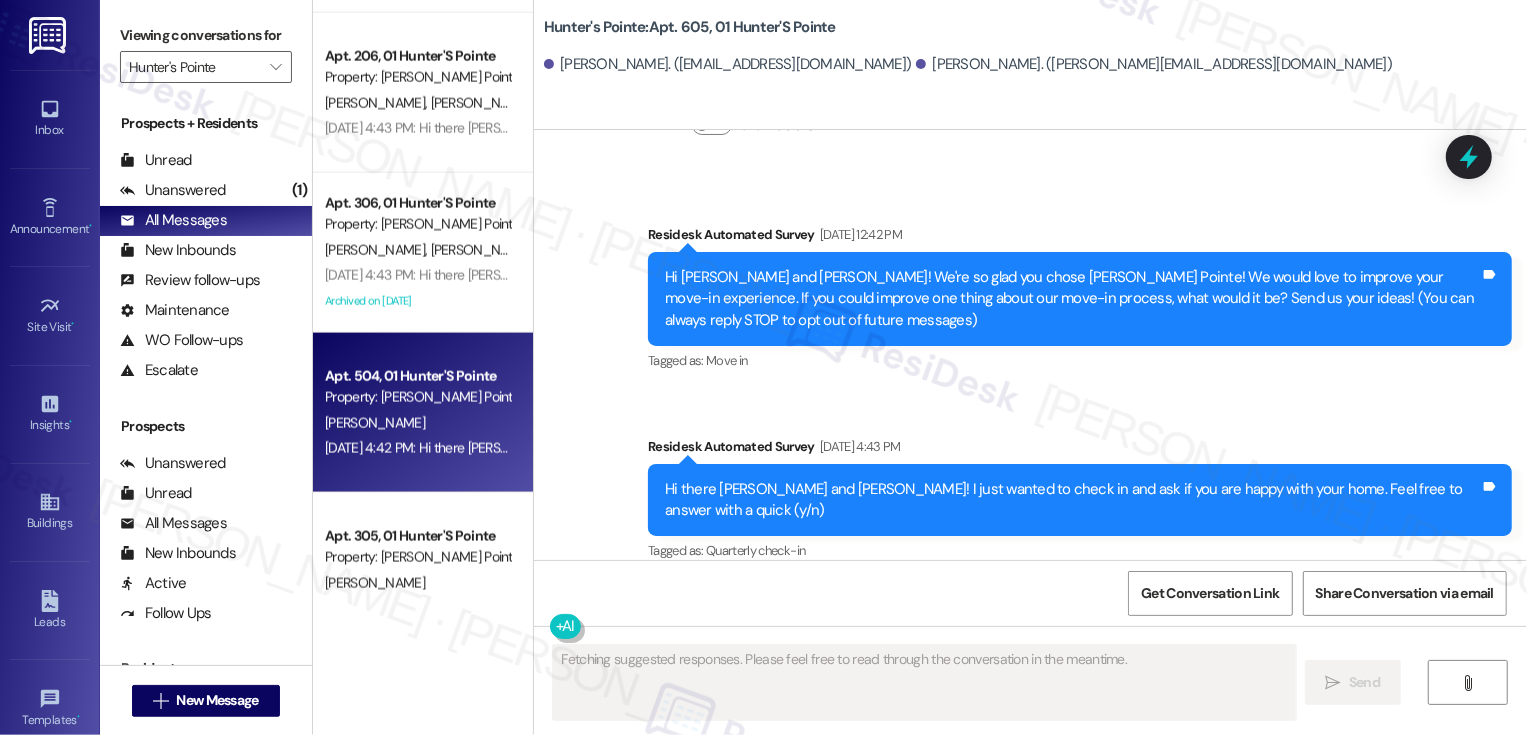click on "Property: [PERSON_NAME] Pointe" at bounding box center (417, 397) 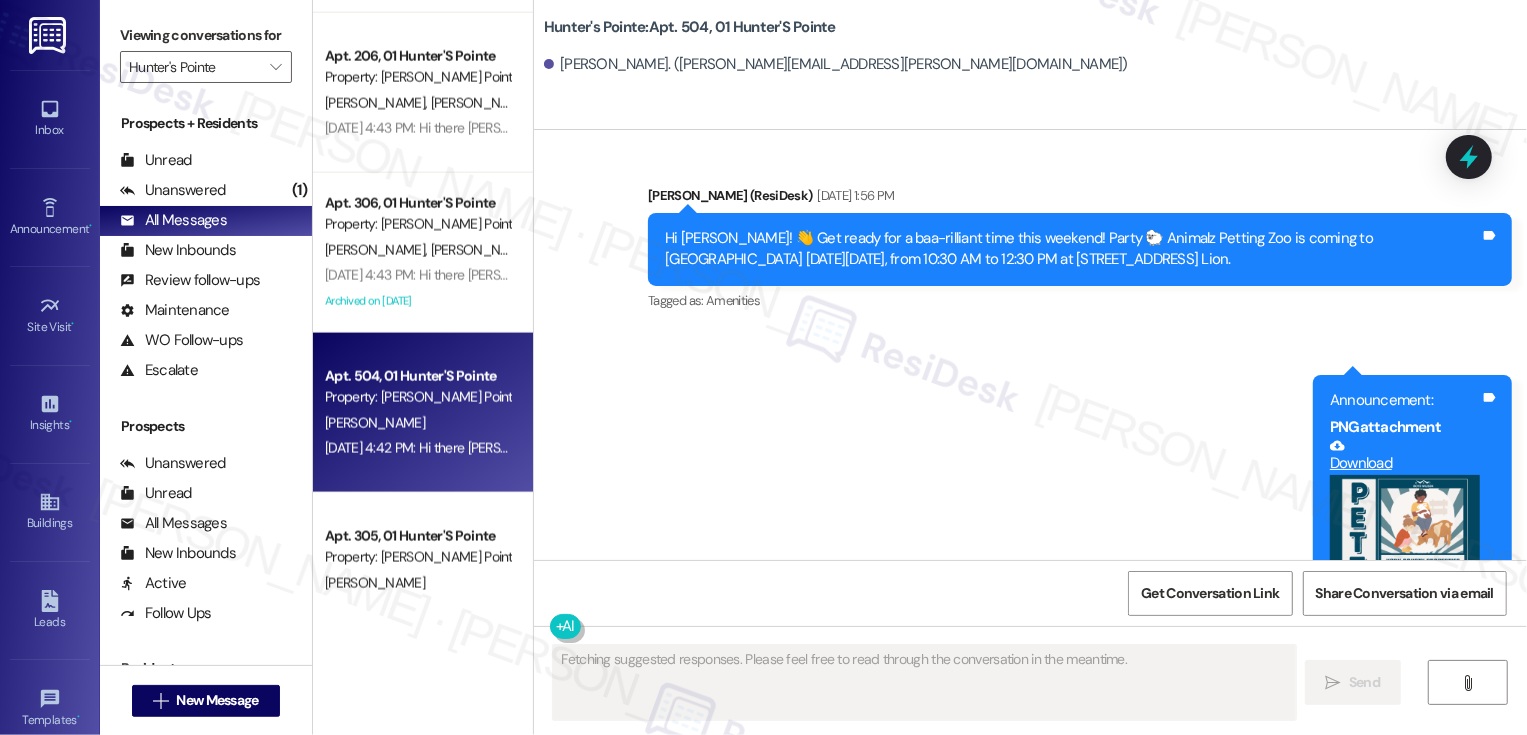 type 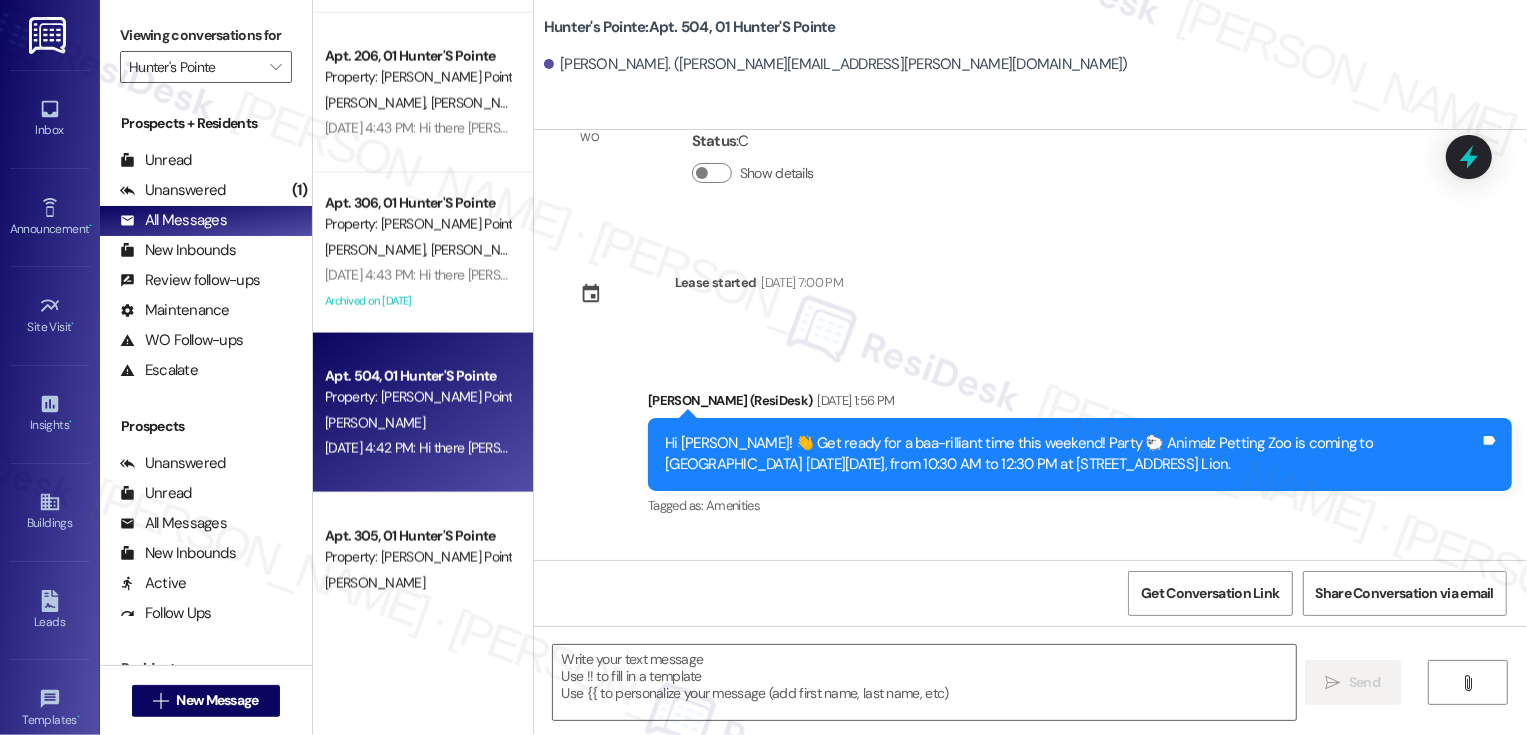 scroll, scrollTop: 5430, scrollLeft: 0, axis: vertical 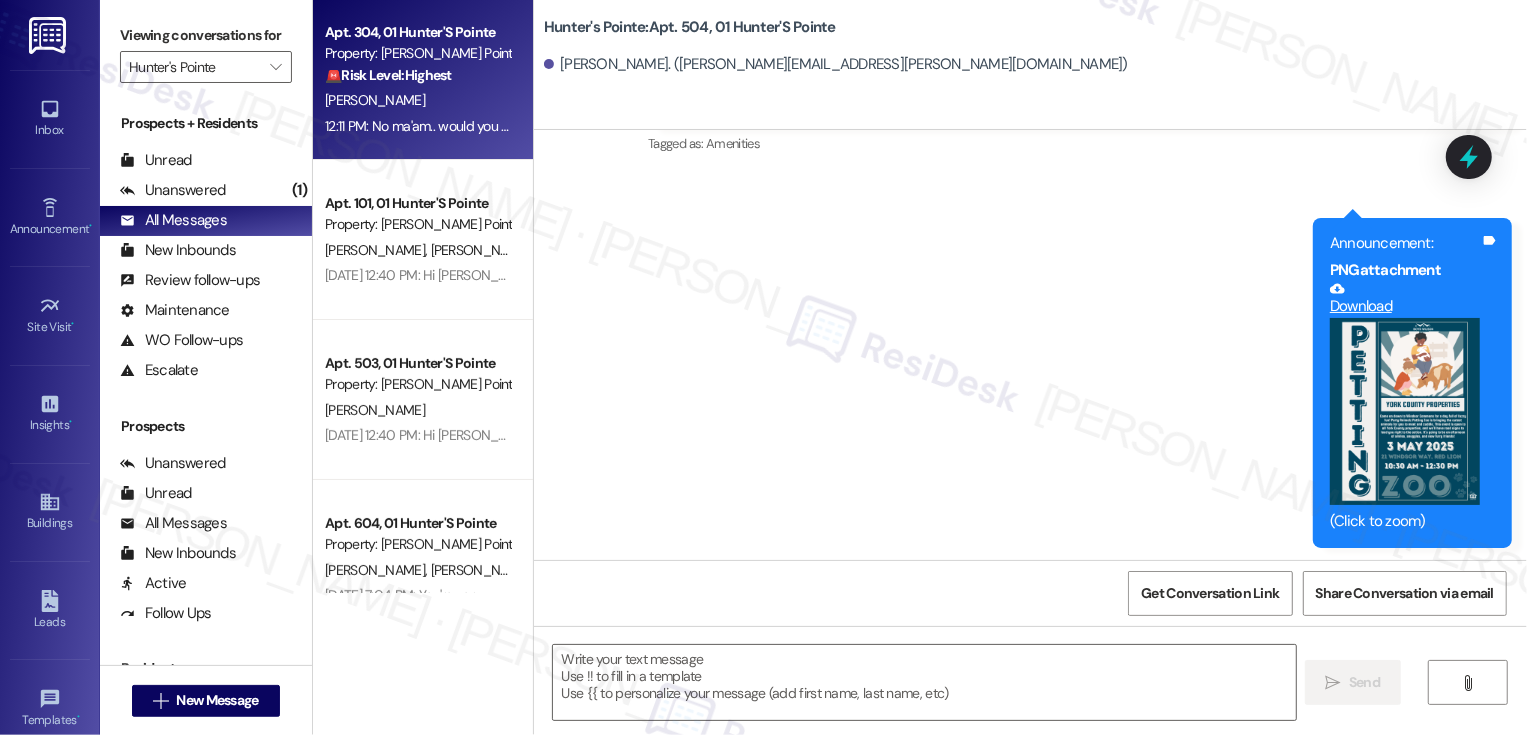 click on "12:11 PM: No ma'am.. would you happen to have that number handy? My internet is down too, so can't access my info  12:11 PM: No ma'am.. would you happen to have that number handy? My internet is down too, so can't access my info" at bounding box center (661, 126) 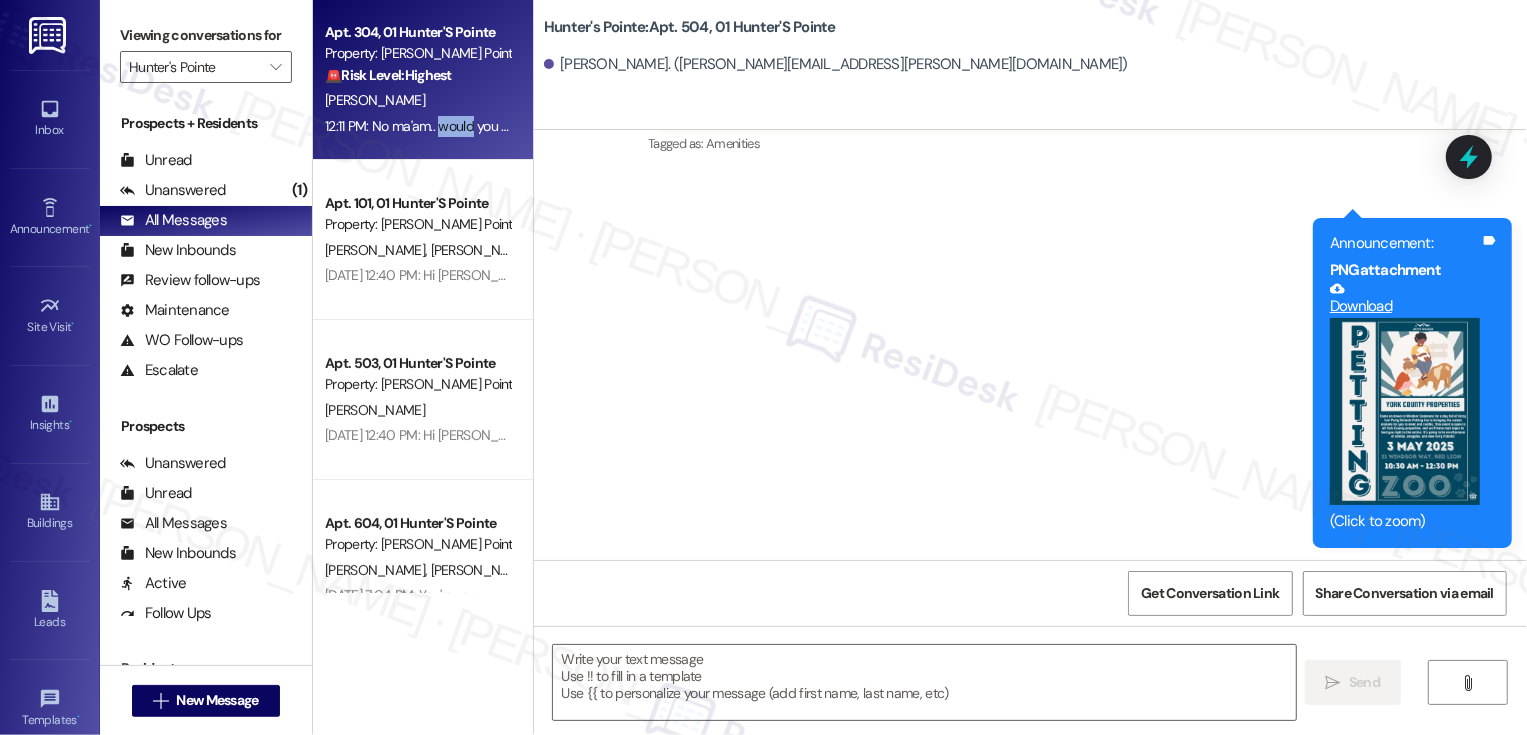 type on "Fetching suggested responses. Please feel free to read through the conversation in the meantime." 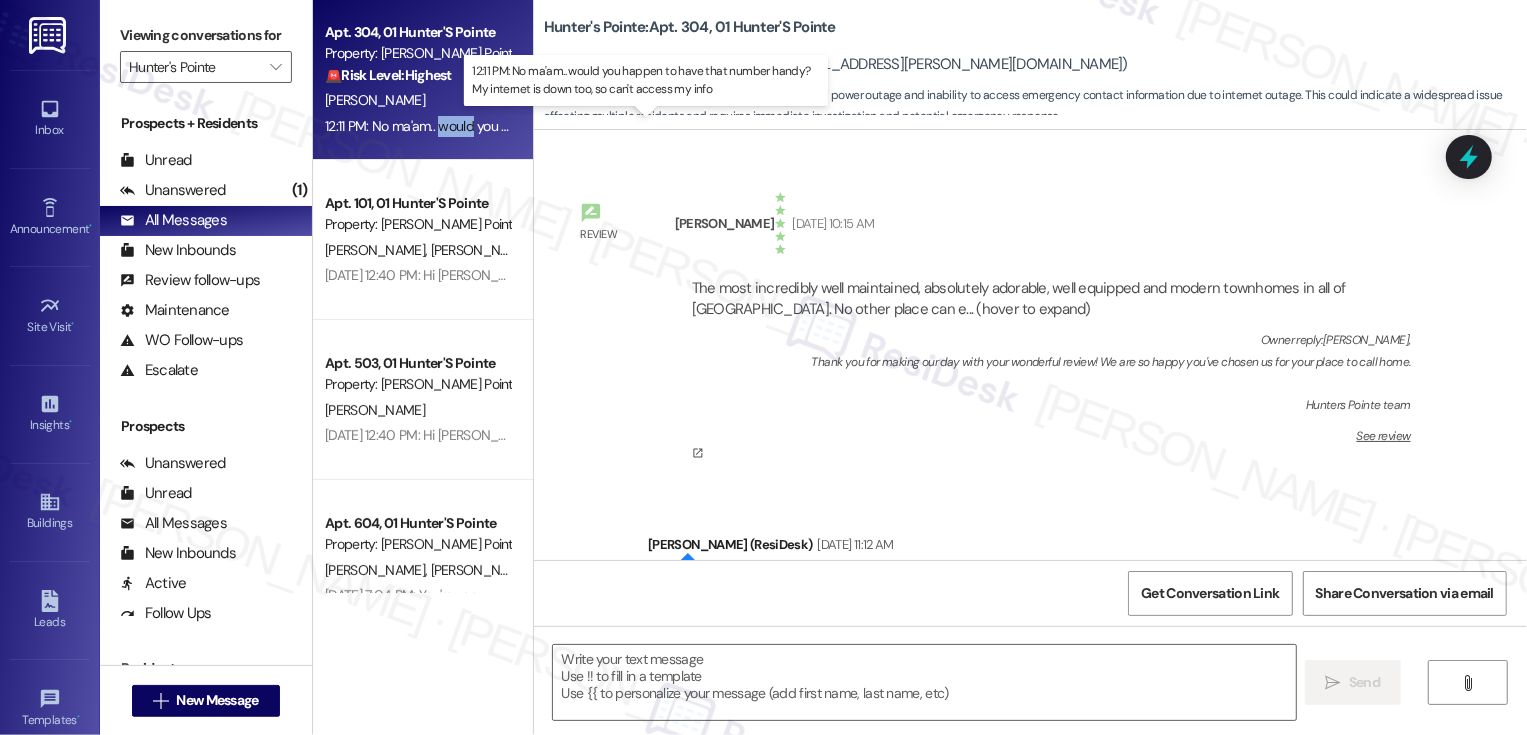 scroll, scrollTop: 9452, scrollLeft: 0, axis: vertical 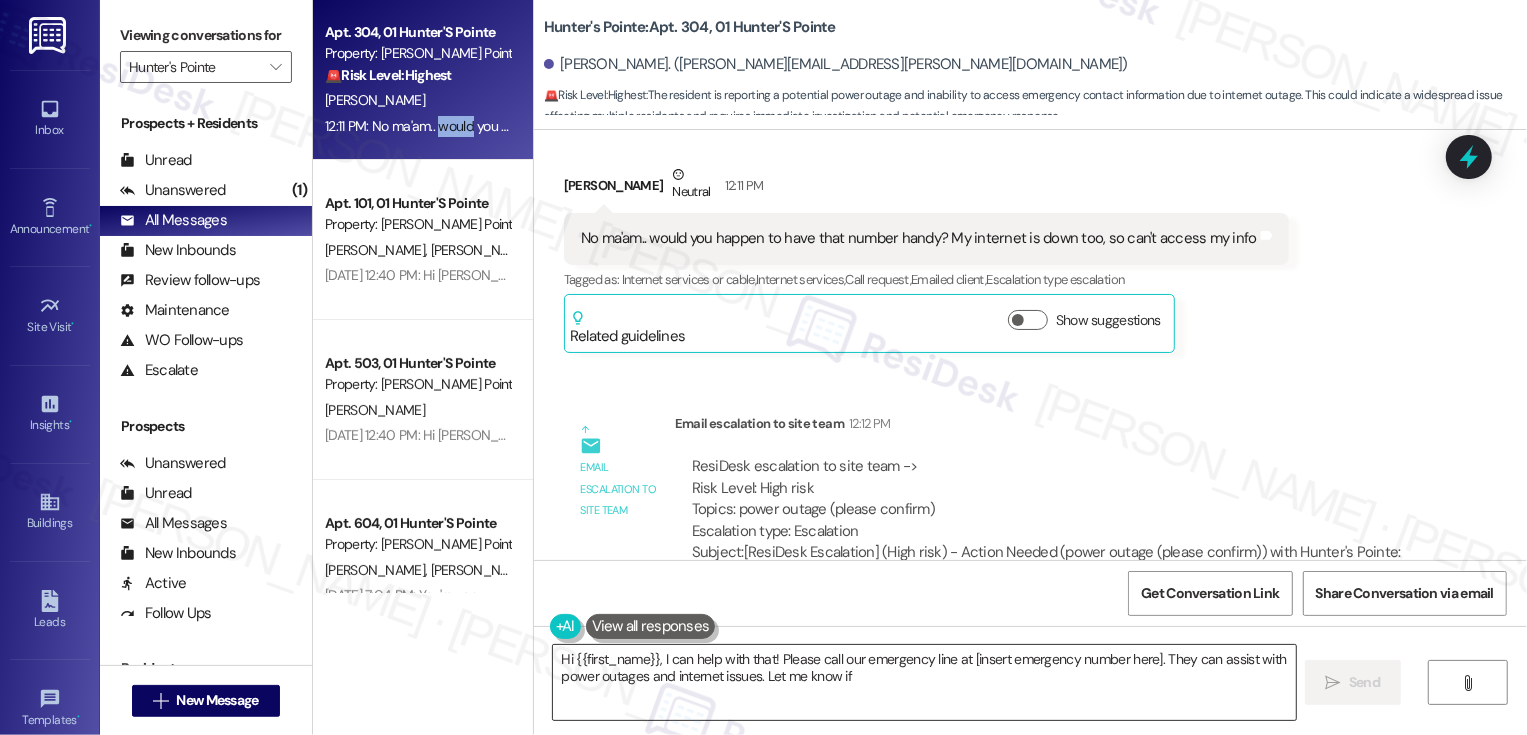 click on "Hi {{first_name}}, I can help with that! Please call our emergency line at [insert emergency number here]. They can assist with power" at bounding box center [924, 682] 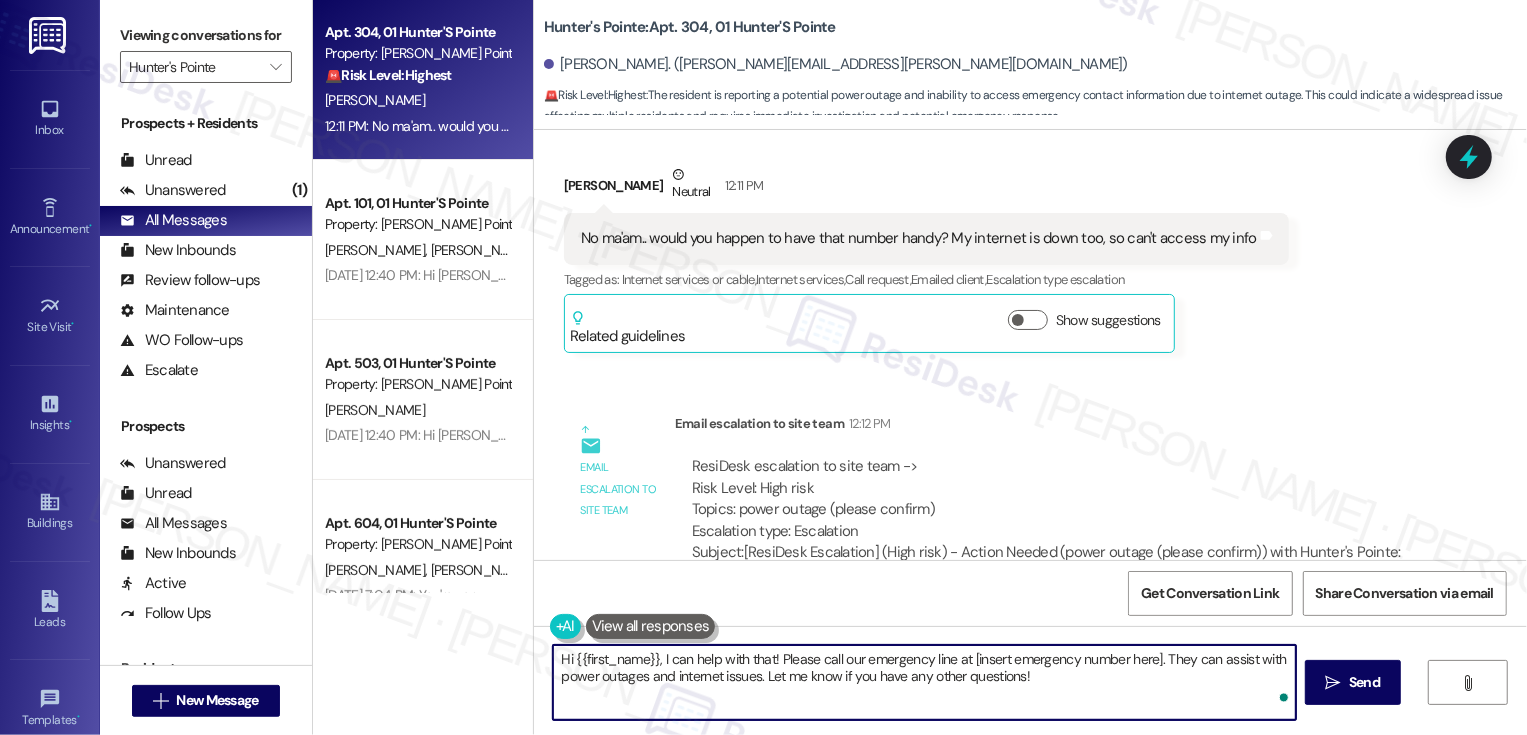 click on "Hi {{first_name}}, I can help with that! Please call our emergency line at [insert emergency number here]. They can assist with power outages and internet issues. Let me know if you have any other questions!" at bounding box center [924, 682] 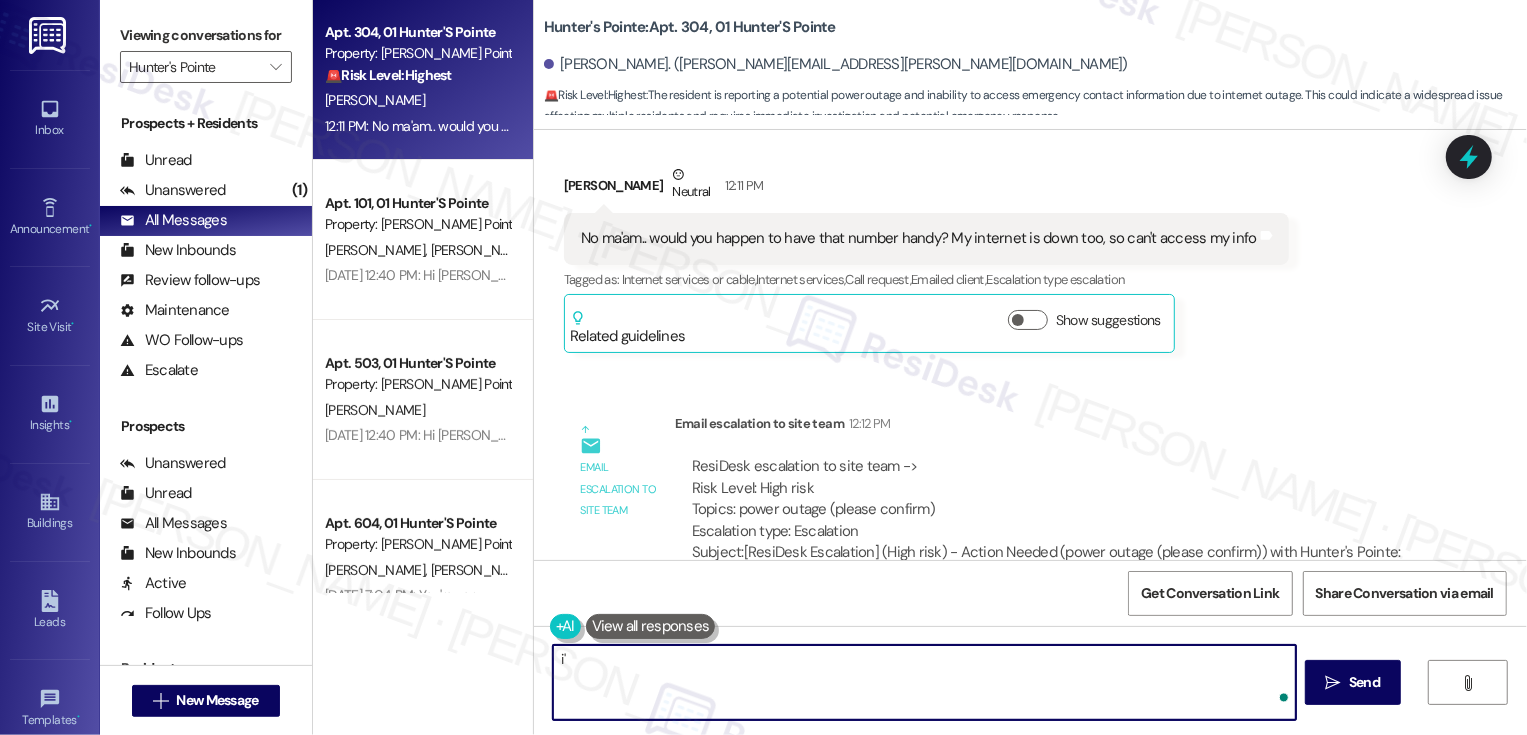 type on "i" 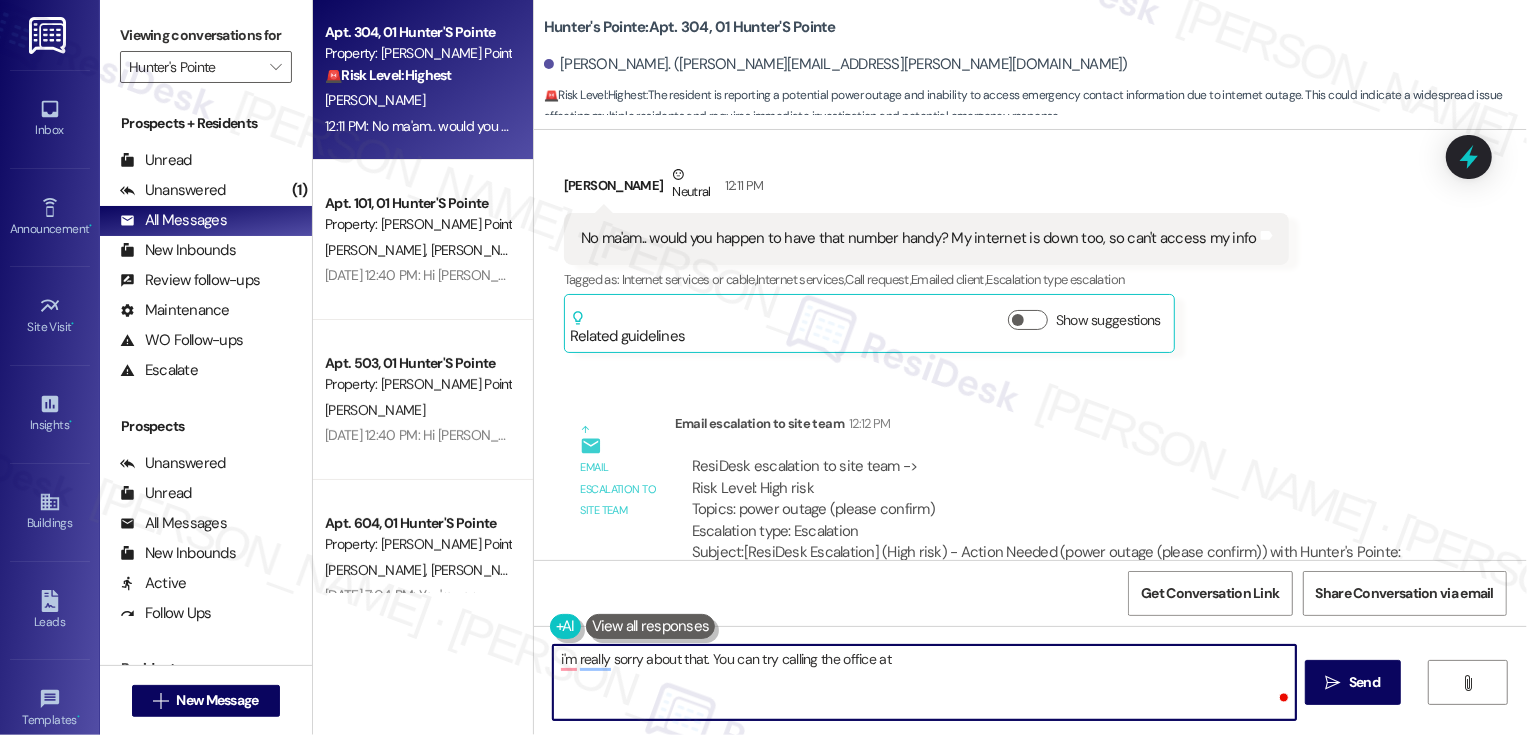 paste on "[PHONE_NUMBER]" 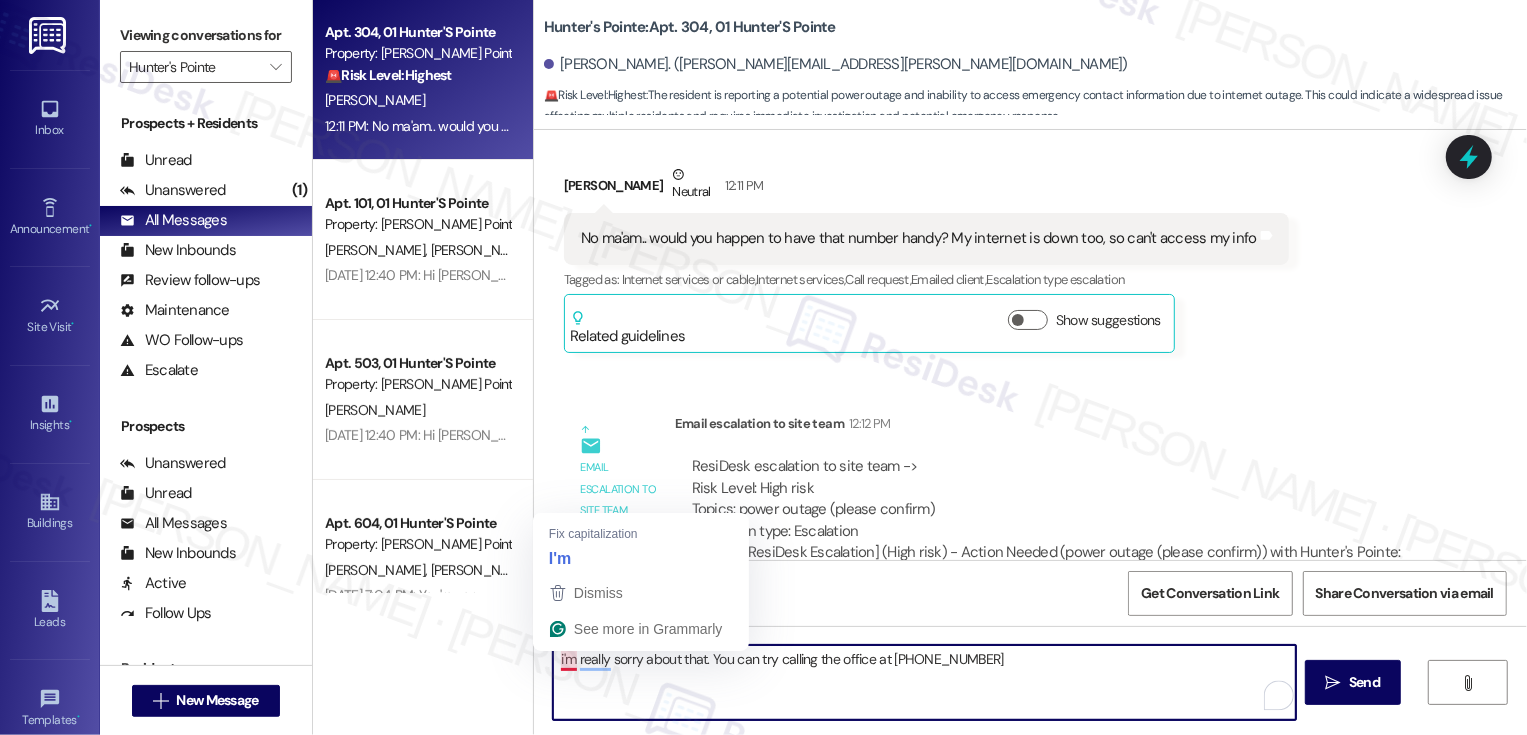 drag, startPoint x: 554, startPoint y: 658, endPoint x: 446, endPoint y: 674, distance: 109.17875 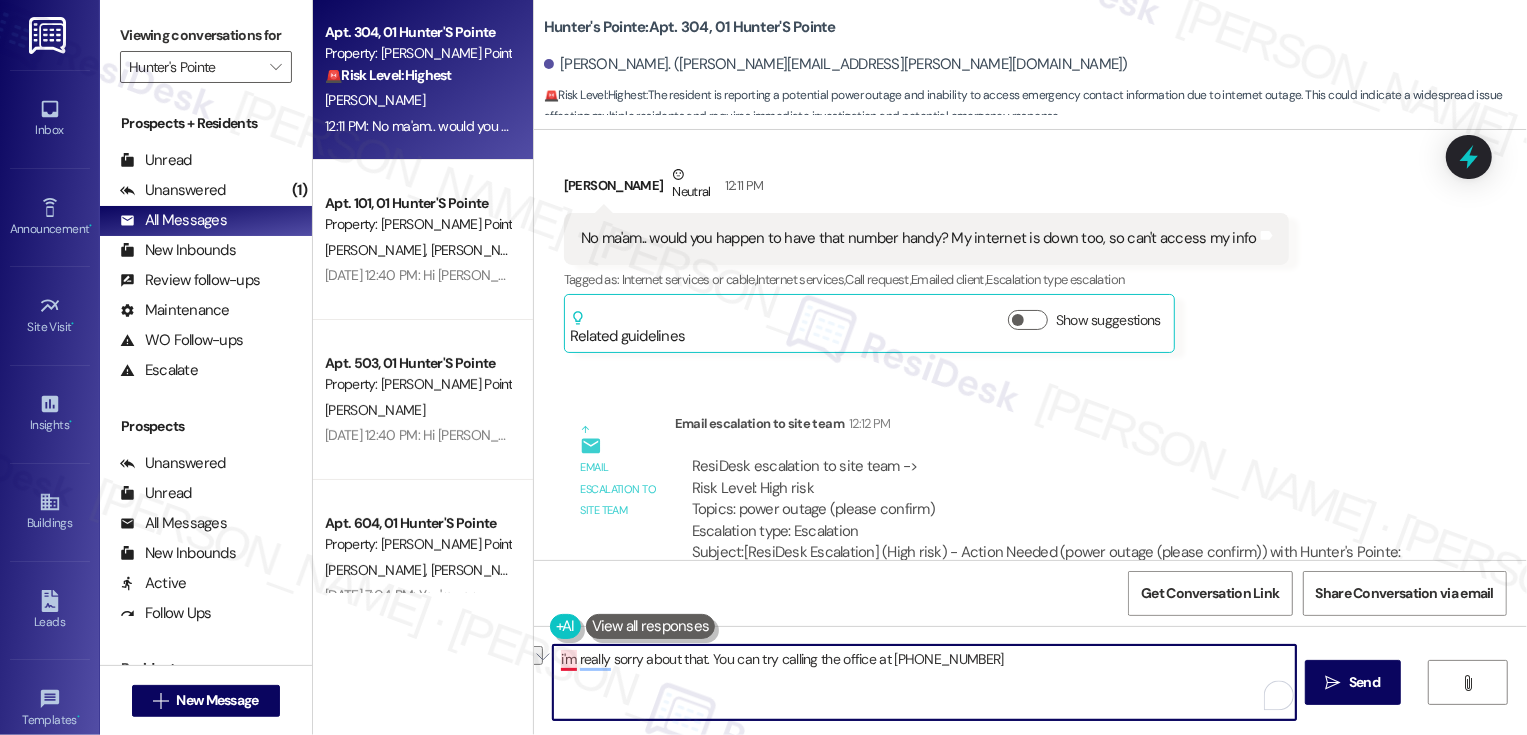 click on "i'm really sorry about that. You can try calling the office at [PHONE_NUMBER]" at bounding box center (924, 682) 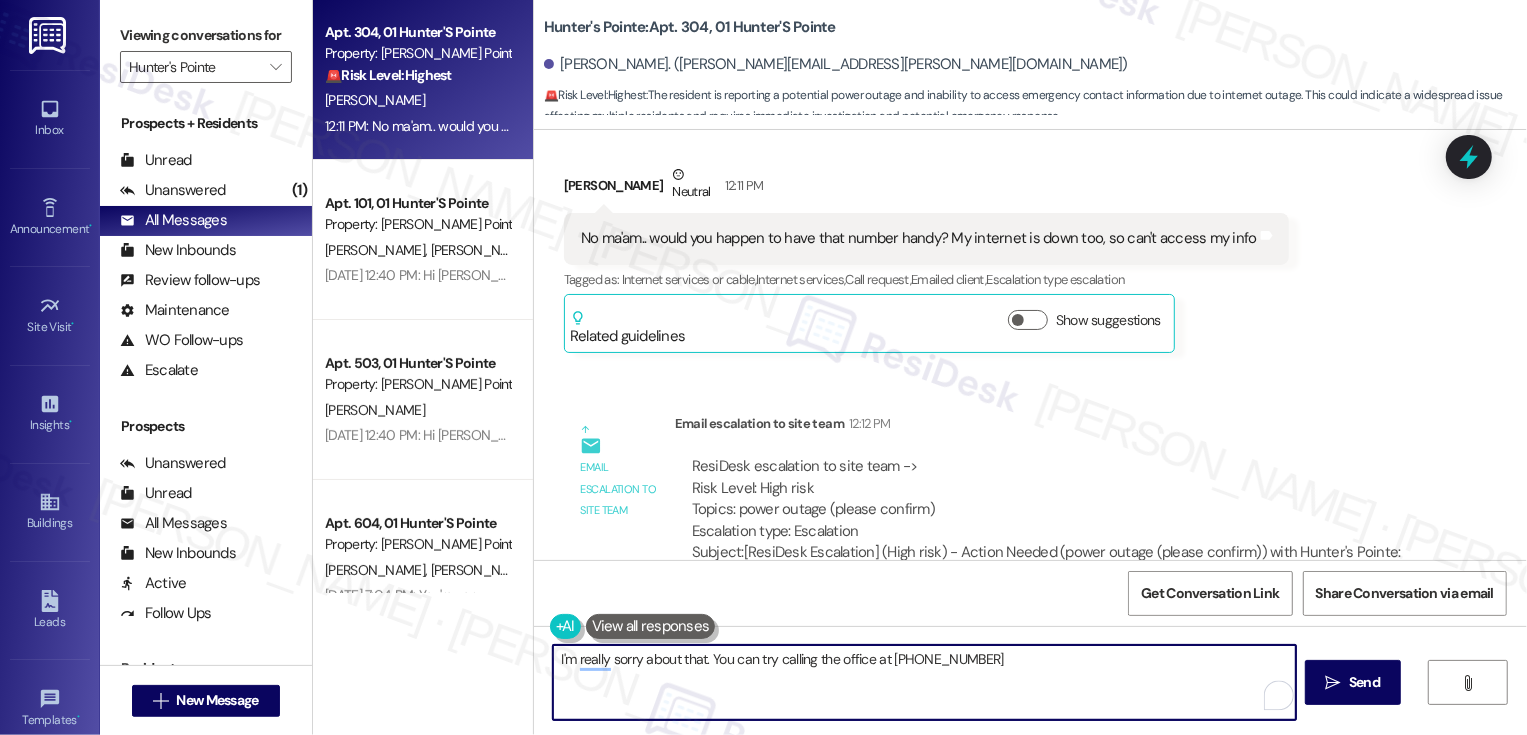 scroll, scrollTop: 9453, scrollLeft: 0, axis: vertical 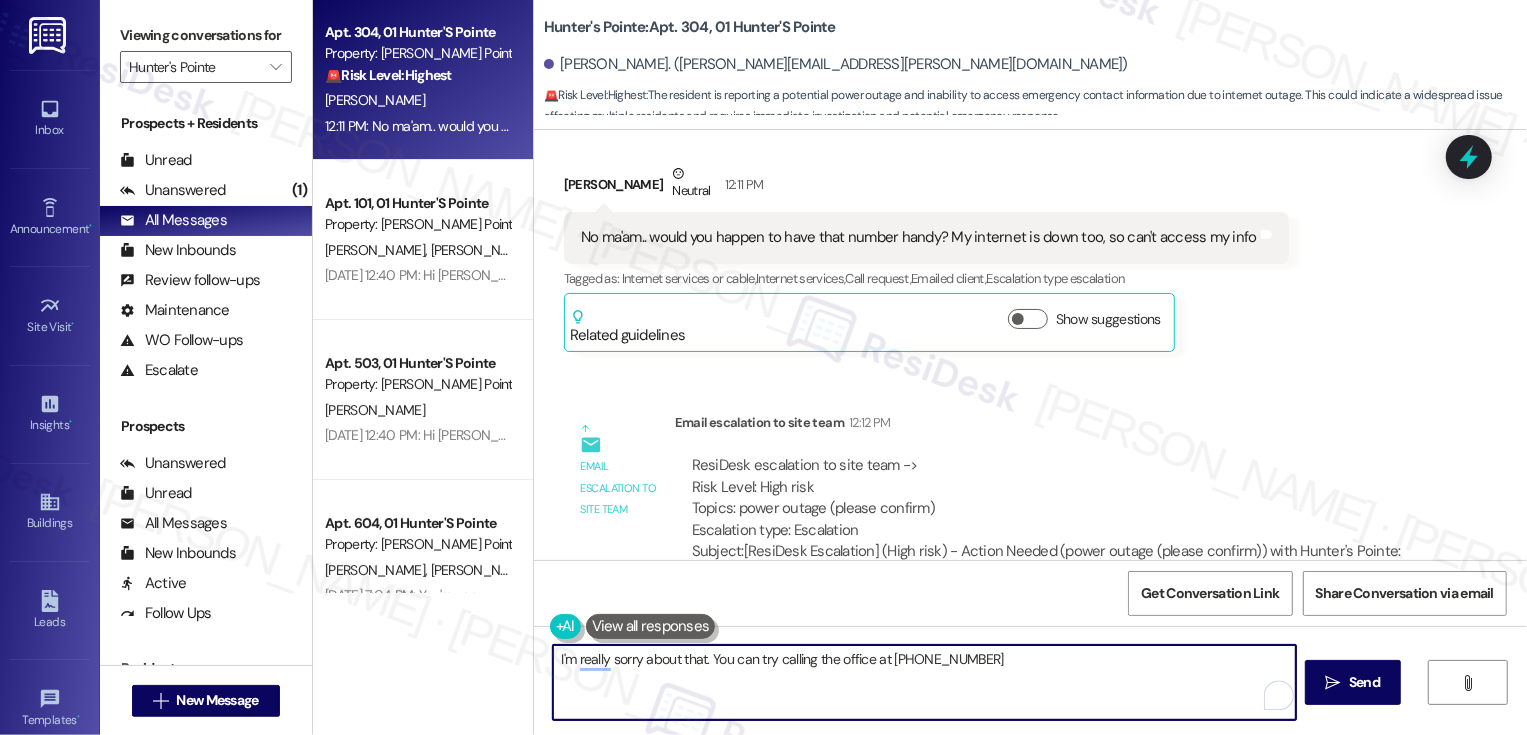 click on "I'm really sorry about that. You can try calling the office at [PHONE_NUMBER]" at bounding box center [924, 682] 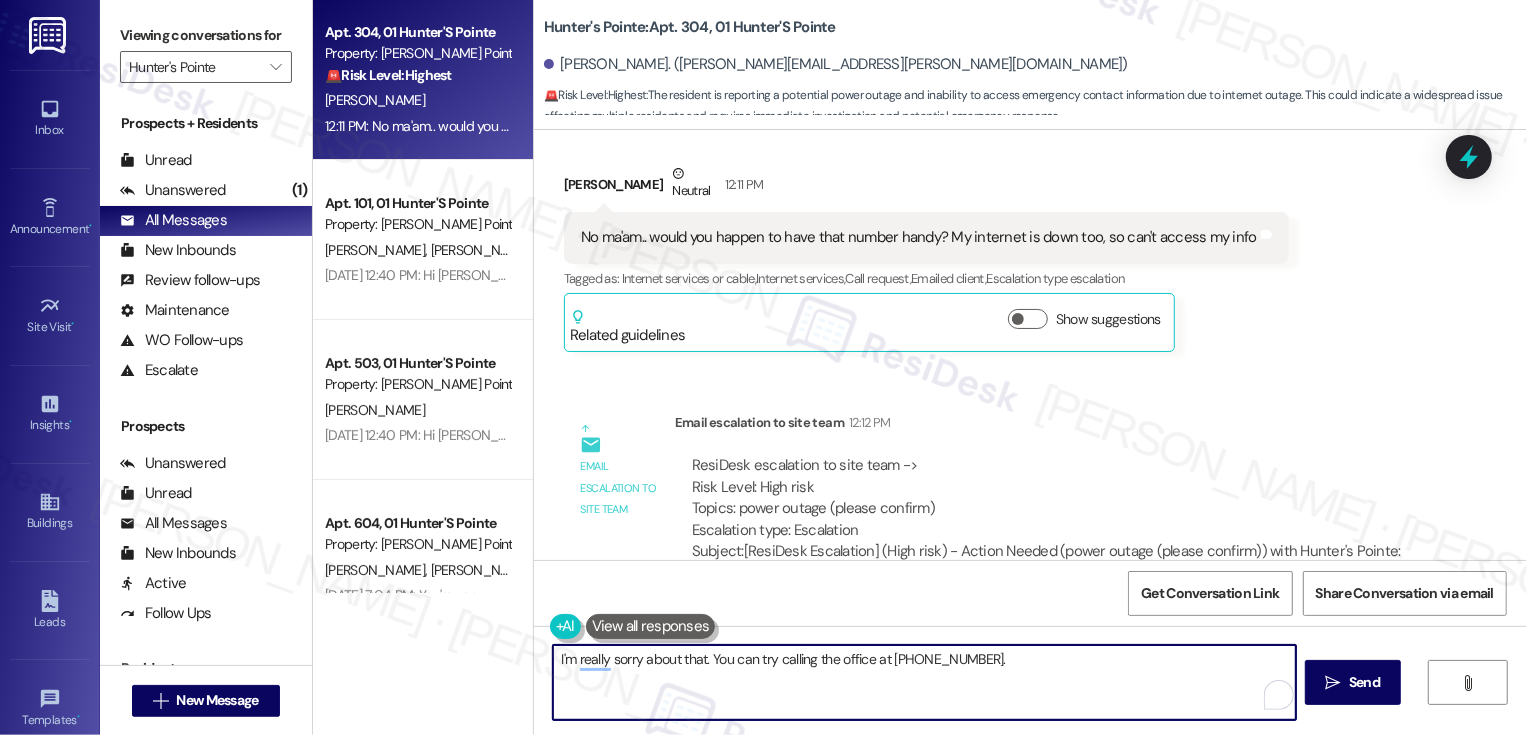 type on "I'm really sorry about that. You can try calling the office at [PHONE_NUMBER]." 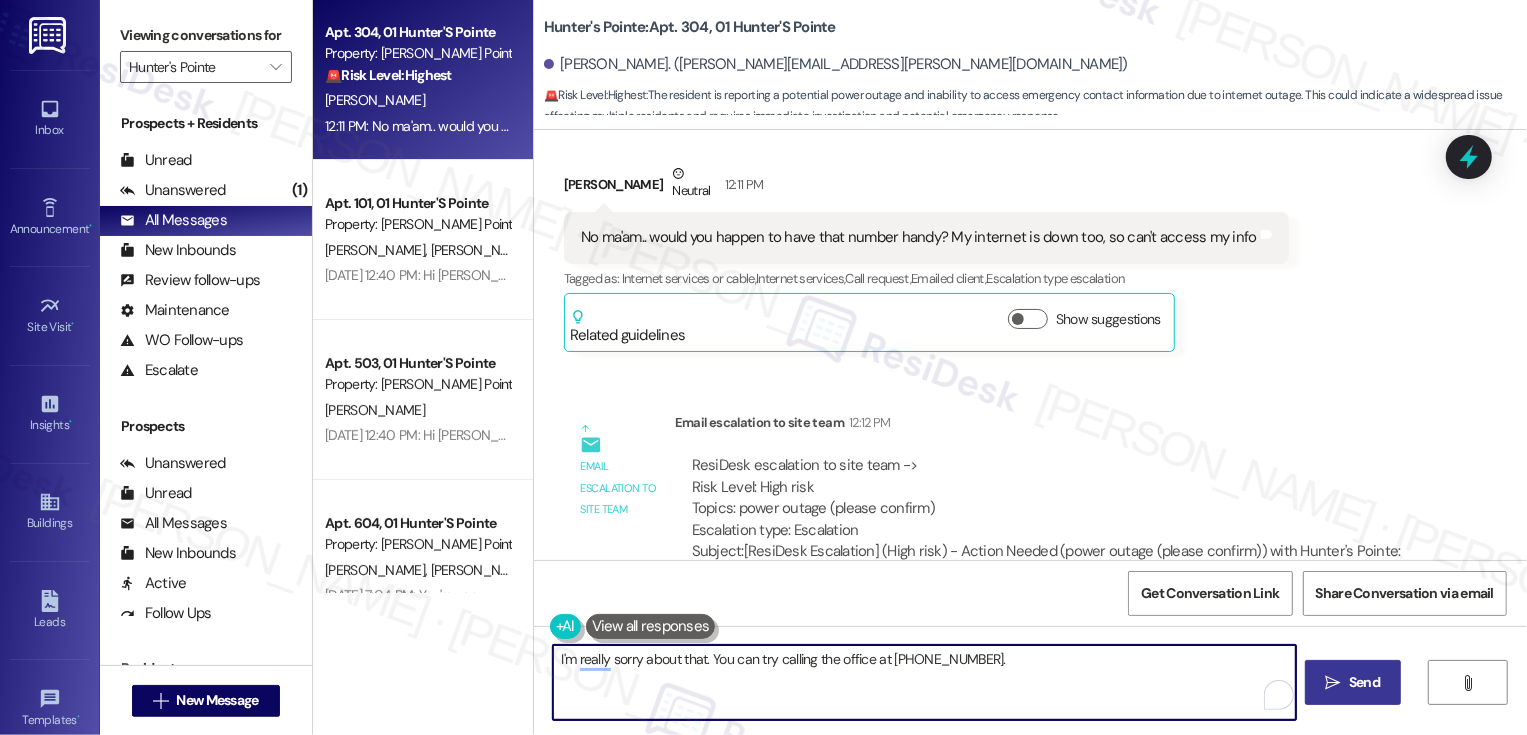click on "Send" at bounding box center (1364, 682) 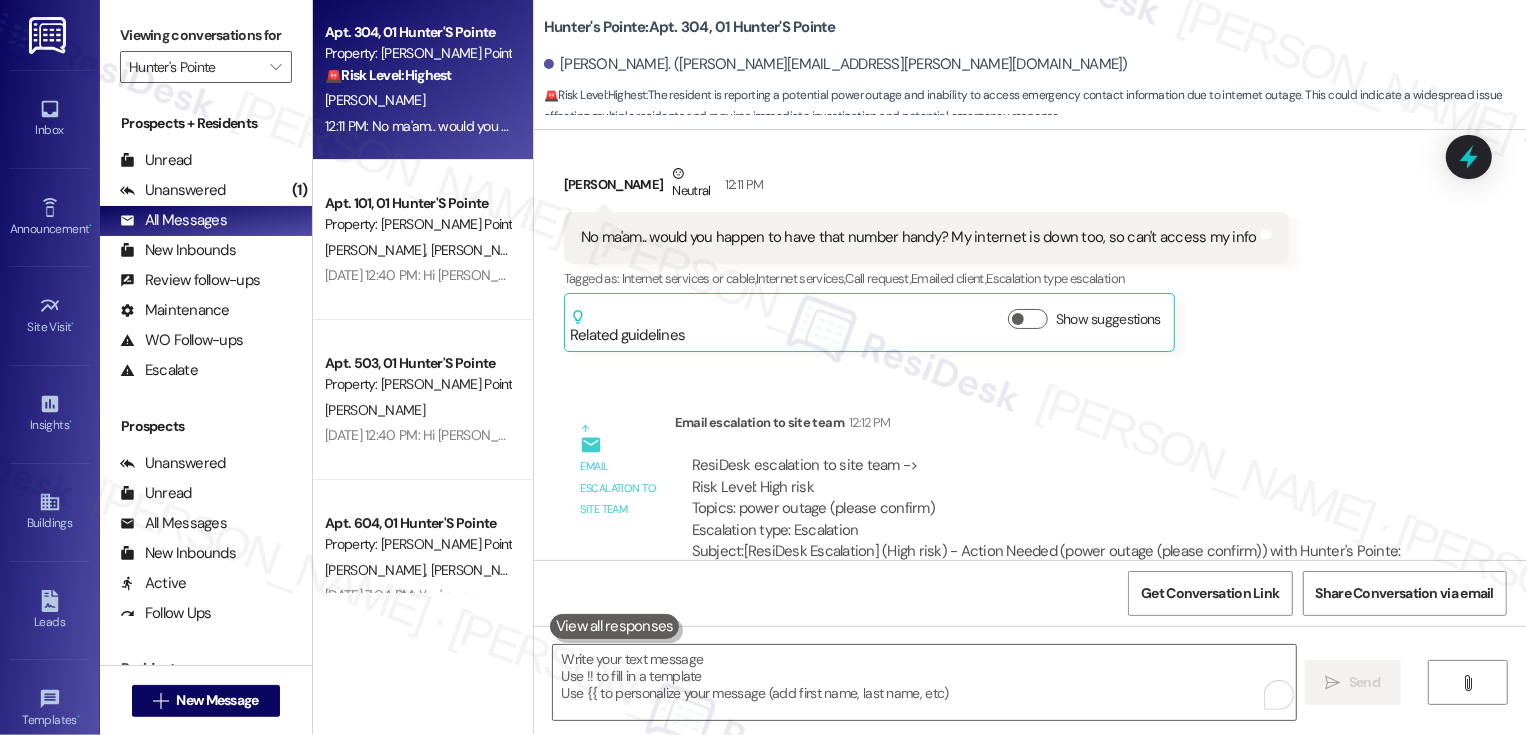 scroll, scrollTop: 9592, scrollLeft: 0, axis: vertical 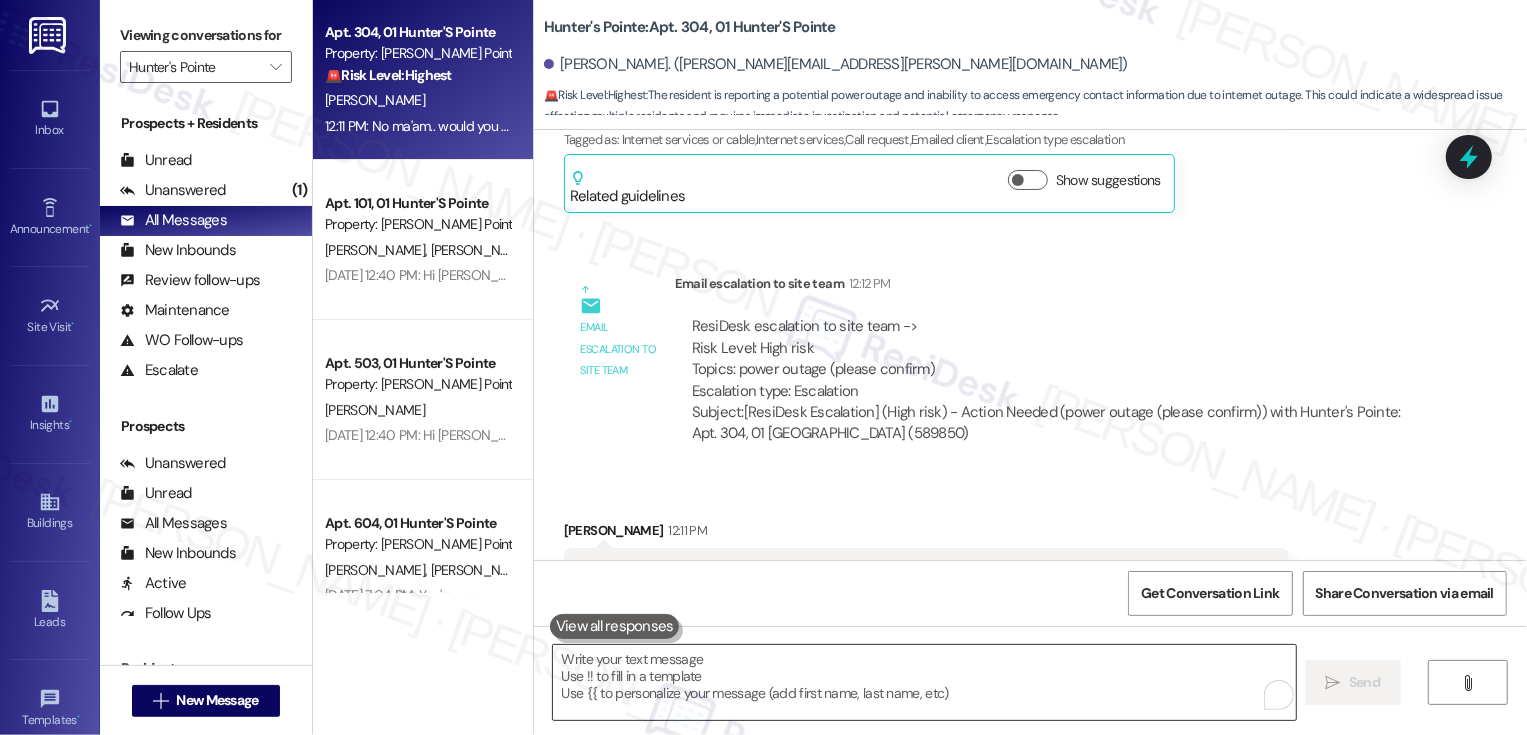 click at bounding box center [924, 682] 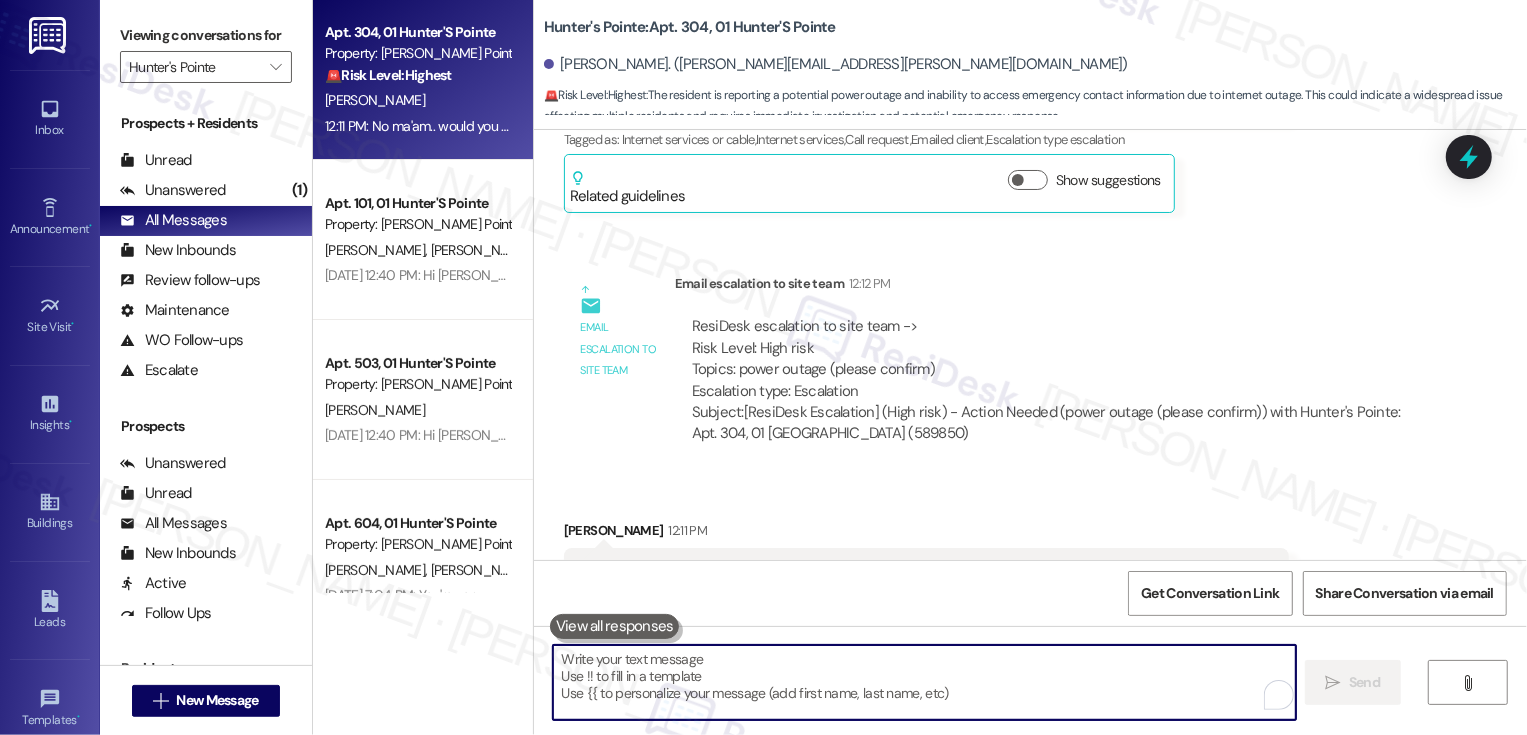 type on "U" 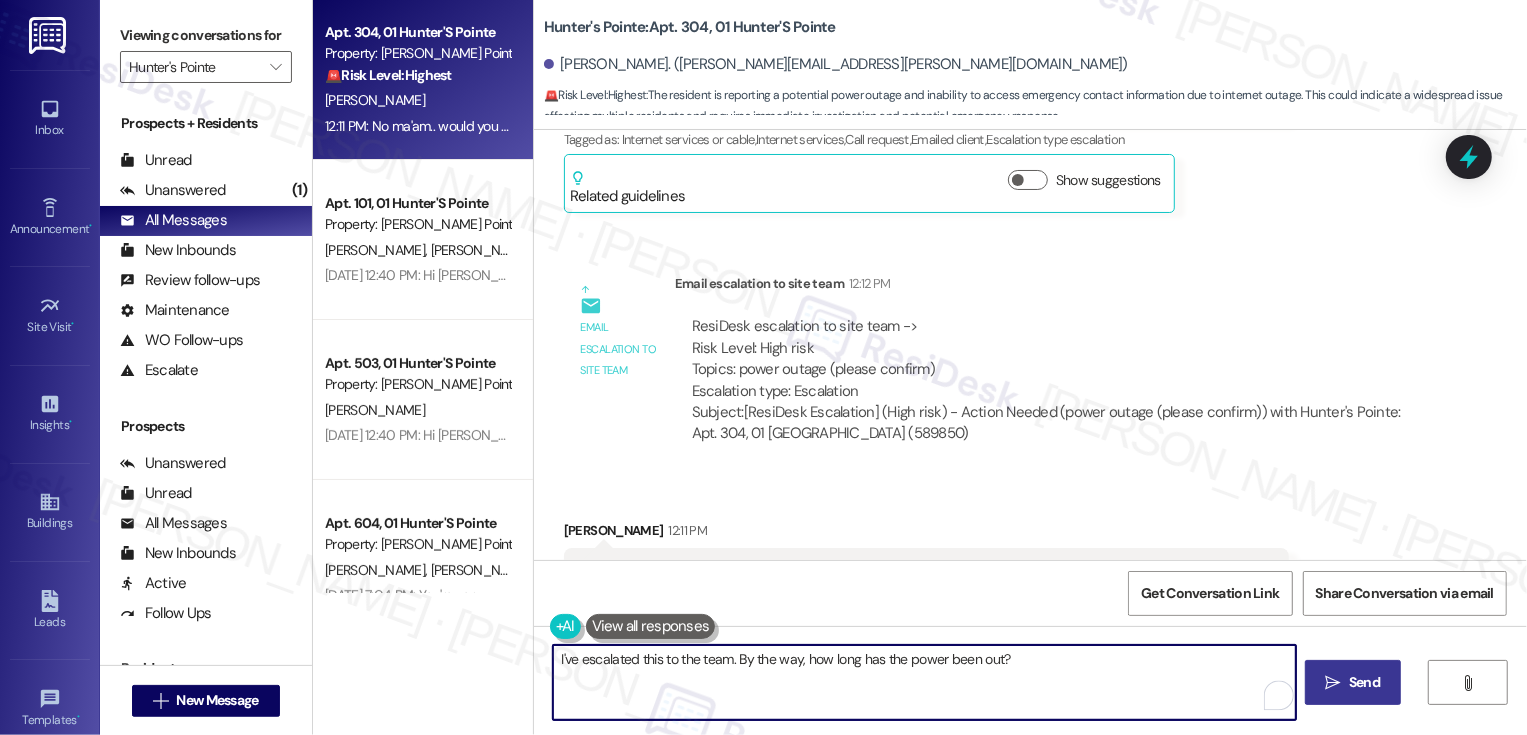 click on "I've escalated this to the team. By the way, how long has the power been out?" at bounding box center (924, 682) 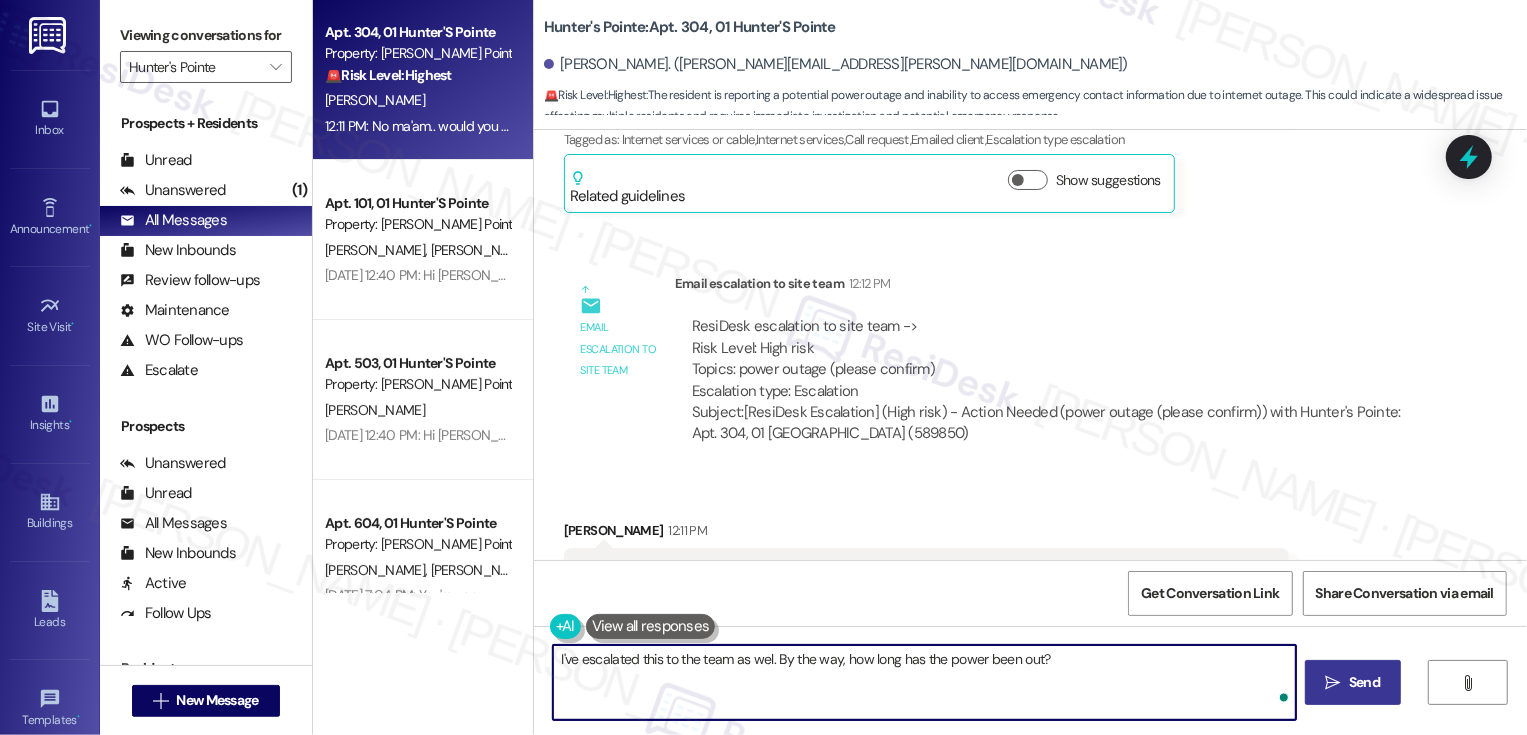 type on "I've escalated this to the team as well. By the way, how long has the power been out?" 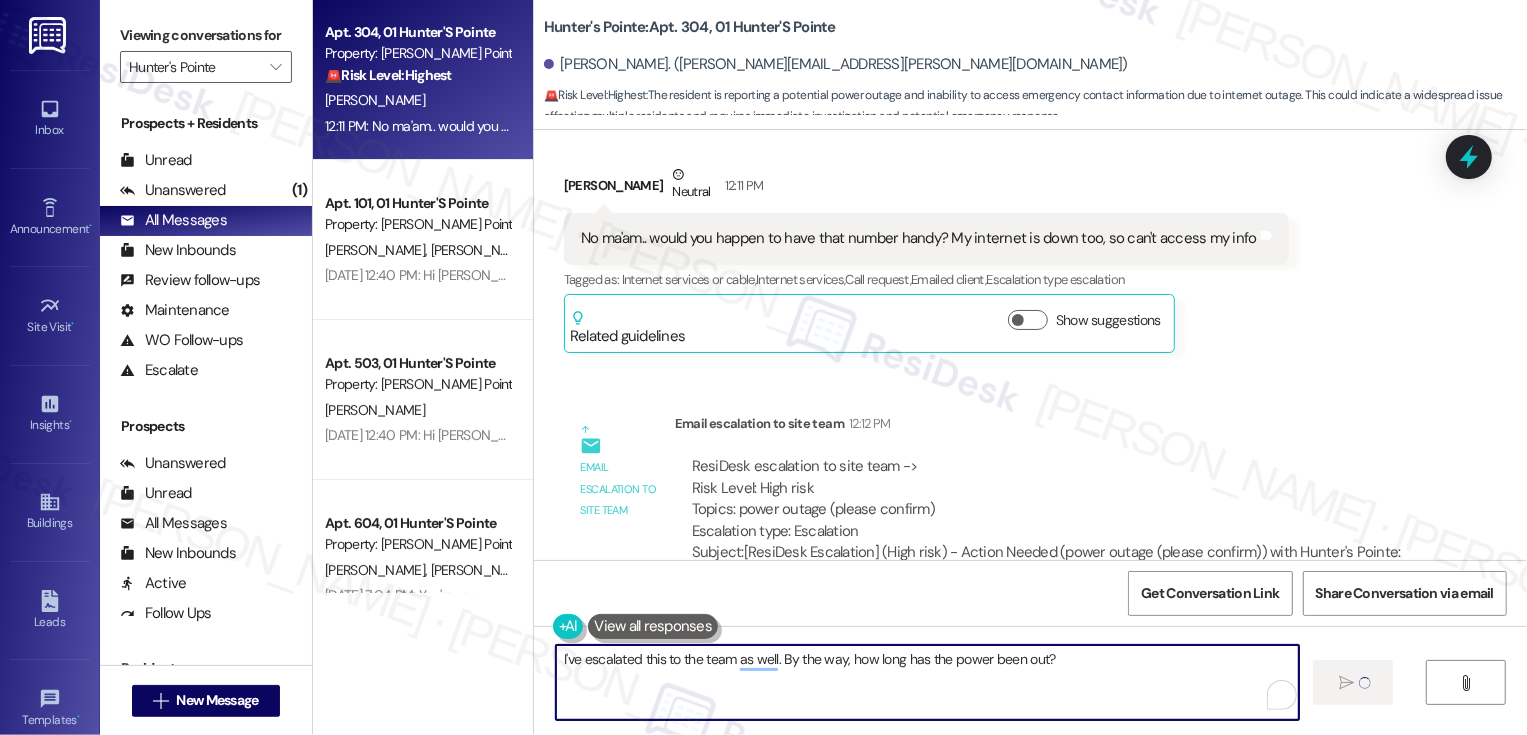 type 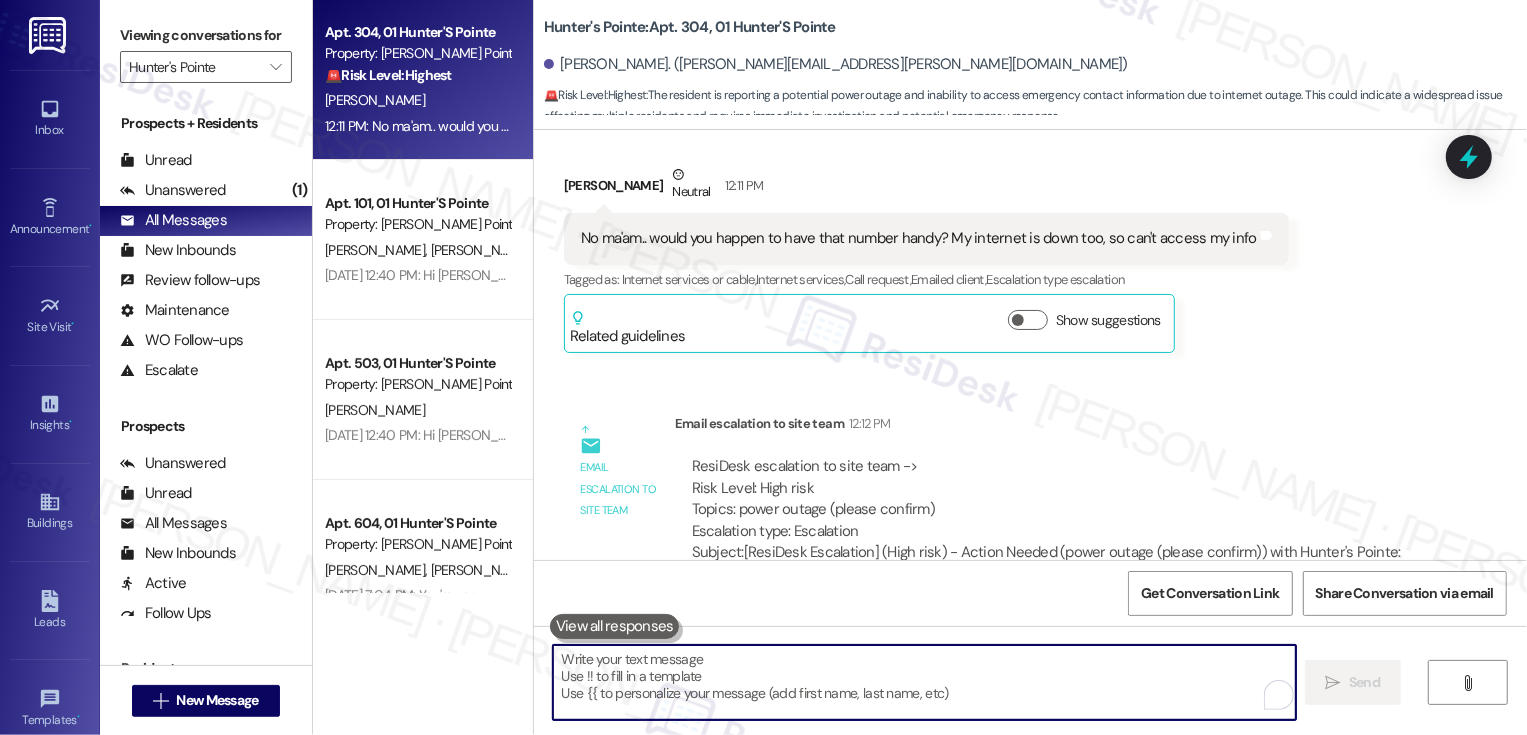 scroll, scrollTop: 9731, scrollLeft: 0, axis: vertical 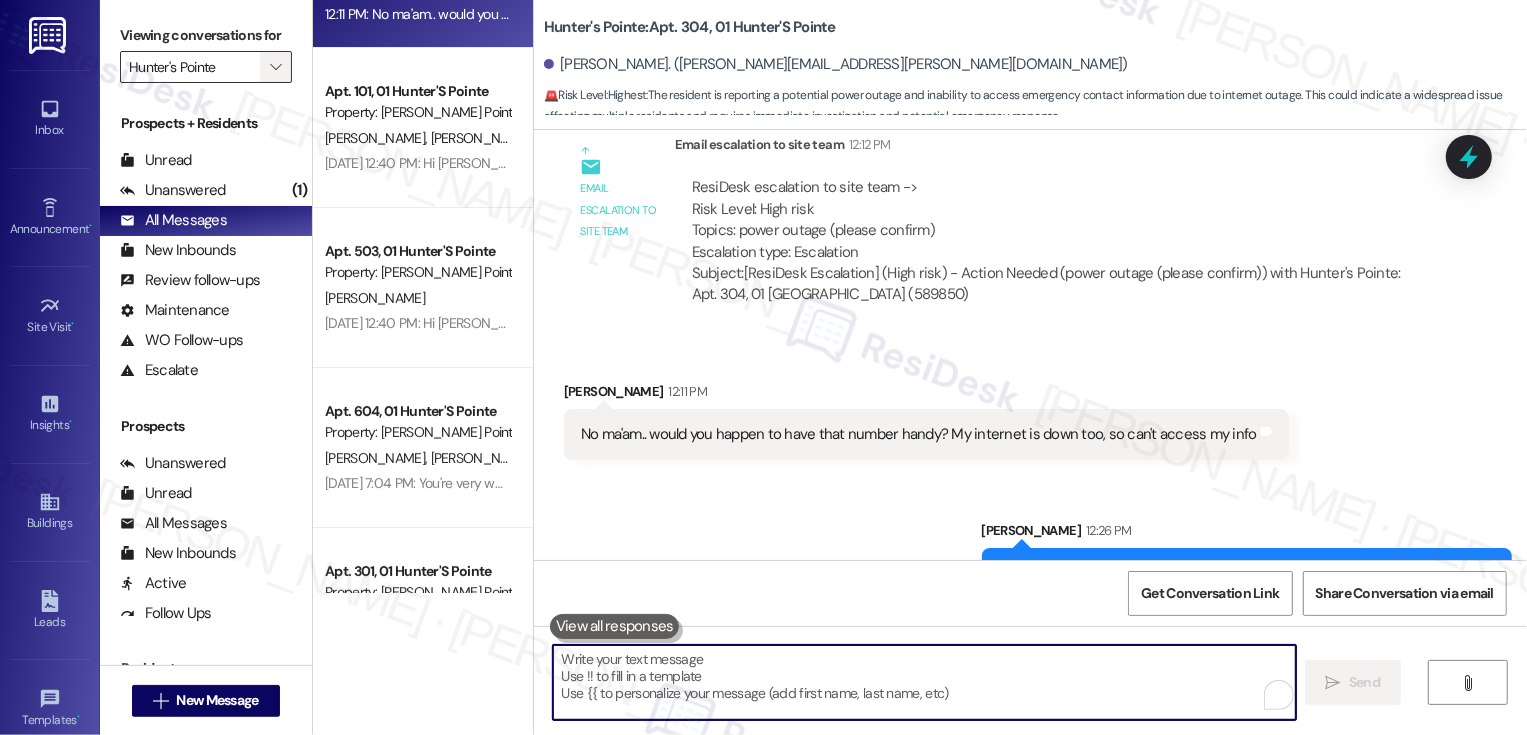 click on "" at bounding box center (275, 67) 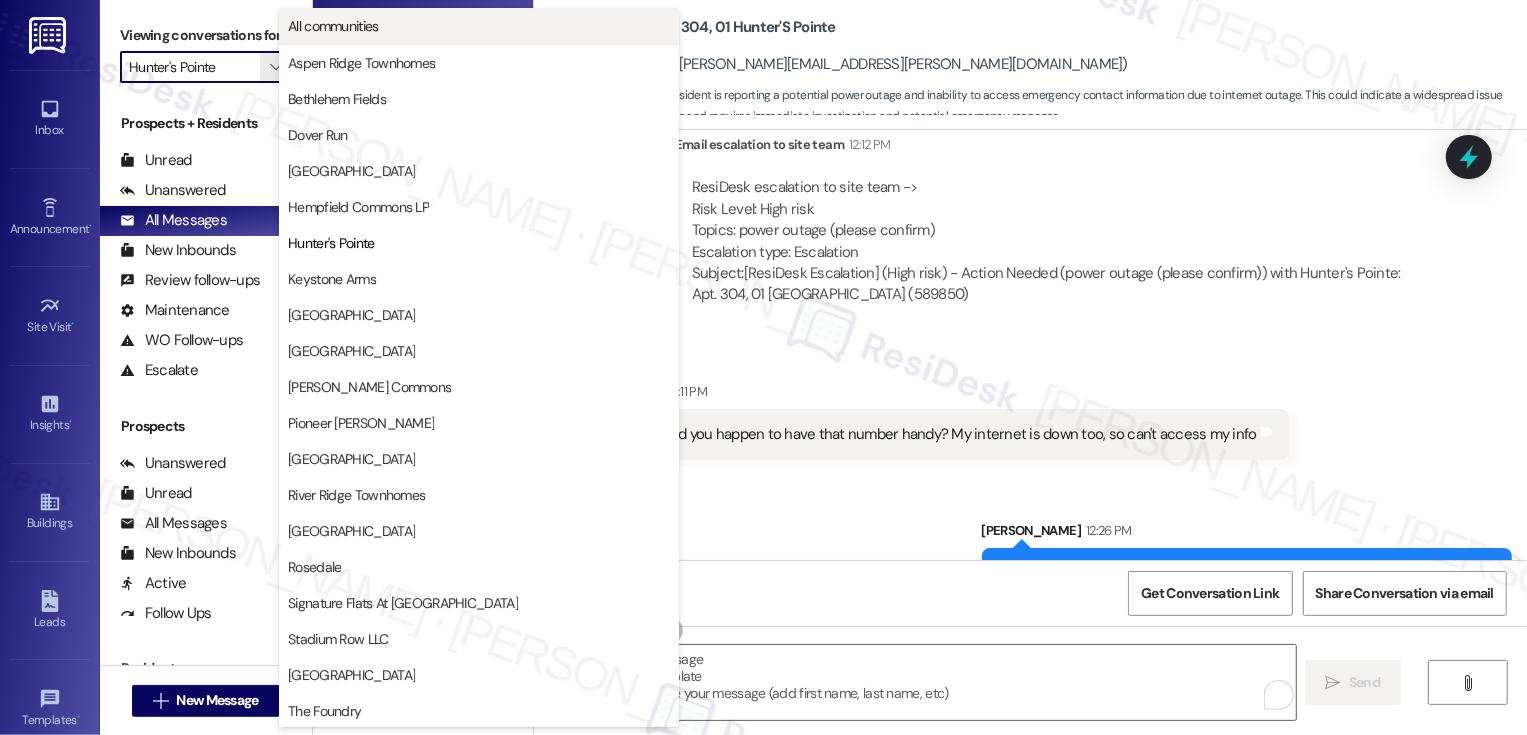 click on "All communities" at bounding box center [333, 26] 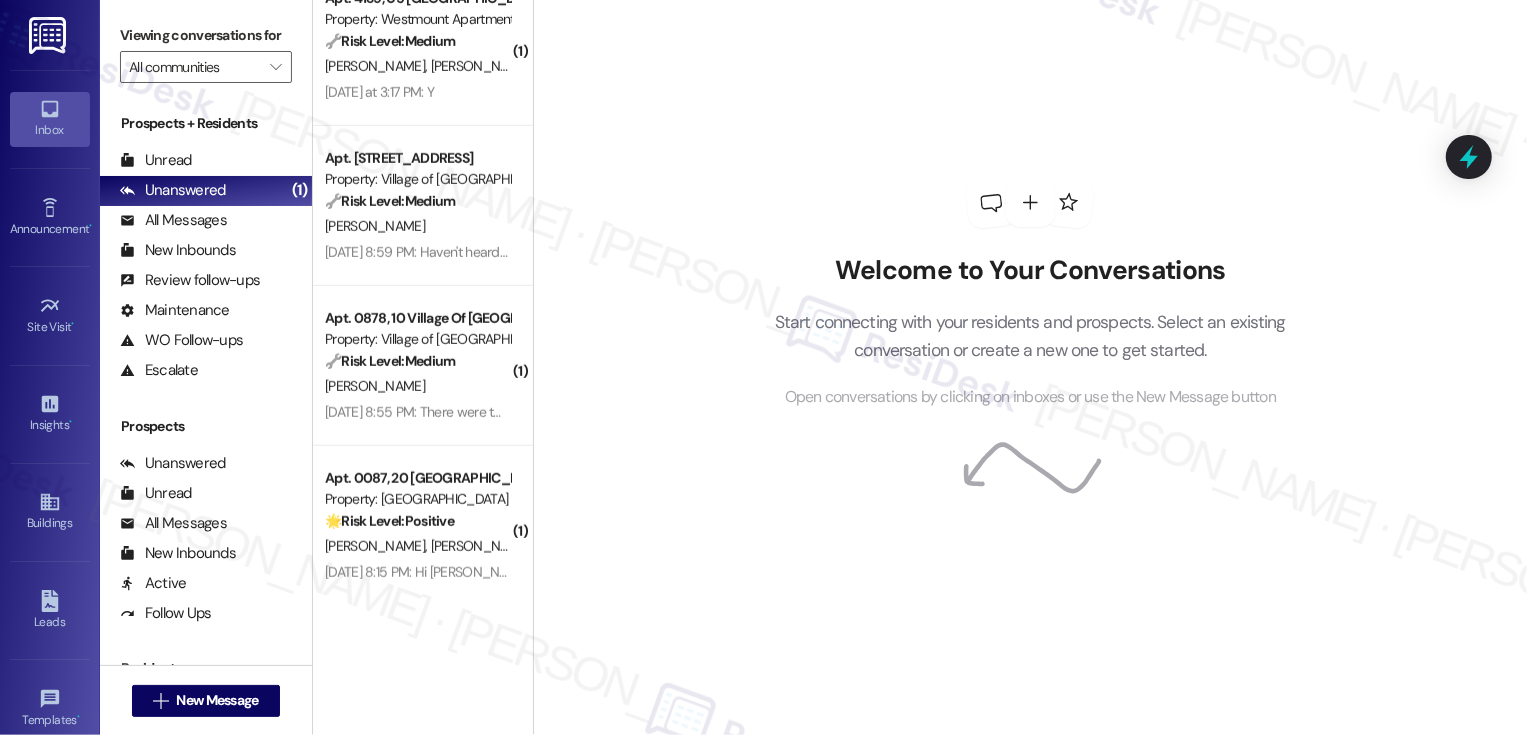 scroll, scrollTop: 1644, scrollLeft: 0, axis: vertical 